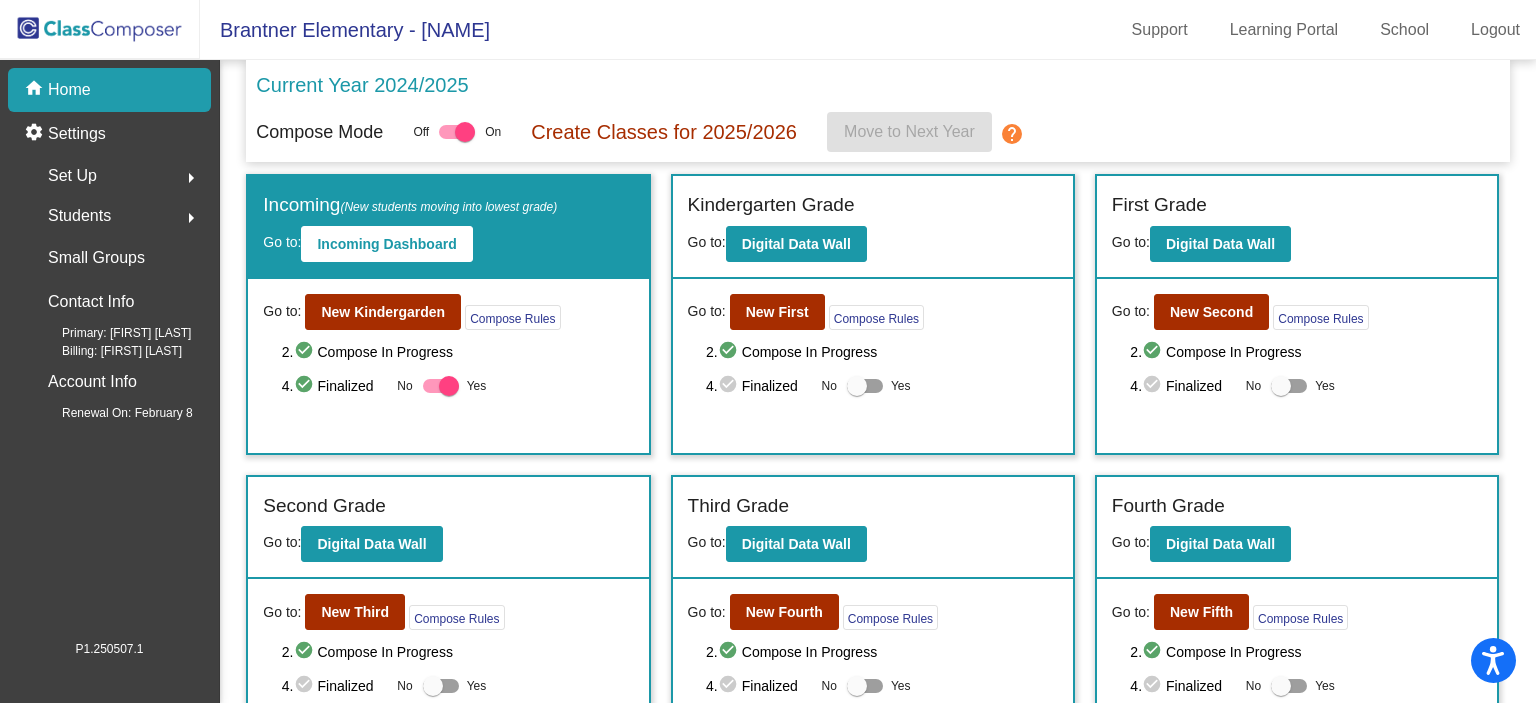 scroll, scrollTop: 0, scrollLeft: 0, axis: both 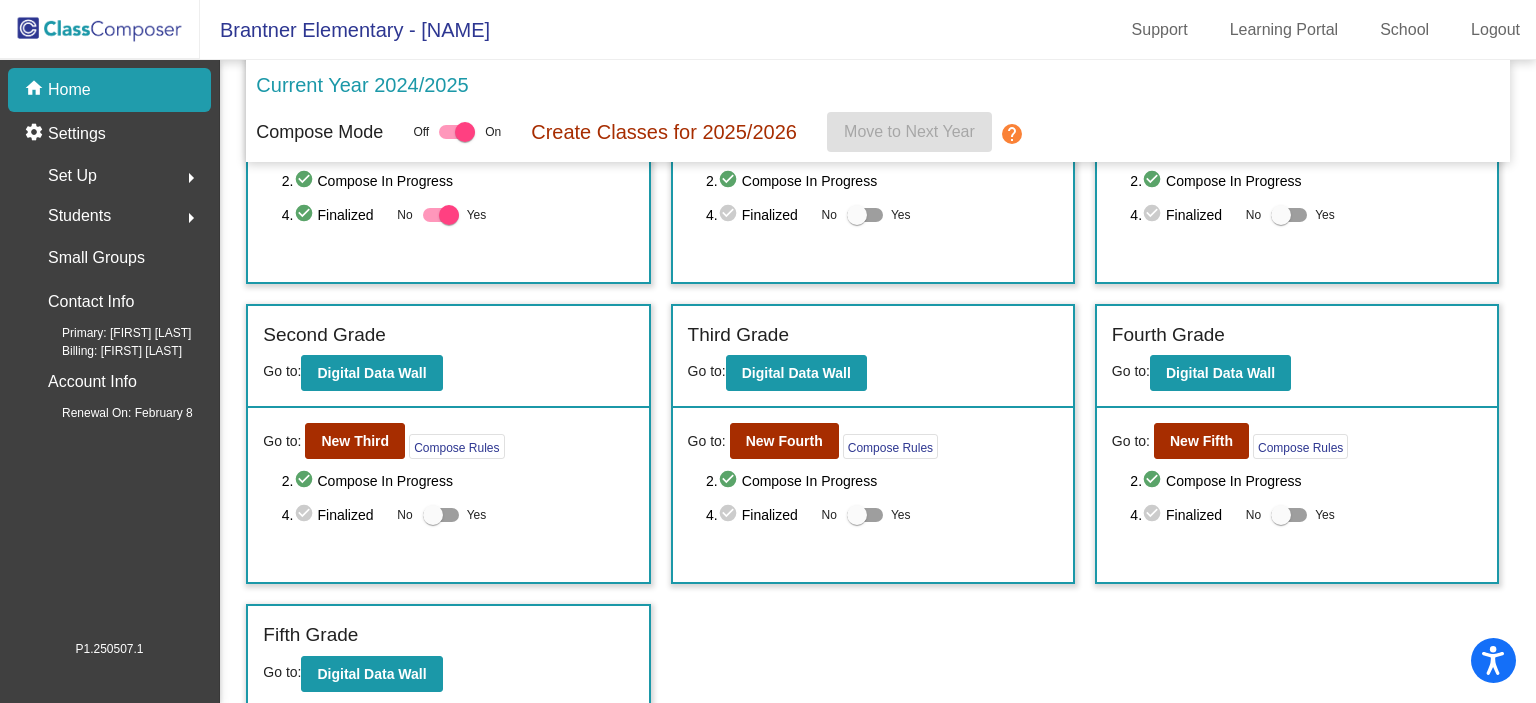 drag, startPoint x: 122, startPoint y: 71, endPoint x: 111, endPoint y: 71, distance: 11 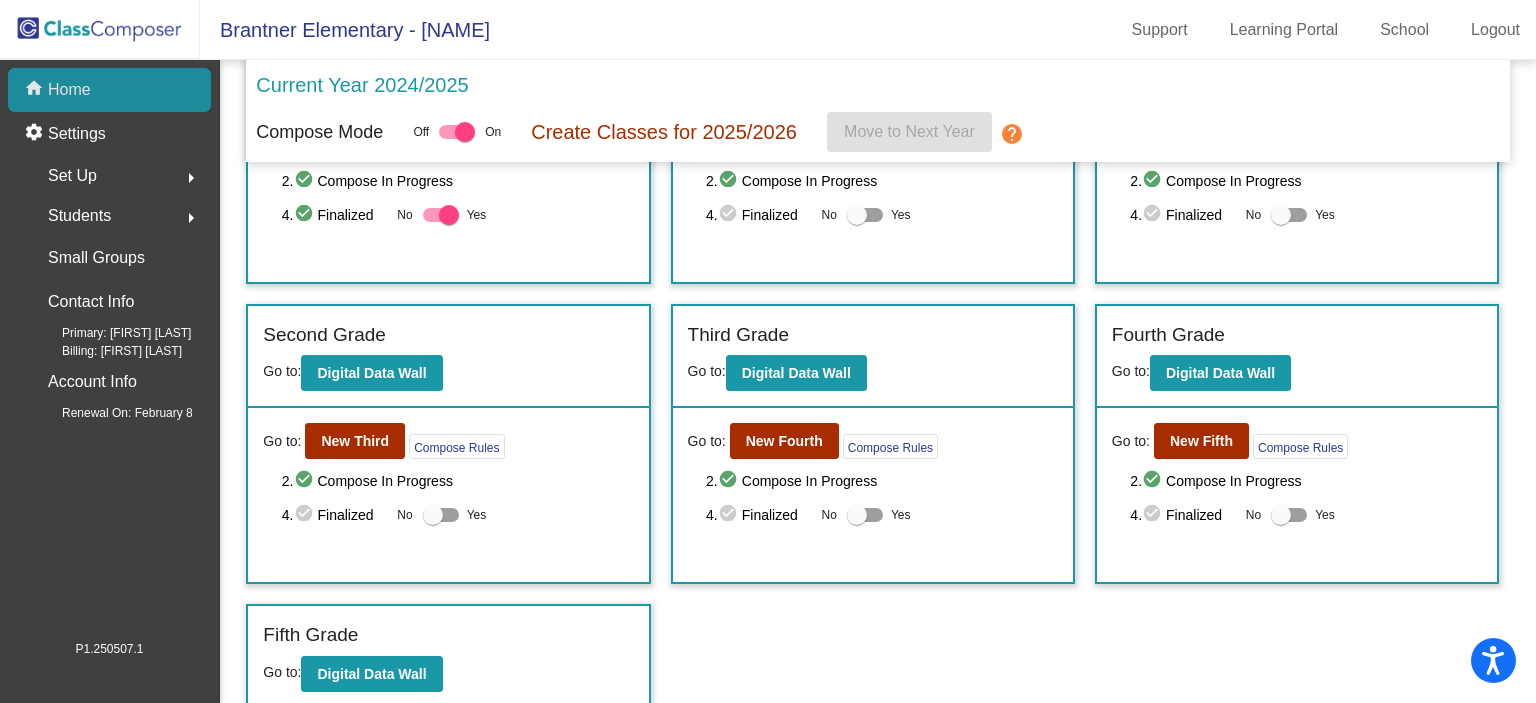 click on "home Home" 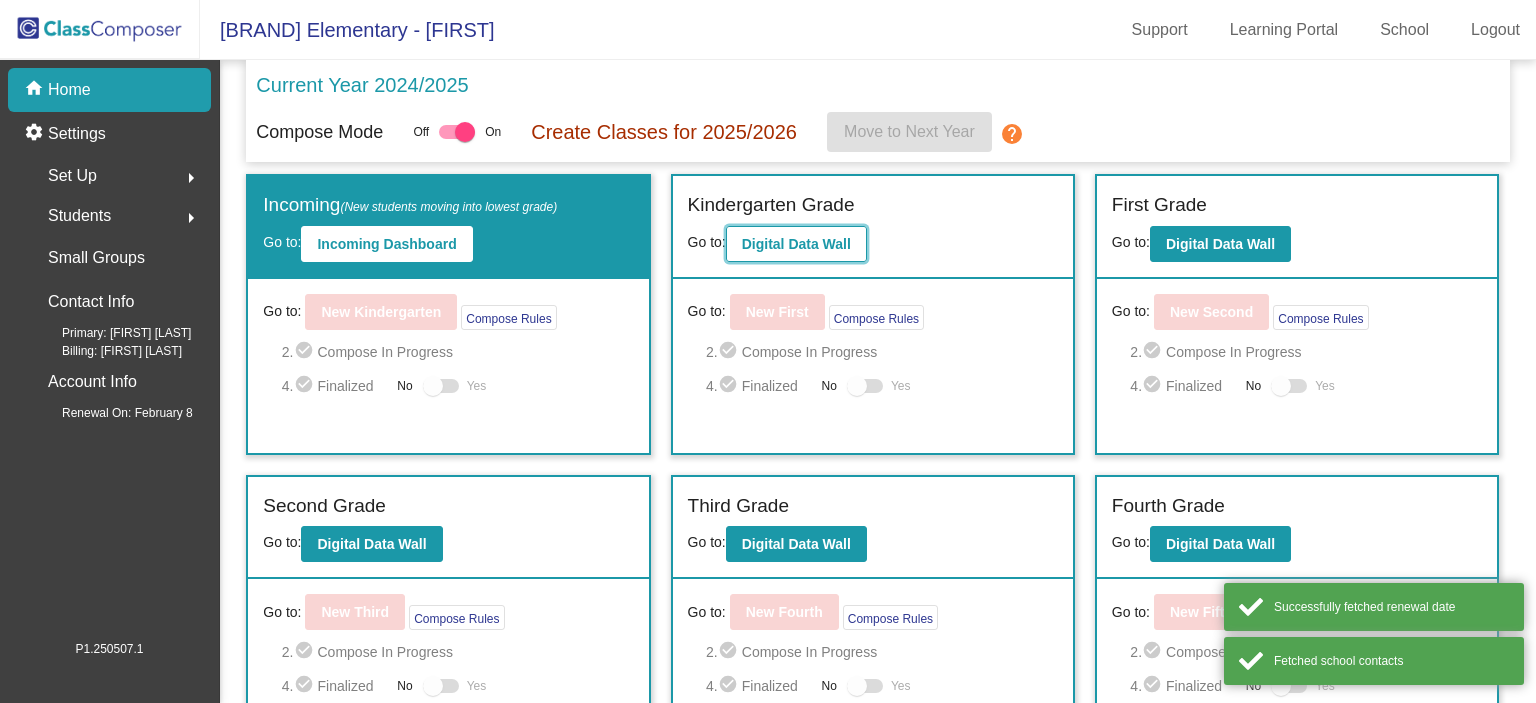 click on "Digital Data Wall" 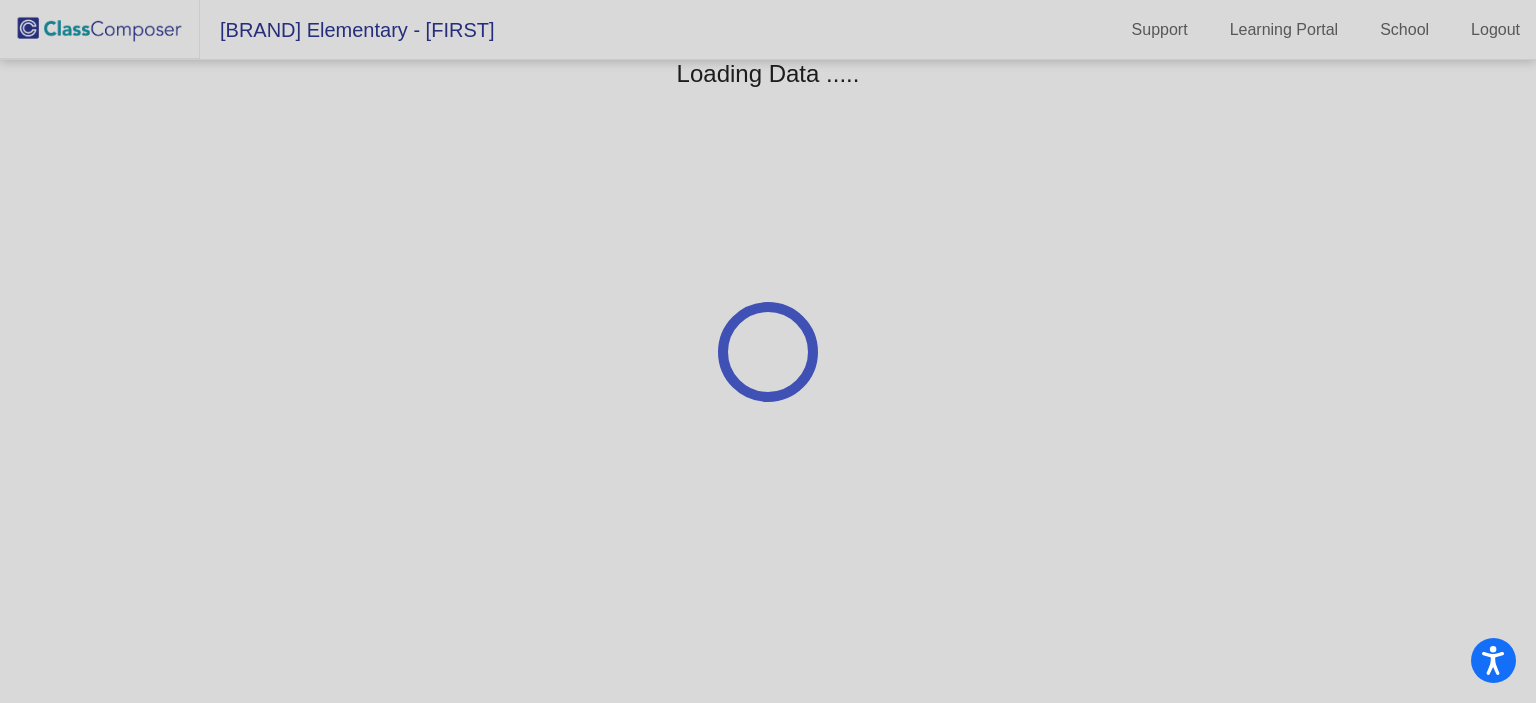 scroll, scrollTop: 0, scrollLeft: 0, axis: both 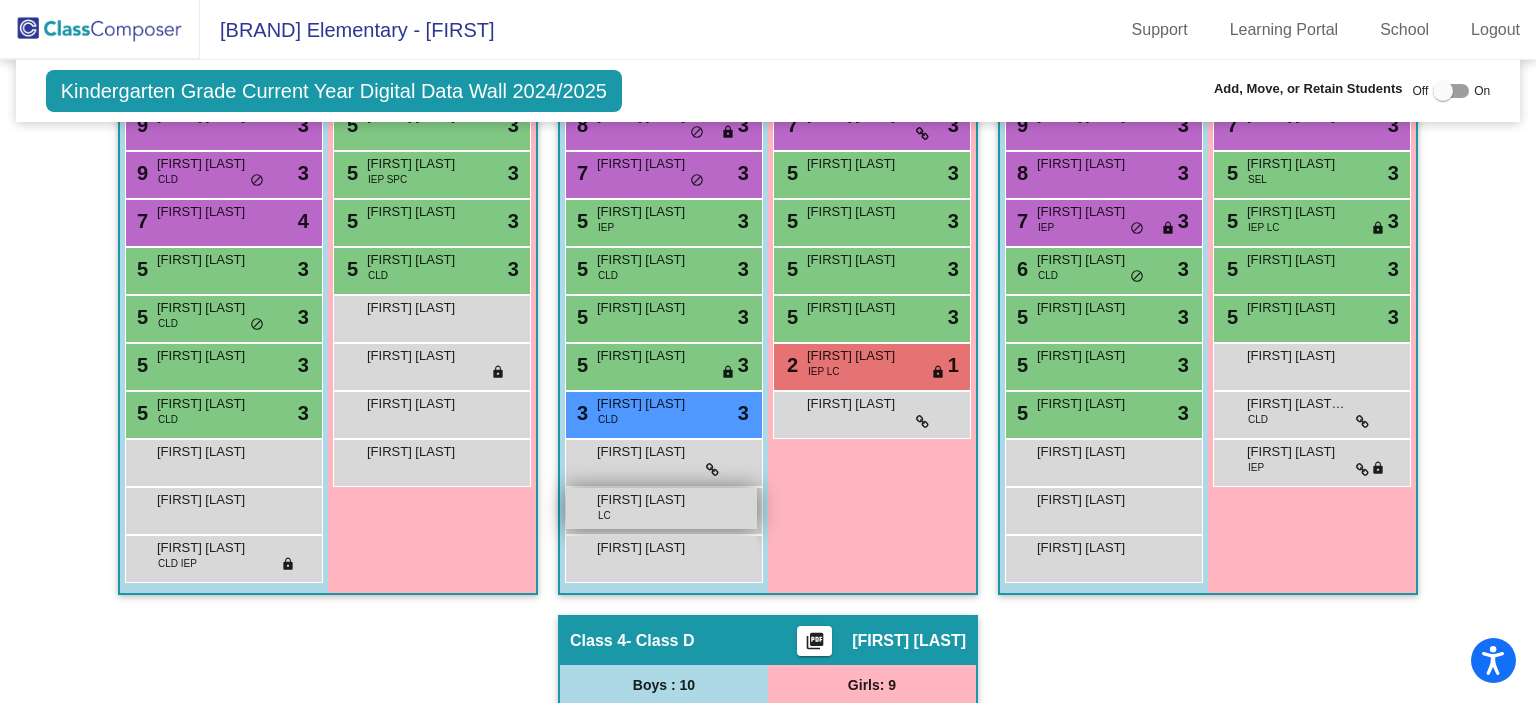 click on "[FIRST] [LAST]" at bounding box center (647, 500) 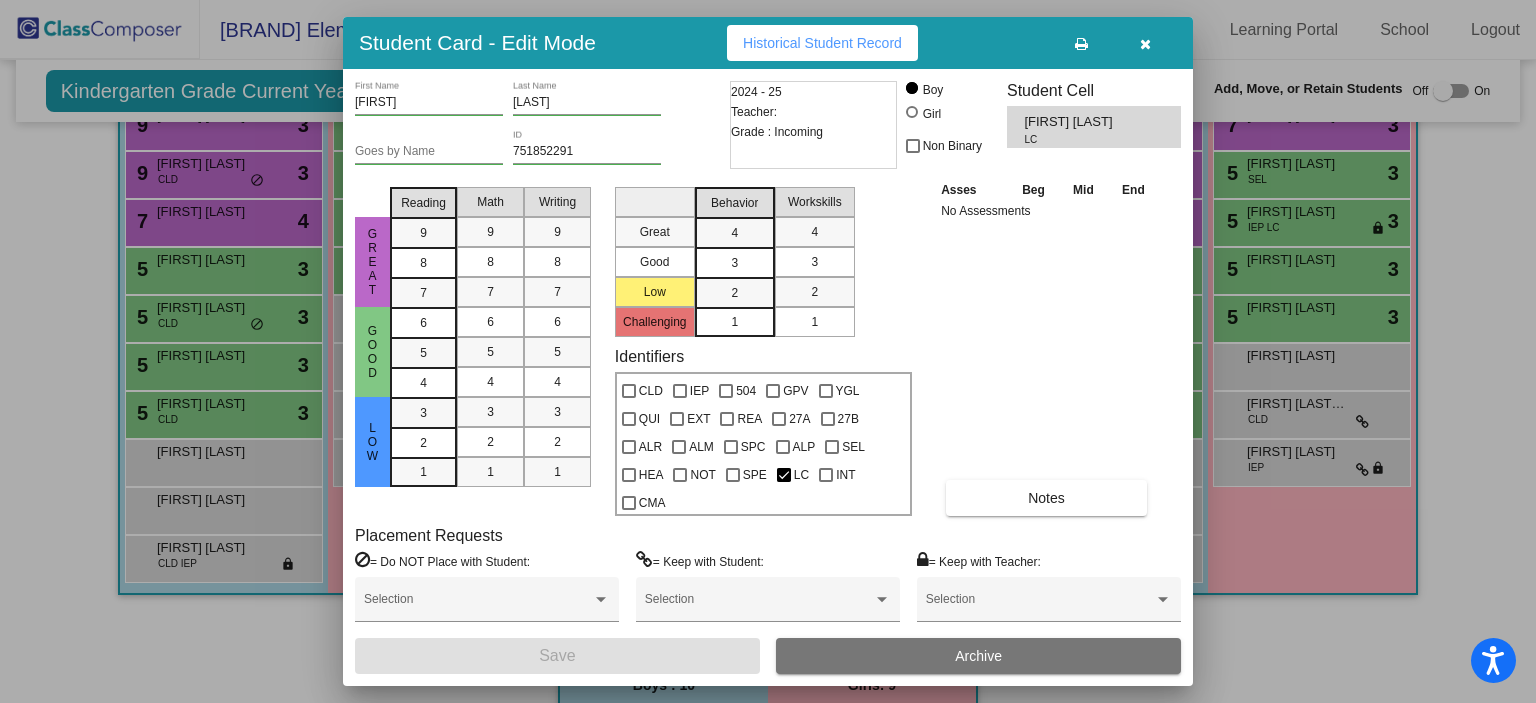 click at bounding box center (1145, 44) 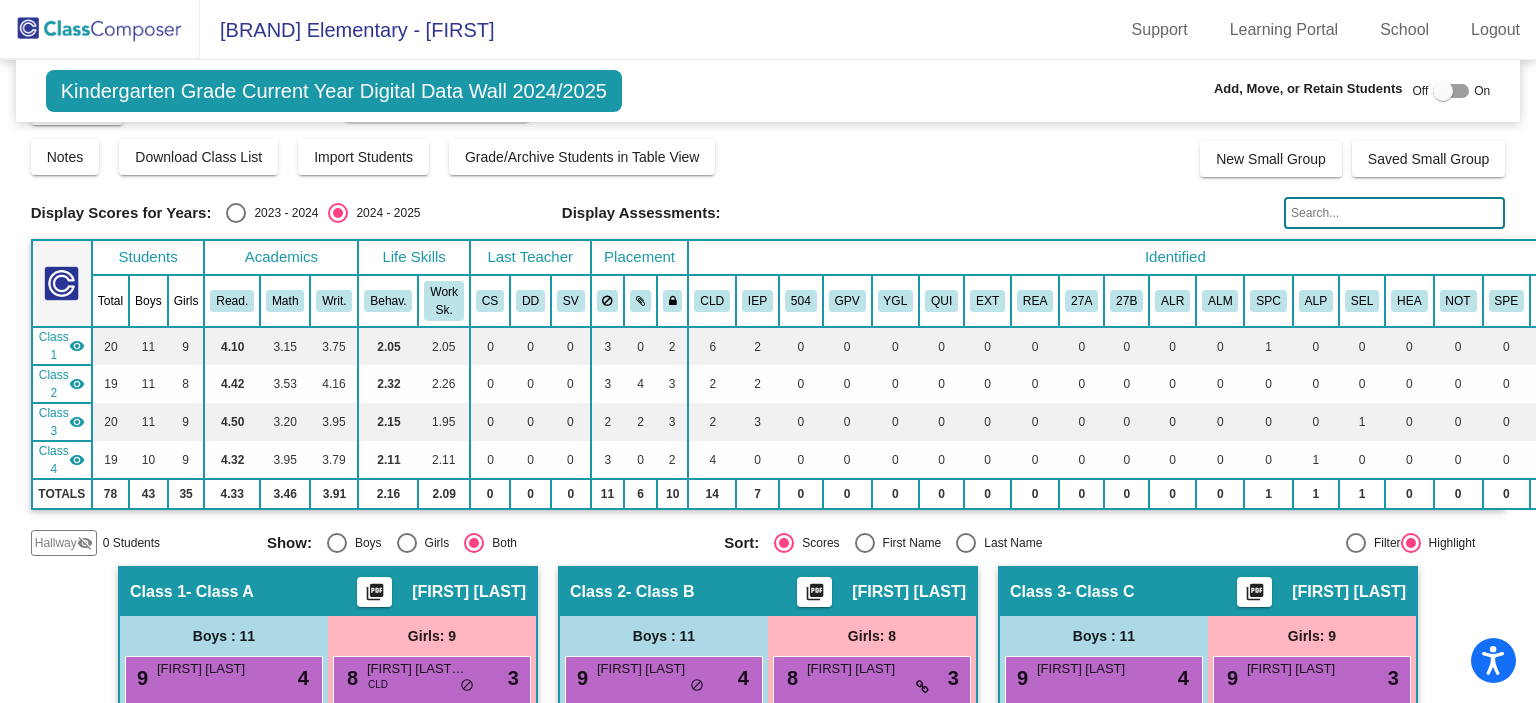scroll, scrollTop: 0, scrollLeft: 0, axis: both 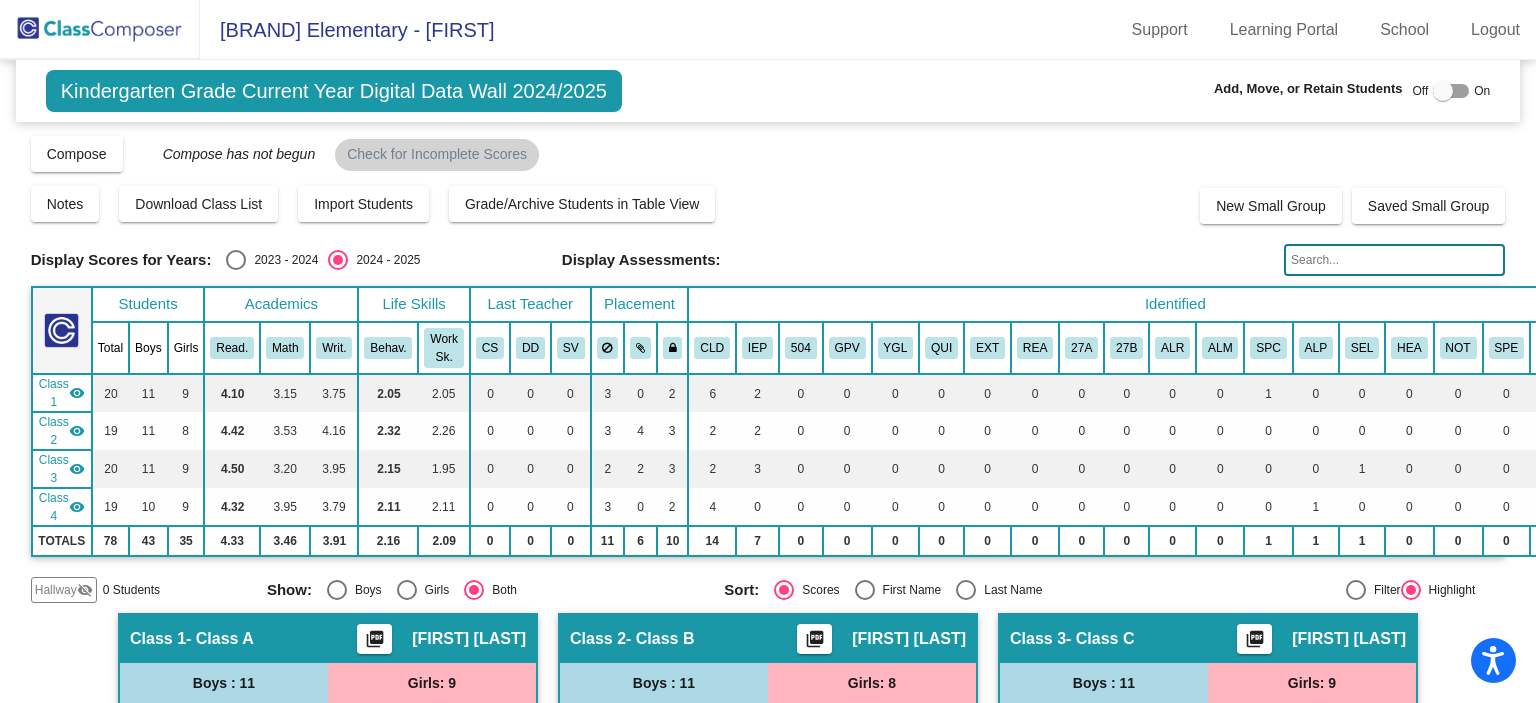 drag, startPoint x: 980, startPoint y: 238, endPoint x: 852, endPoint y: 218, distance: 129.55309 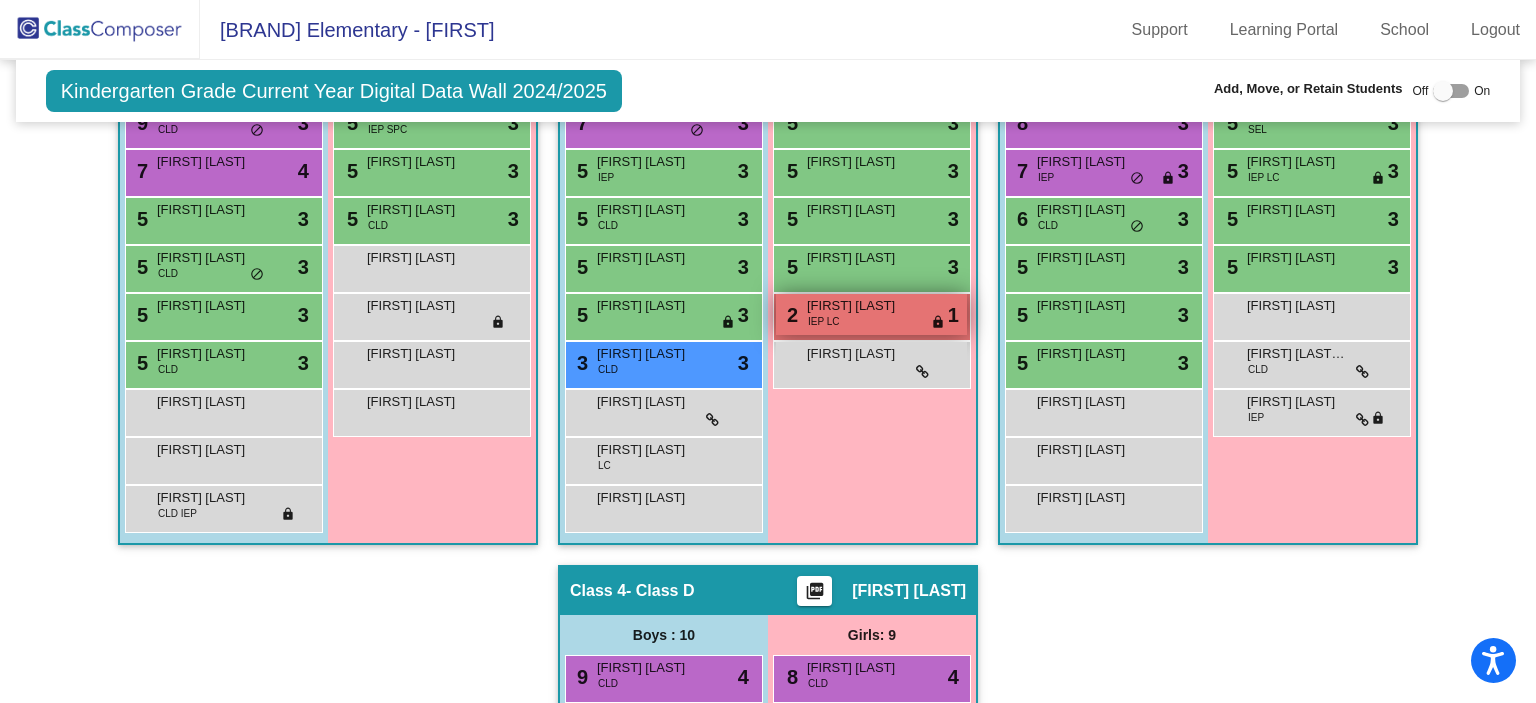 scroll, scrollTop: 696, scrollLeft: 0, axis: vertical 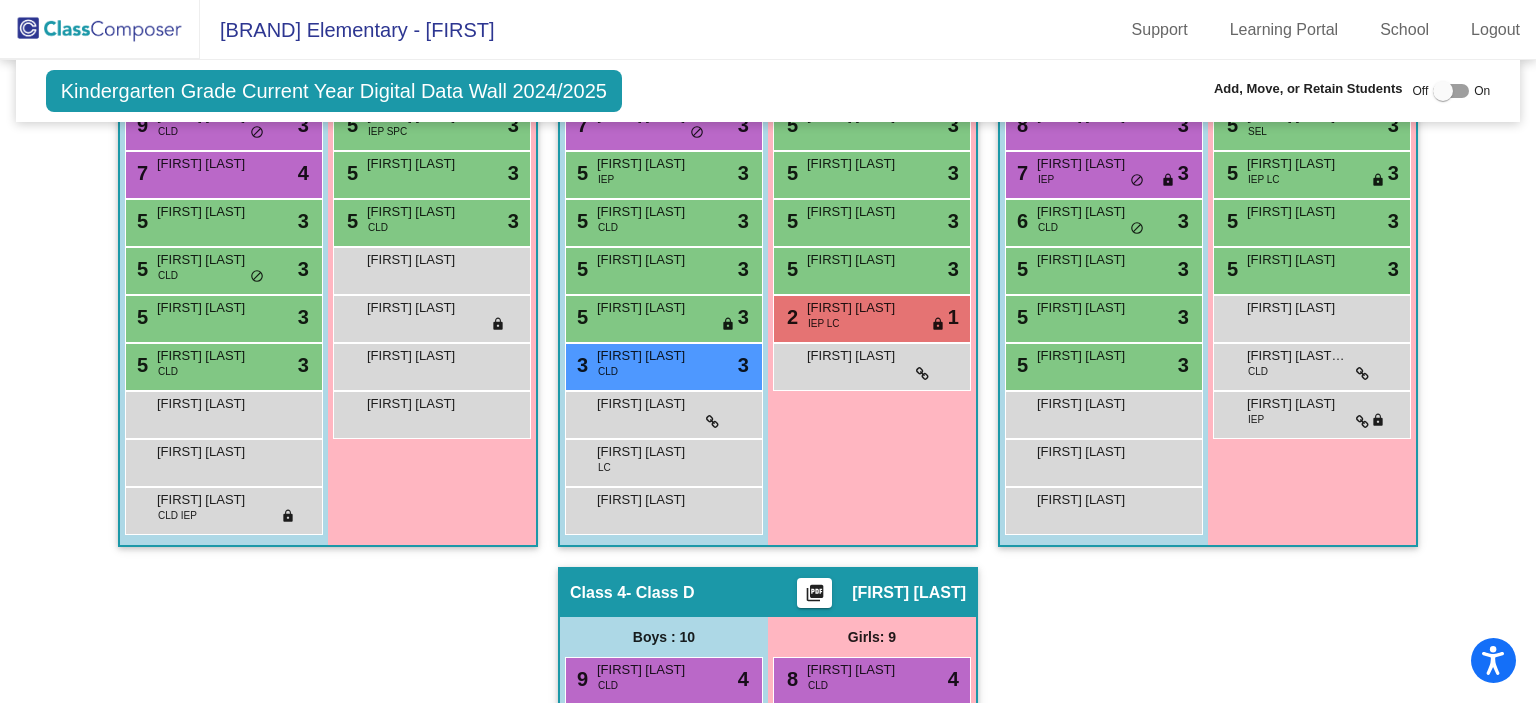drag, startPoint x: 695, startPoint y: 457, endPoint x: 973, endPoint y: 390, distance: 285.95978 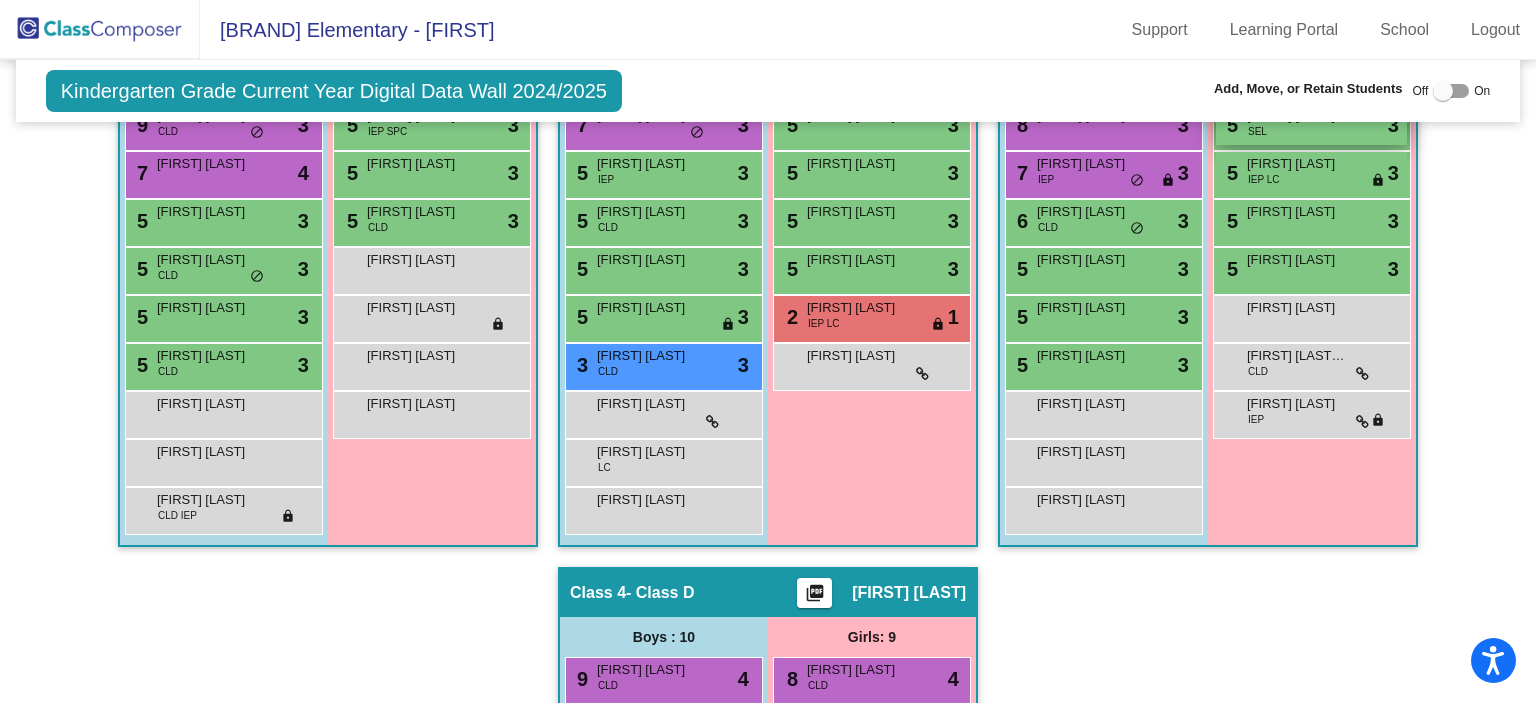 drag, startPoint x: 823, startPoint y: 454, endPoint x: 1272, endPoint y: 123, distance: 557.819 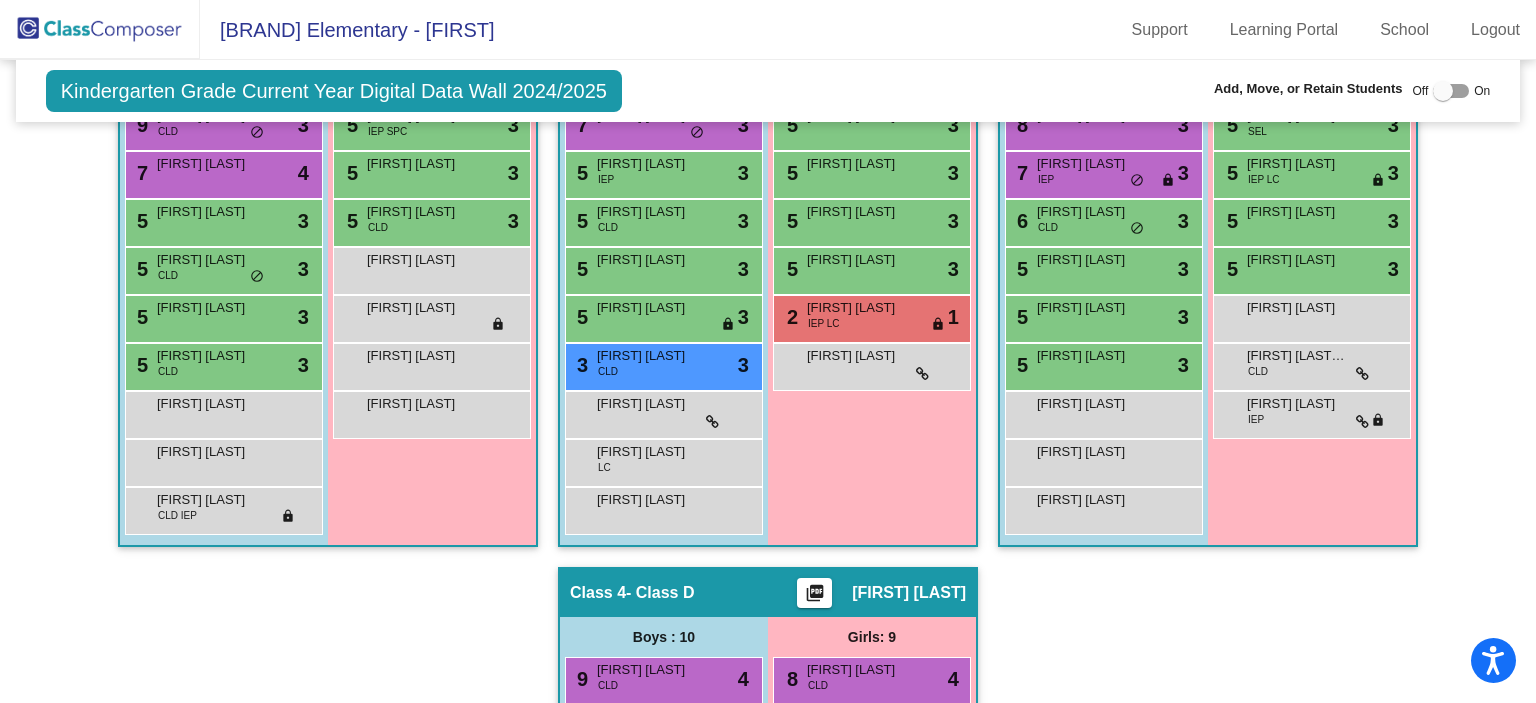 click at bounding box center [1451, 91] 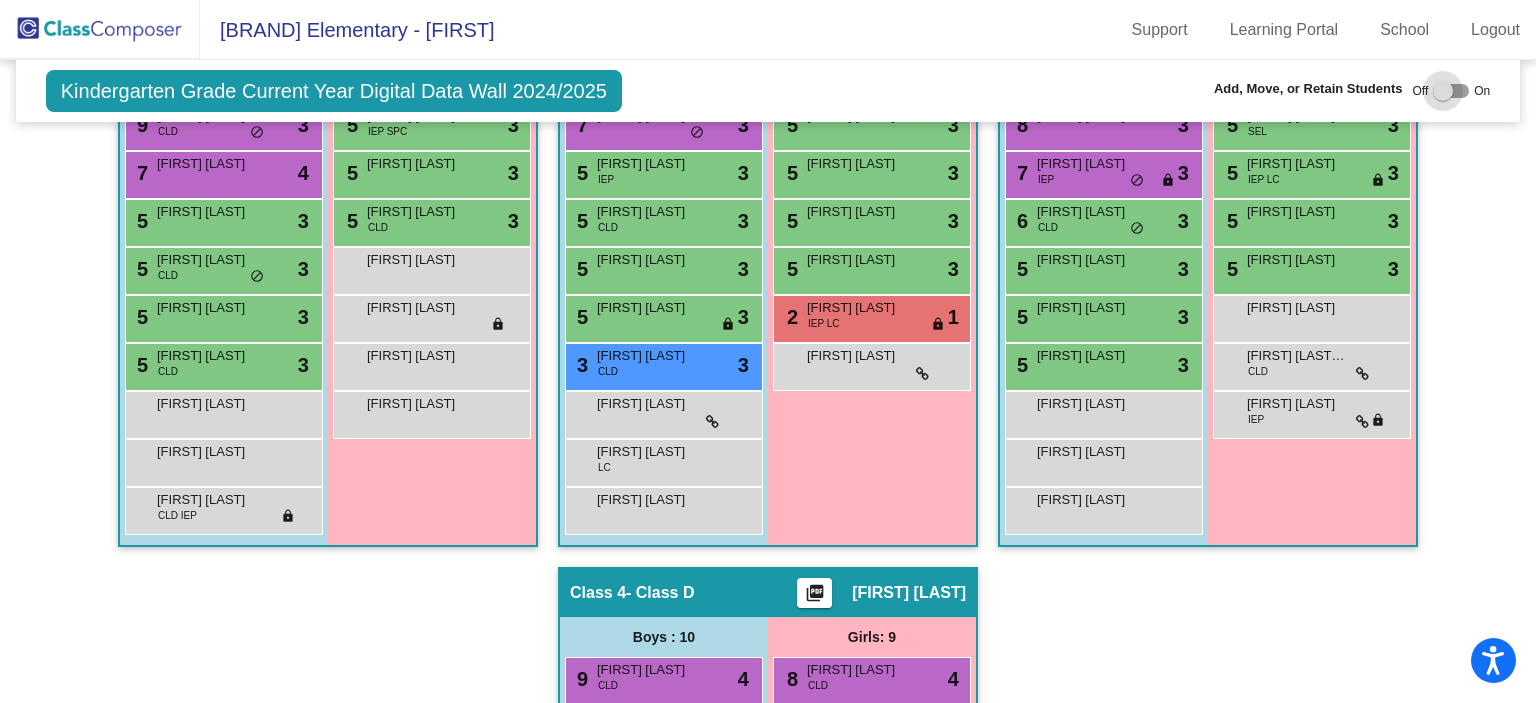 checkbox on "true" 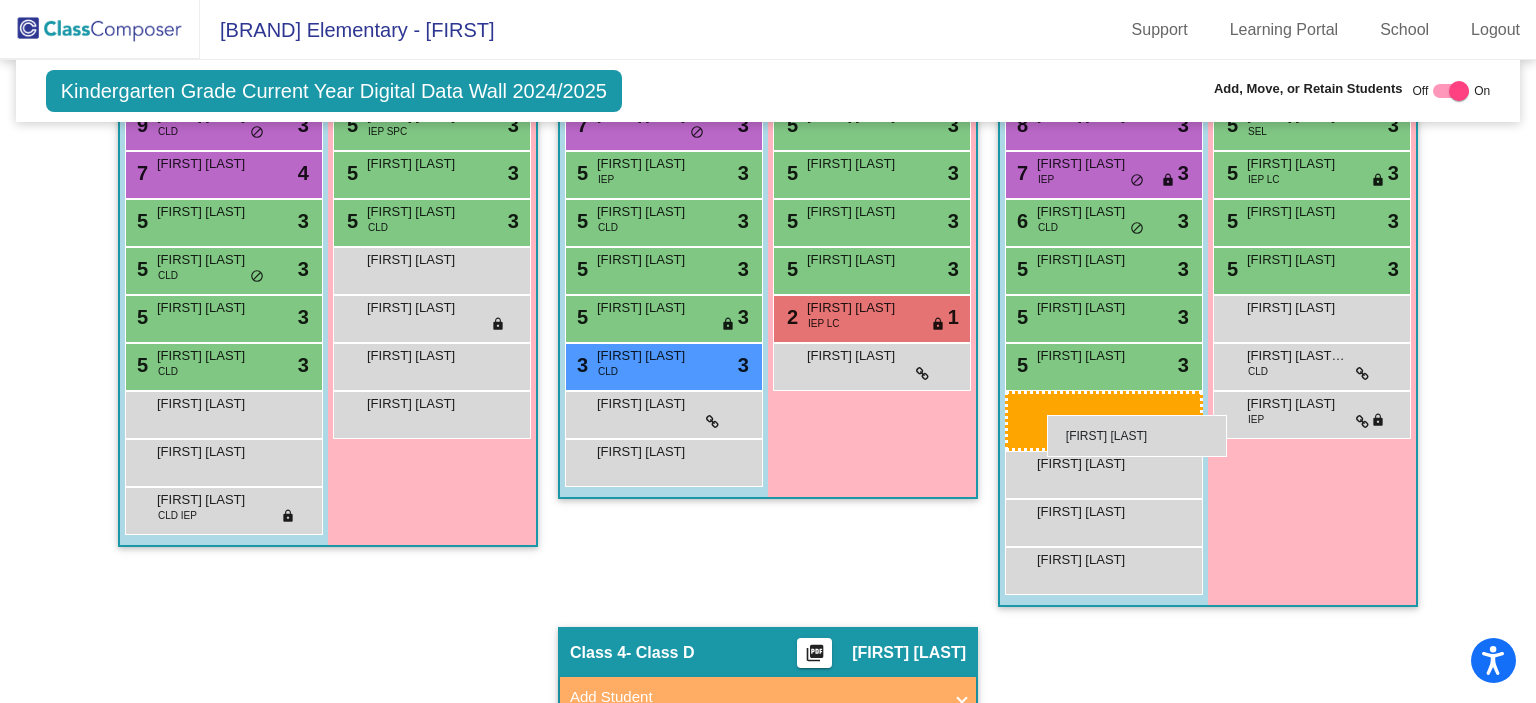 drag, startPoint x: 647, startPoint y: 465, endPoint x: 1047, endPoint y: 415, distance: 403.11288 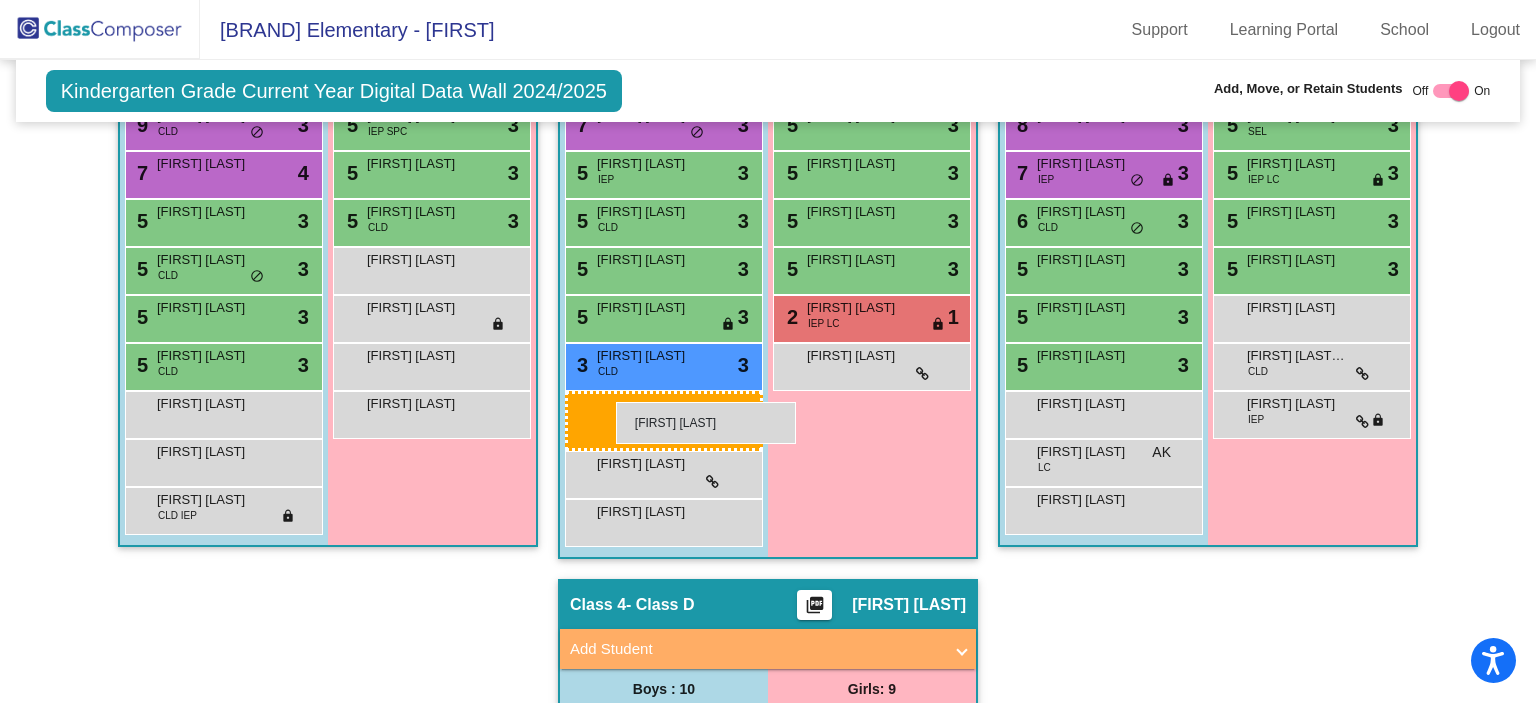 drag, startPoint x: 1100, startPoint y: 403, endPoint x: 612, endPoint y: 400, distance: 488.00922 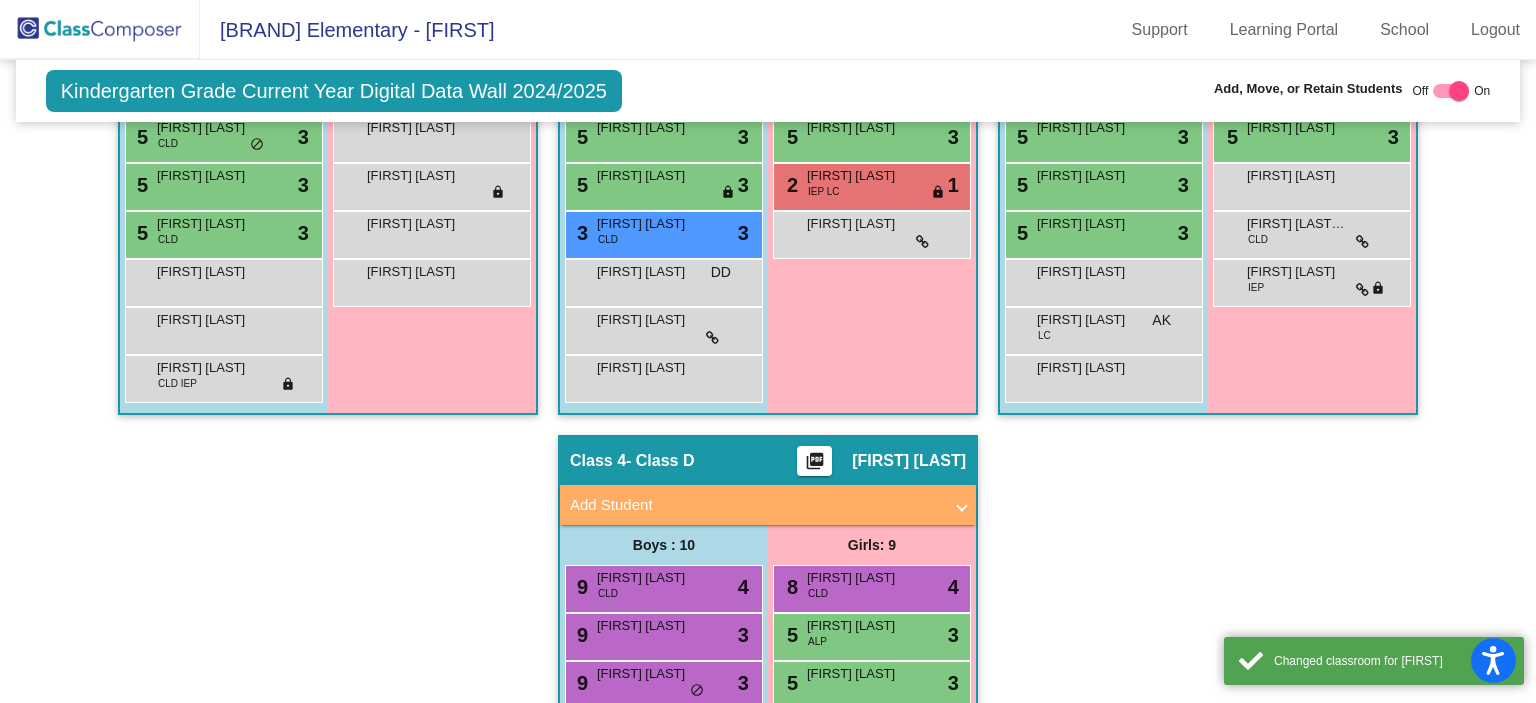 scroll, scrollTop: 992, scrollLeft: 0, axis: vertical 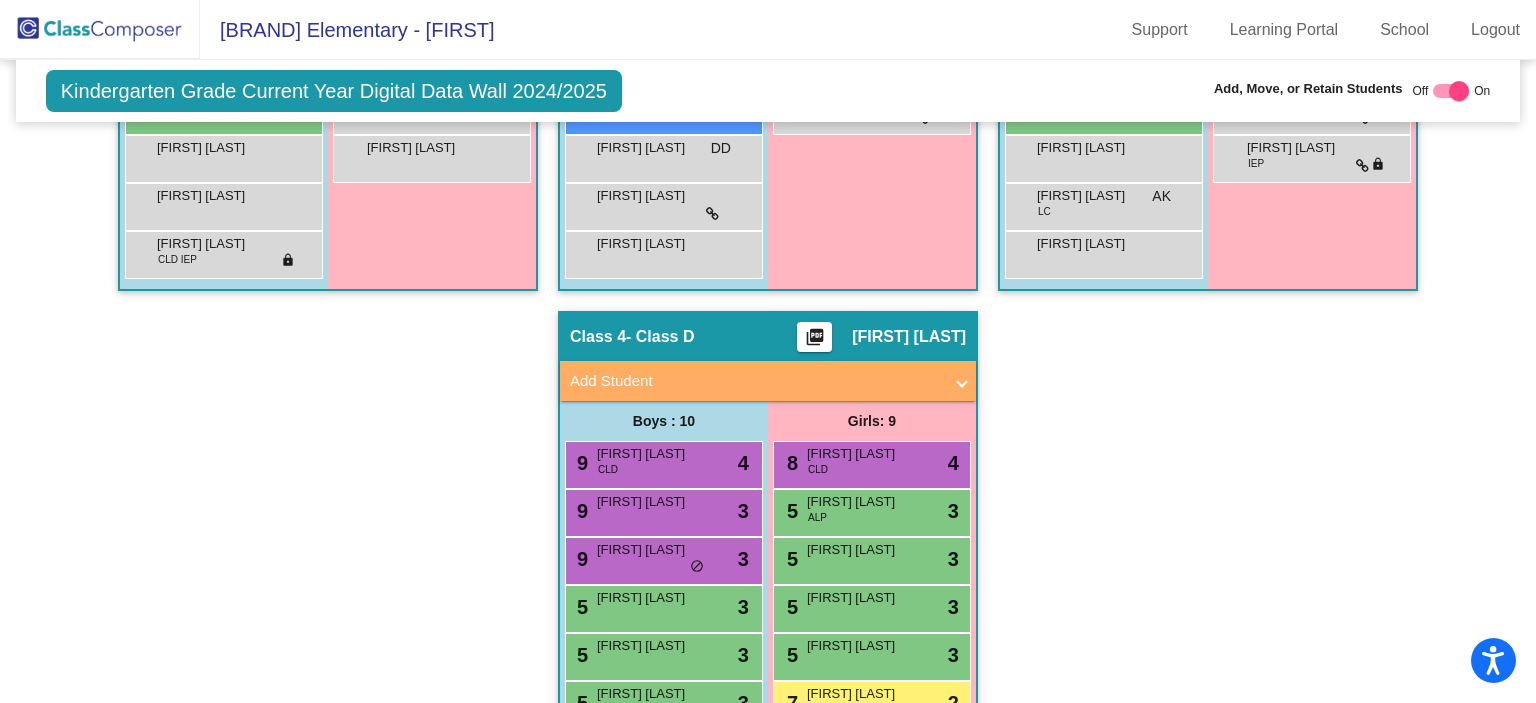 drag, startPoint x: 612, startPoint y: 400, endPoint x: 1060, endPoint y: 461, distance: 452.13382 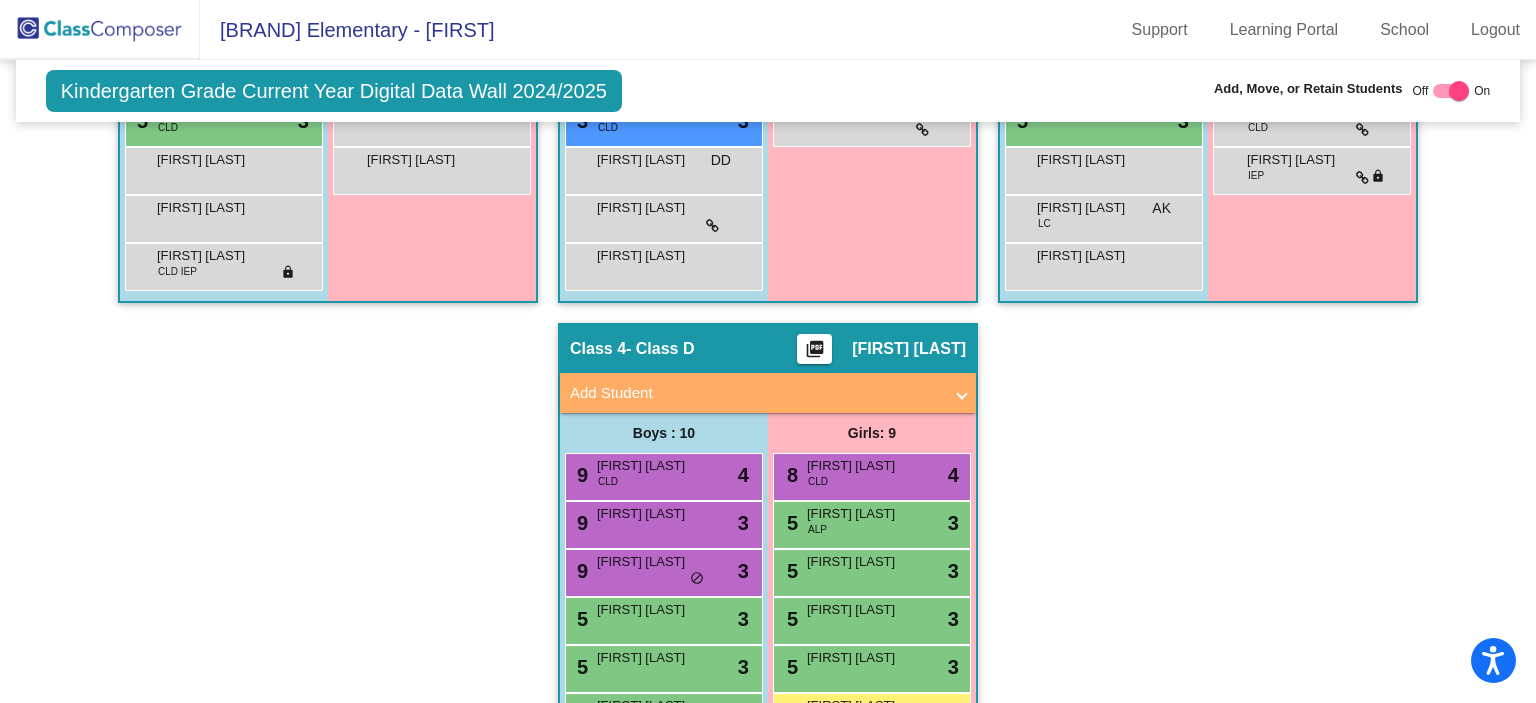 scroll, scrollTop: 976, scrollLeft: 0, axis: vertical 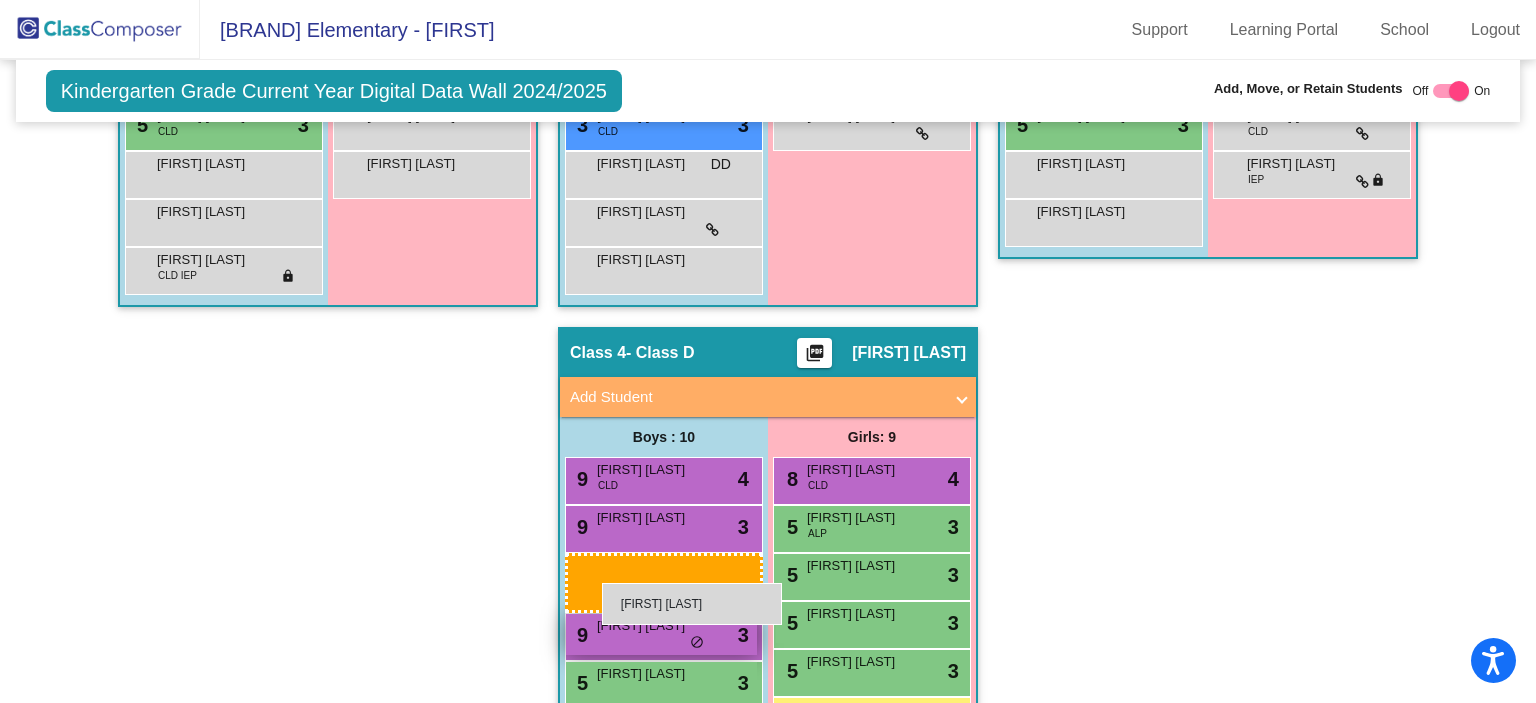 drag, startPoint x: 1088, startPoint y: 198, endPoint x: 602, endPoint y: 580, distance: 618.15857 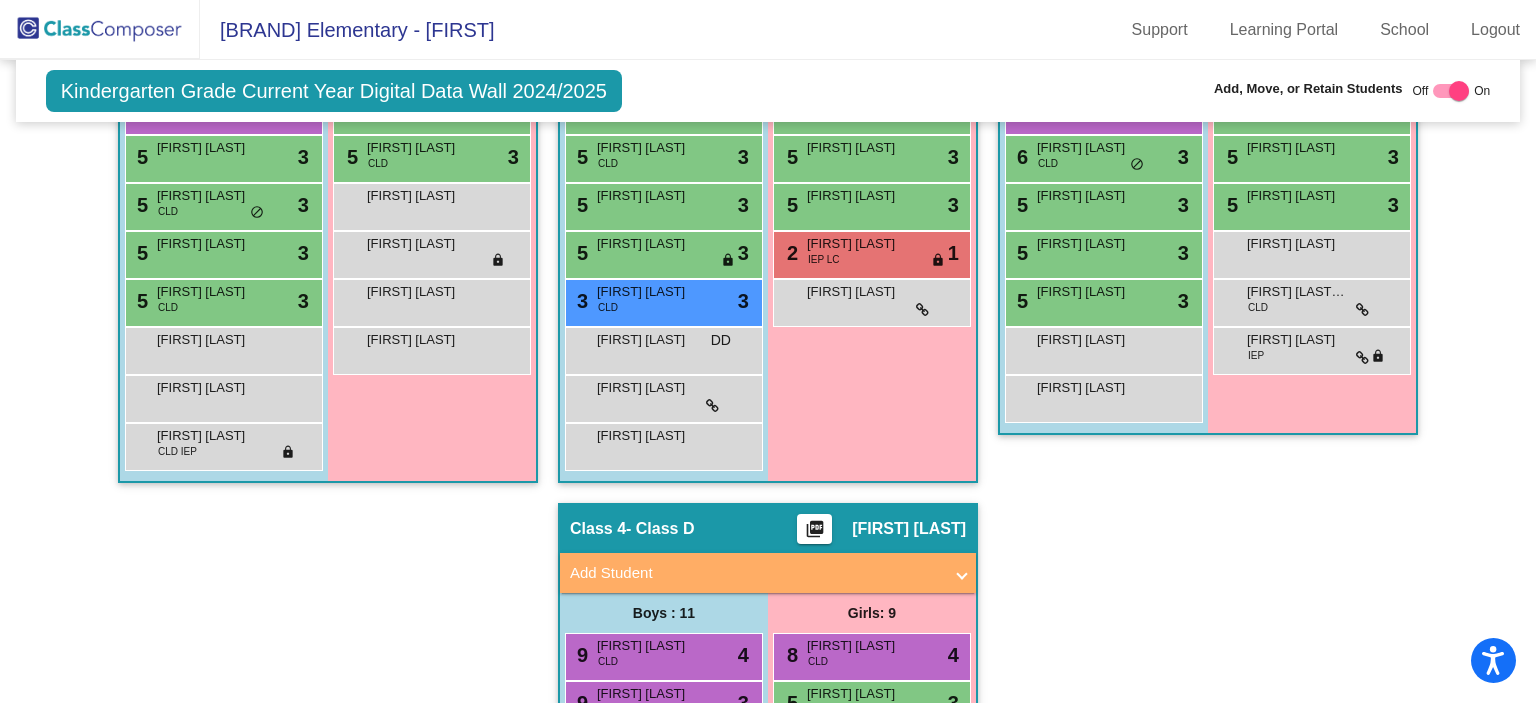 scroll, scrollTop: 793, scrollLeft: 0, axis: vertical 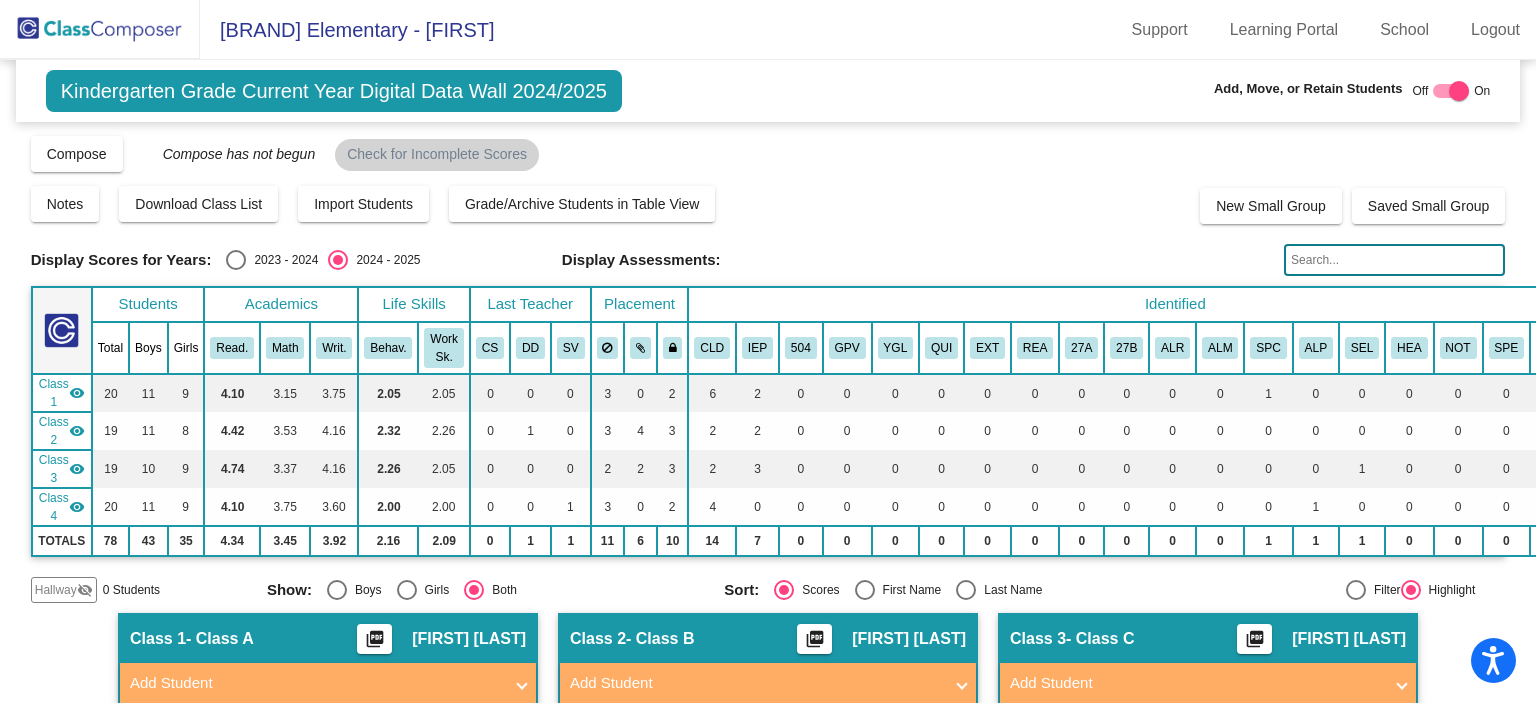 click 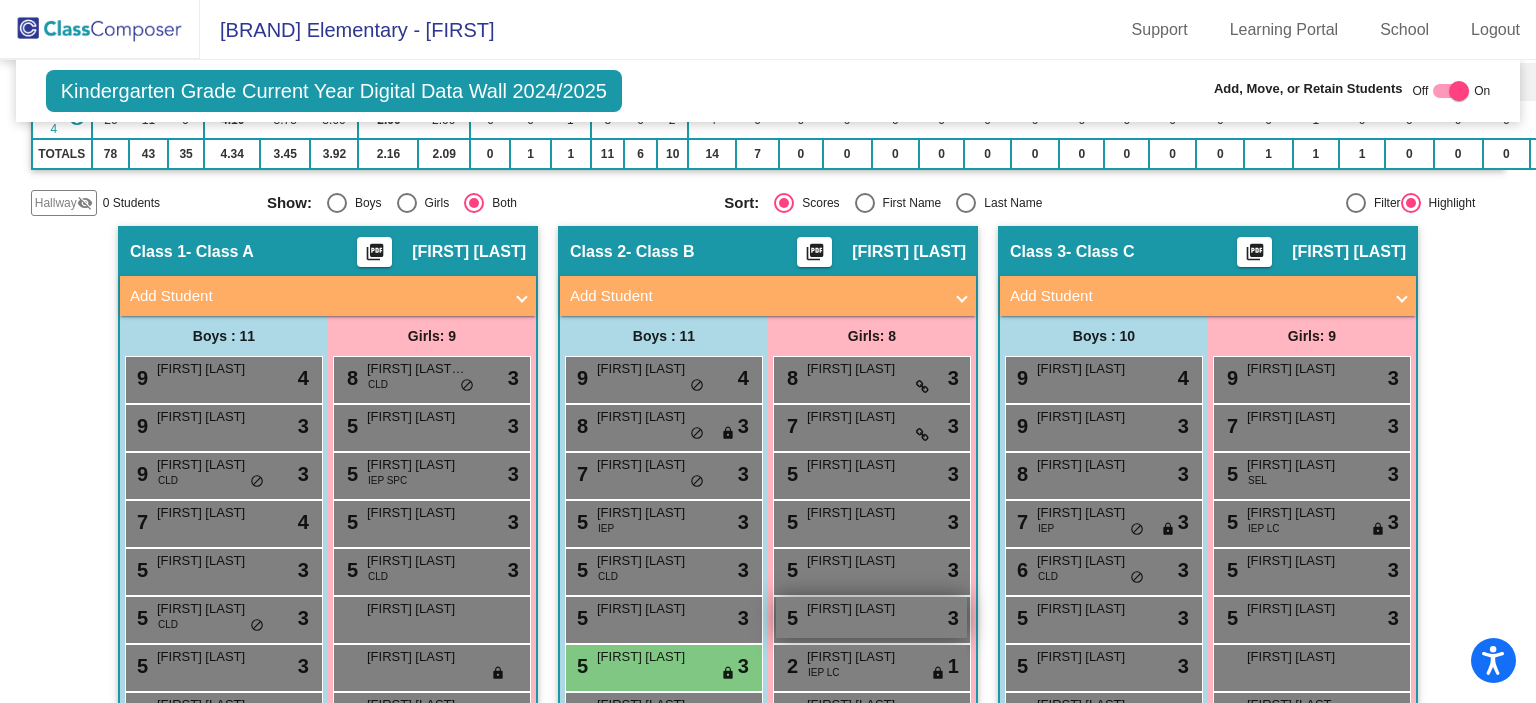 scroll, scrollTop: 386, scrollLeft: 0, axis: vertical 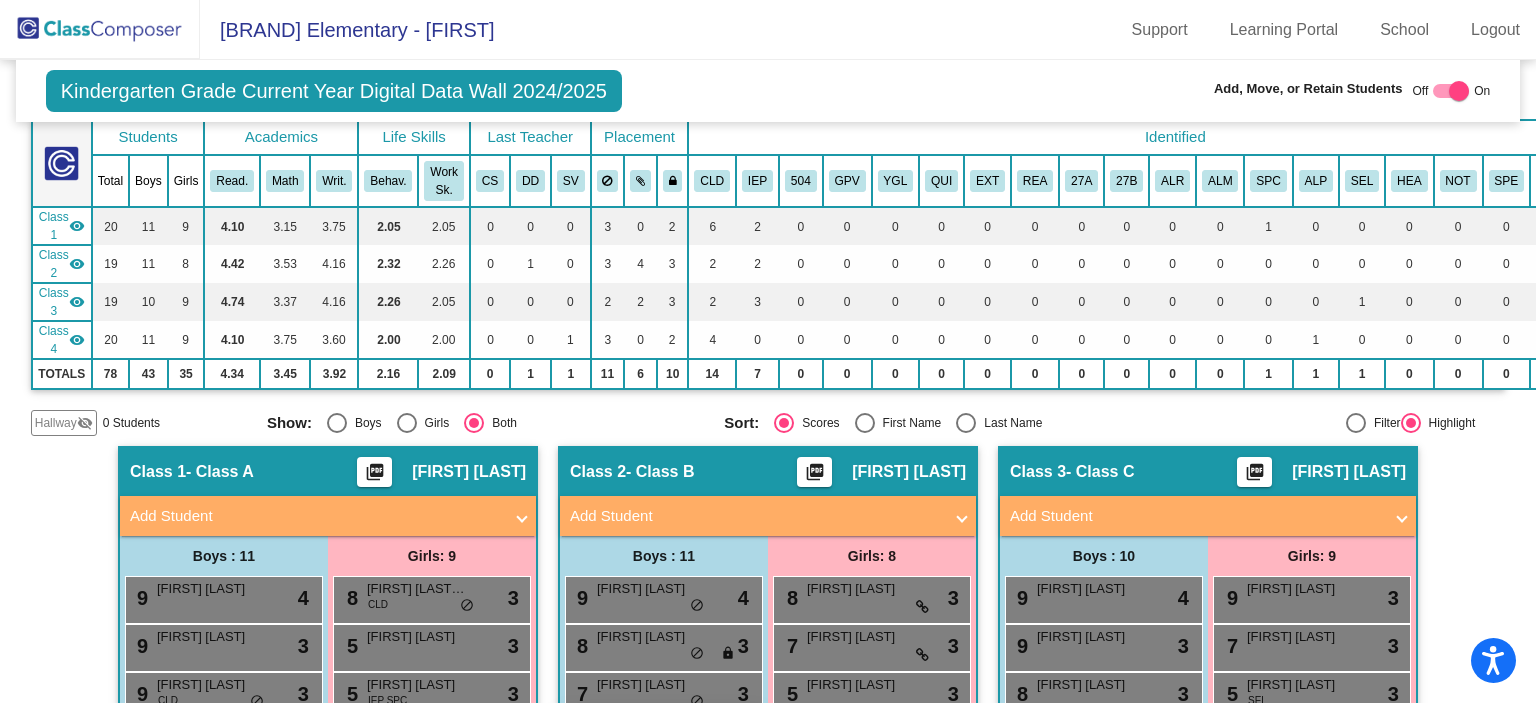 type on "[LAST]" 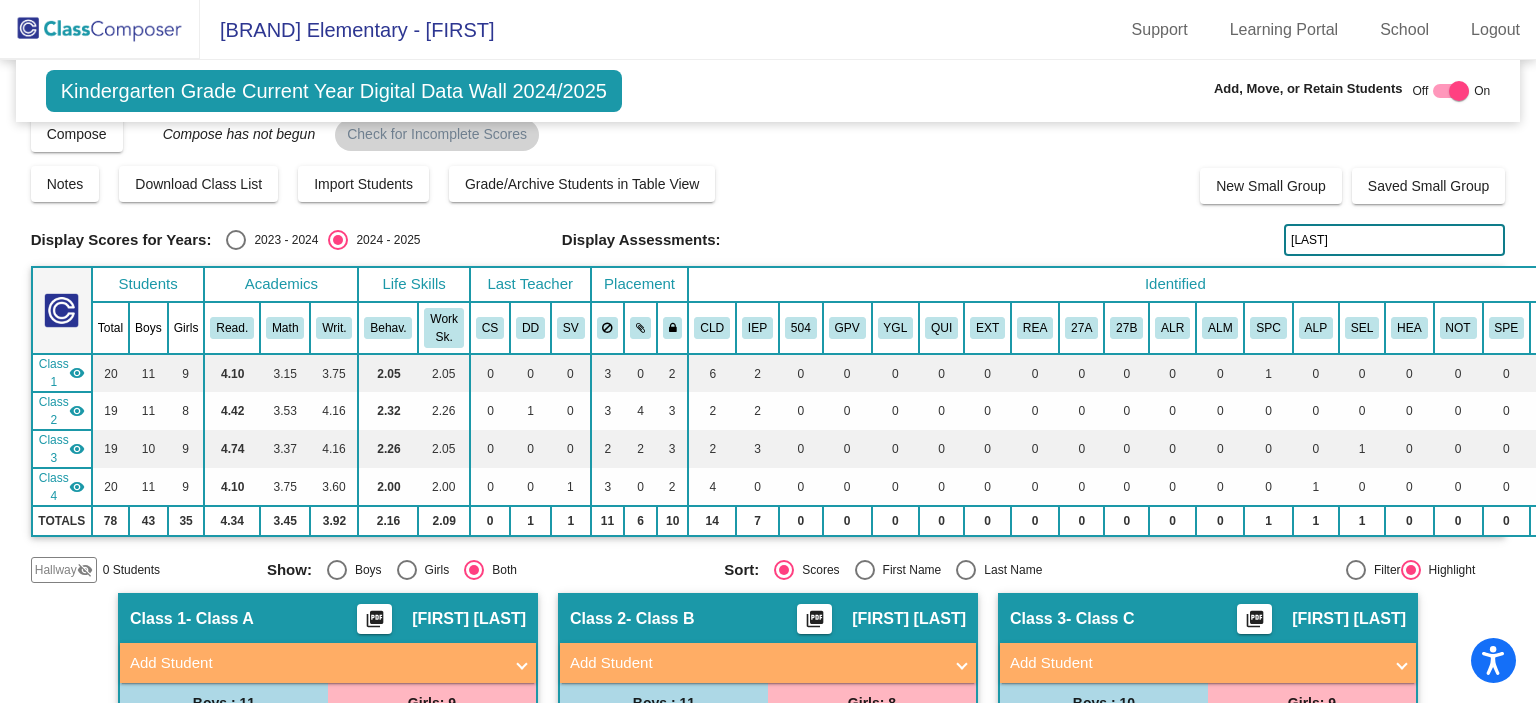 scroll, scrollTop: 0, scrollLeft: 0, axis: both 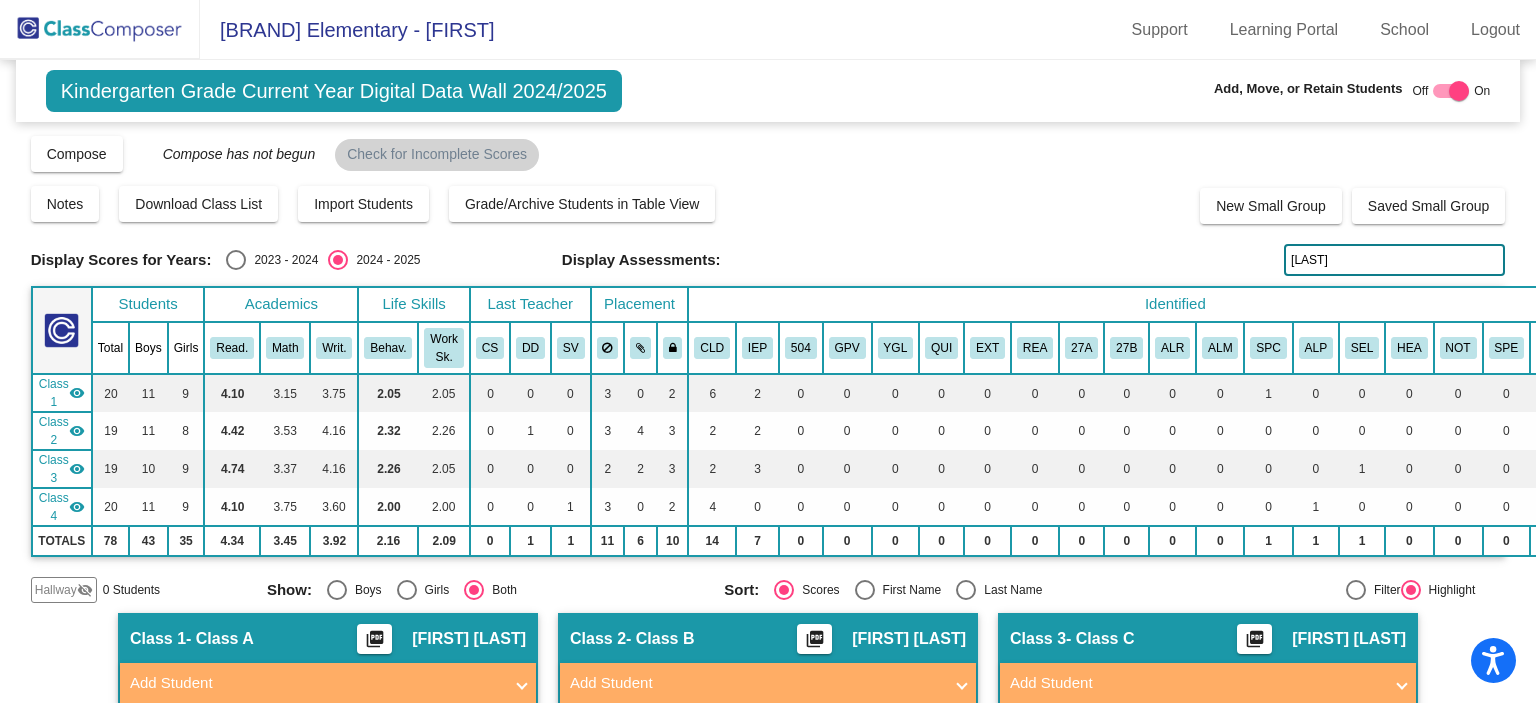 drag, startPoint x: 708, startPoint y: 499, endPoint x: 145, endPoint y: 23, distance: 737.25507 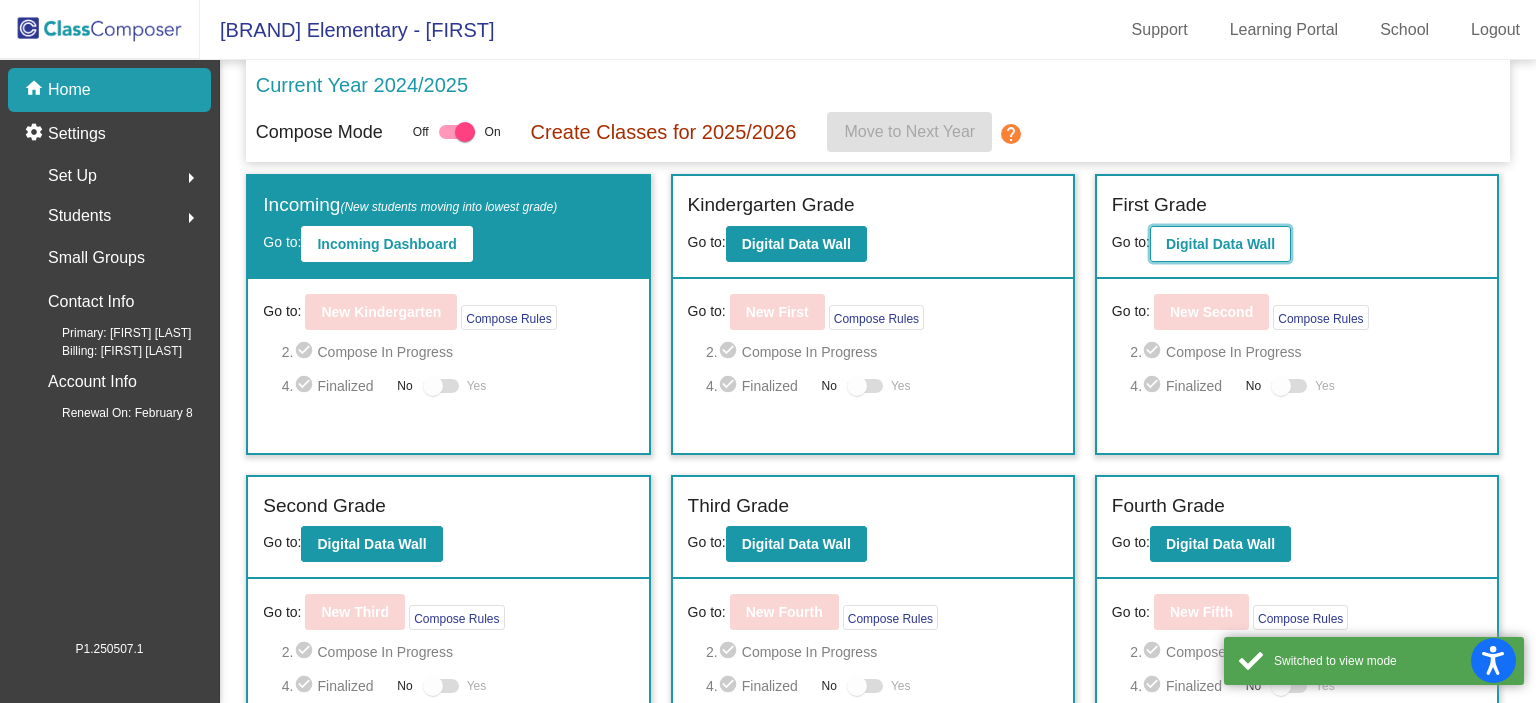 click on "Digital Data Wall" 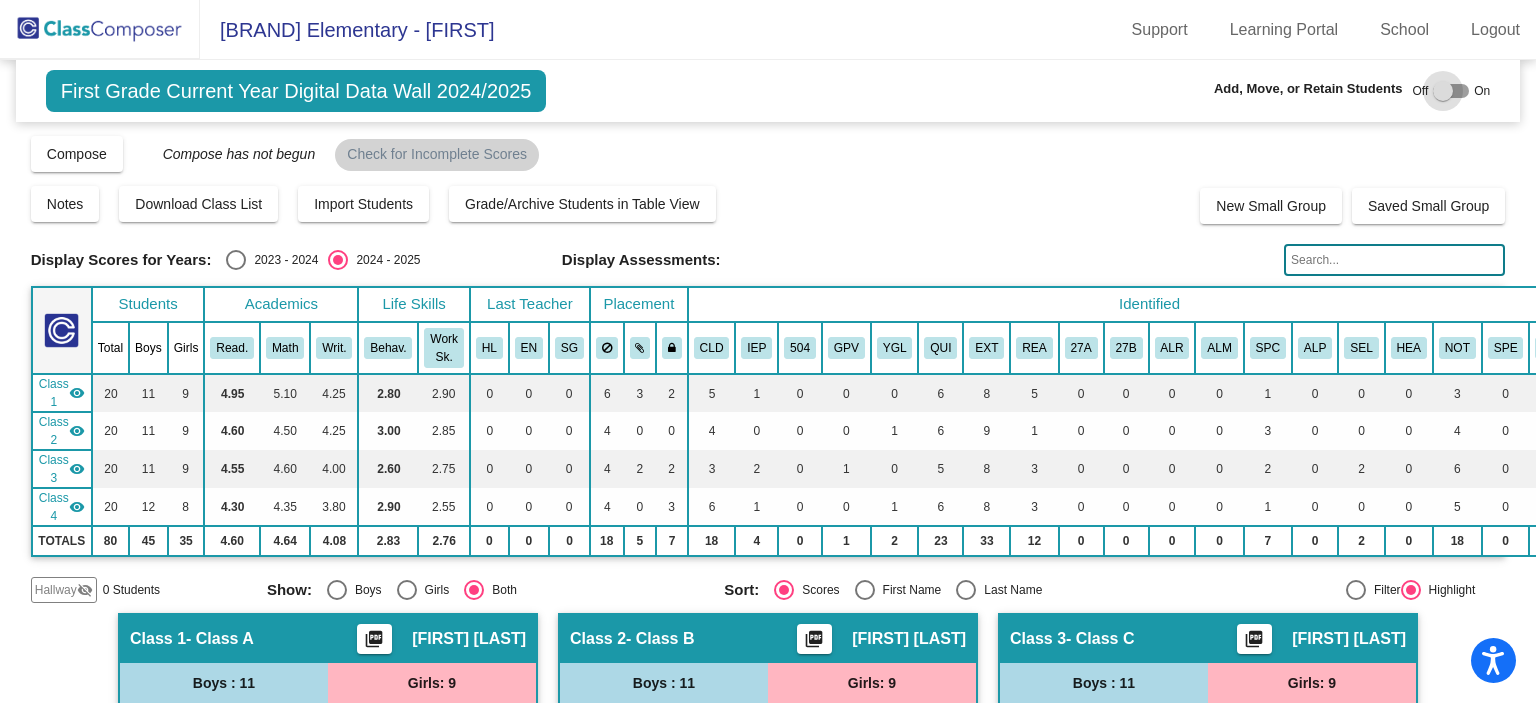 click at bounding box center (1451, 91) 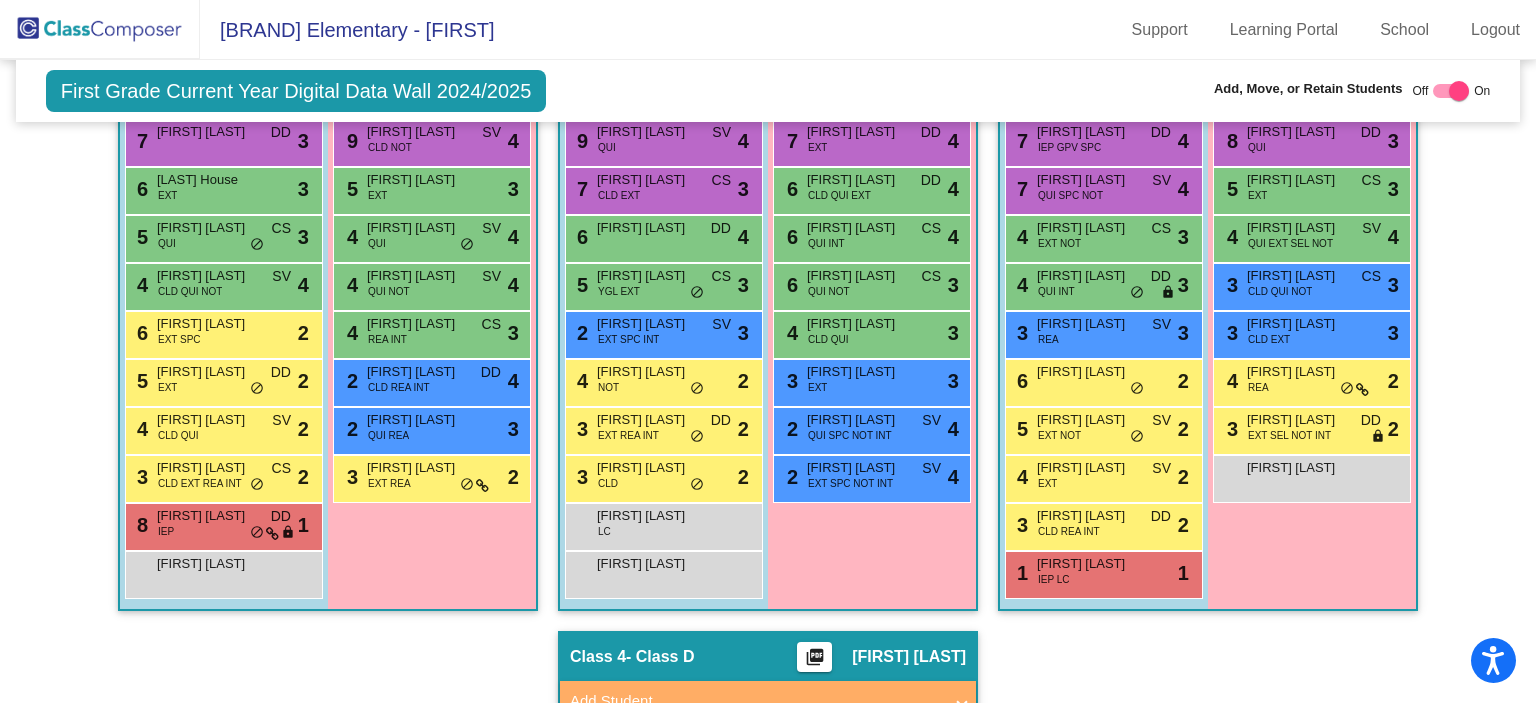 scroll, scrollTop: 712, scrollLeft: 0, axis: vertical 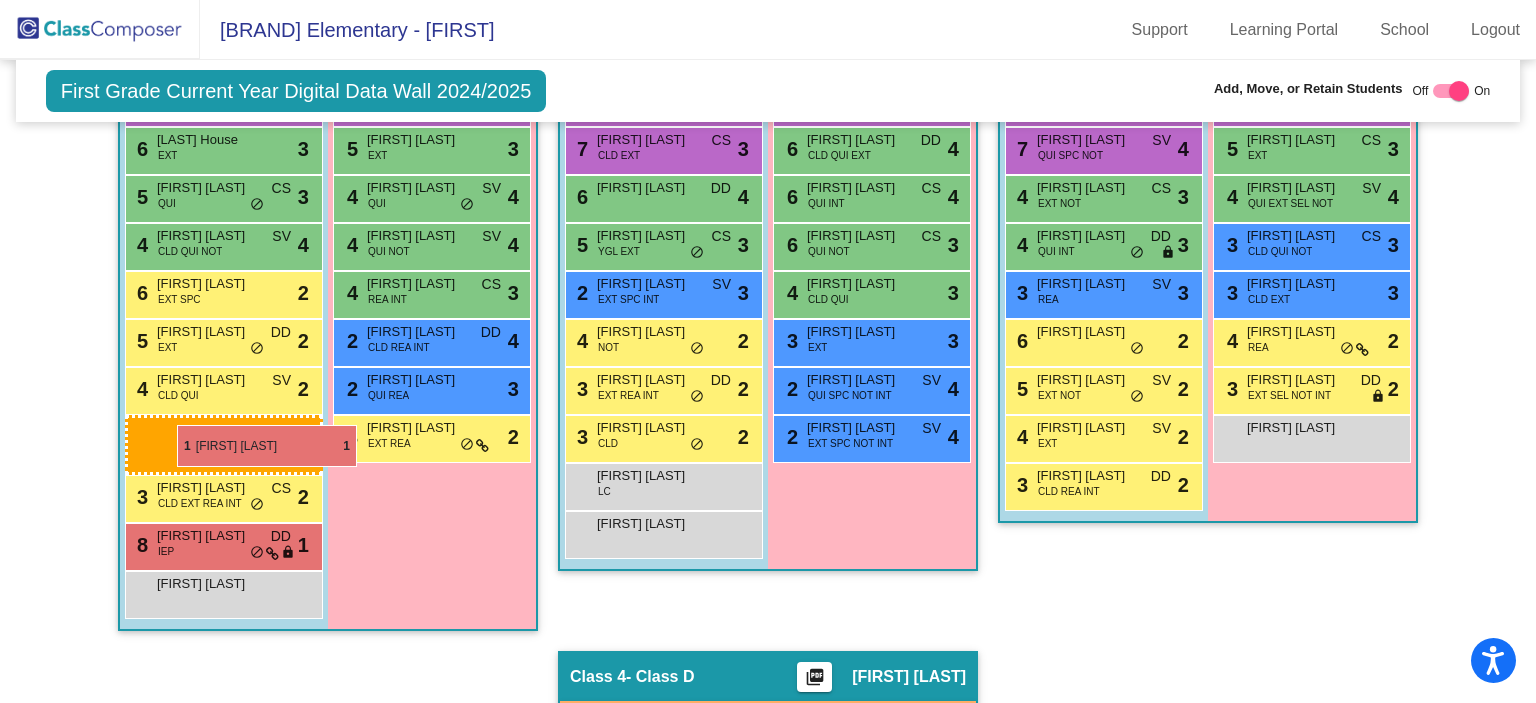 drag, startPoint x: 1040, startPoint y: 524, endPoint x: 177, endPoint y: 425, distance: 868.6599 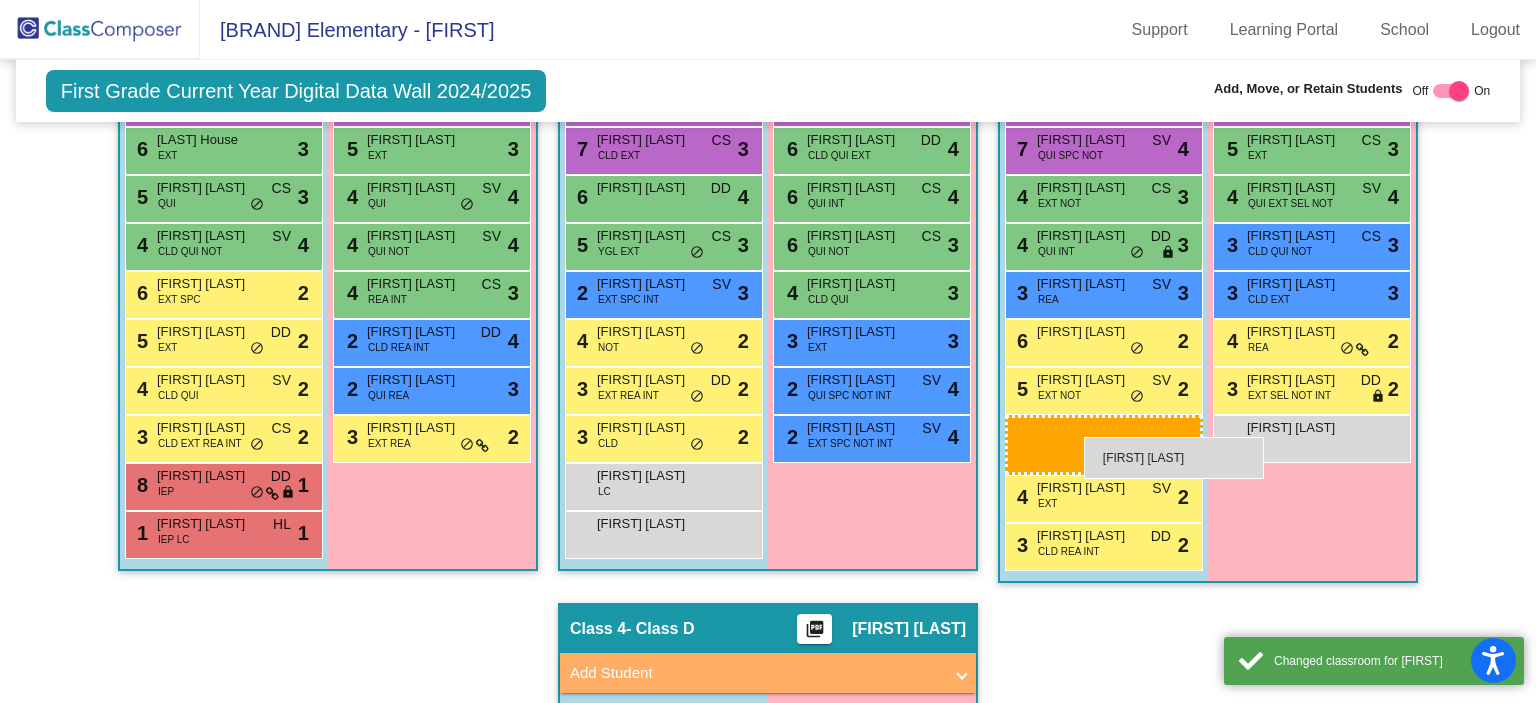 drag, startPoint x: 204, startPoint y: 576, endPoint x: 1084, endPoint y: 437, distance: 890.9102 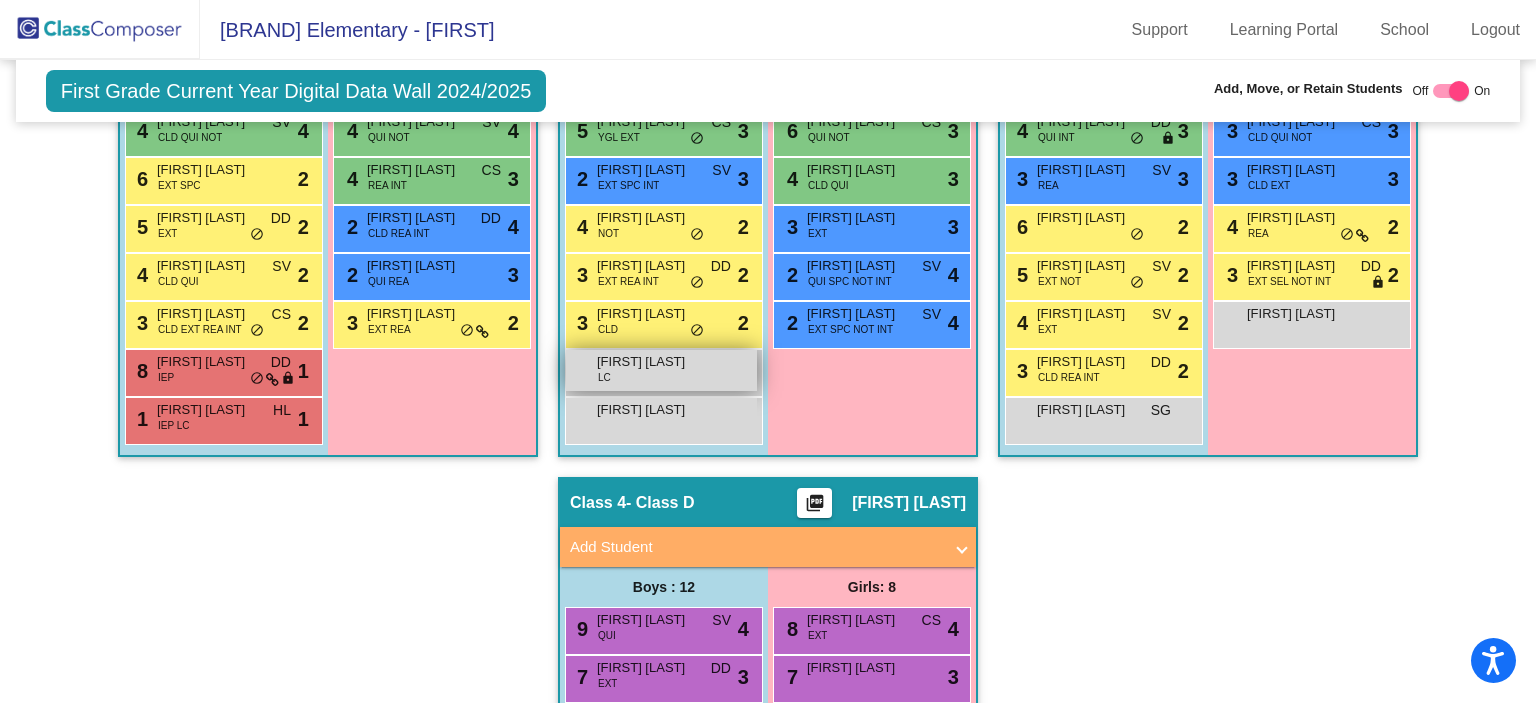 scroll, scrollTop: 848, scrollLeft: 0, axis: vertical 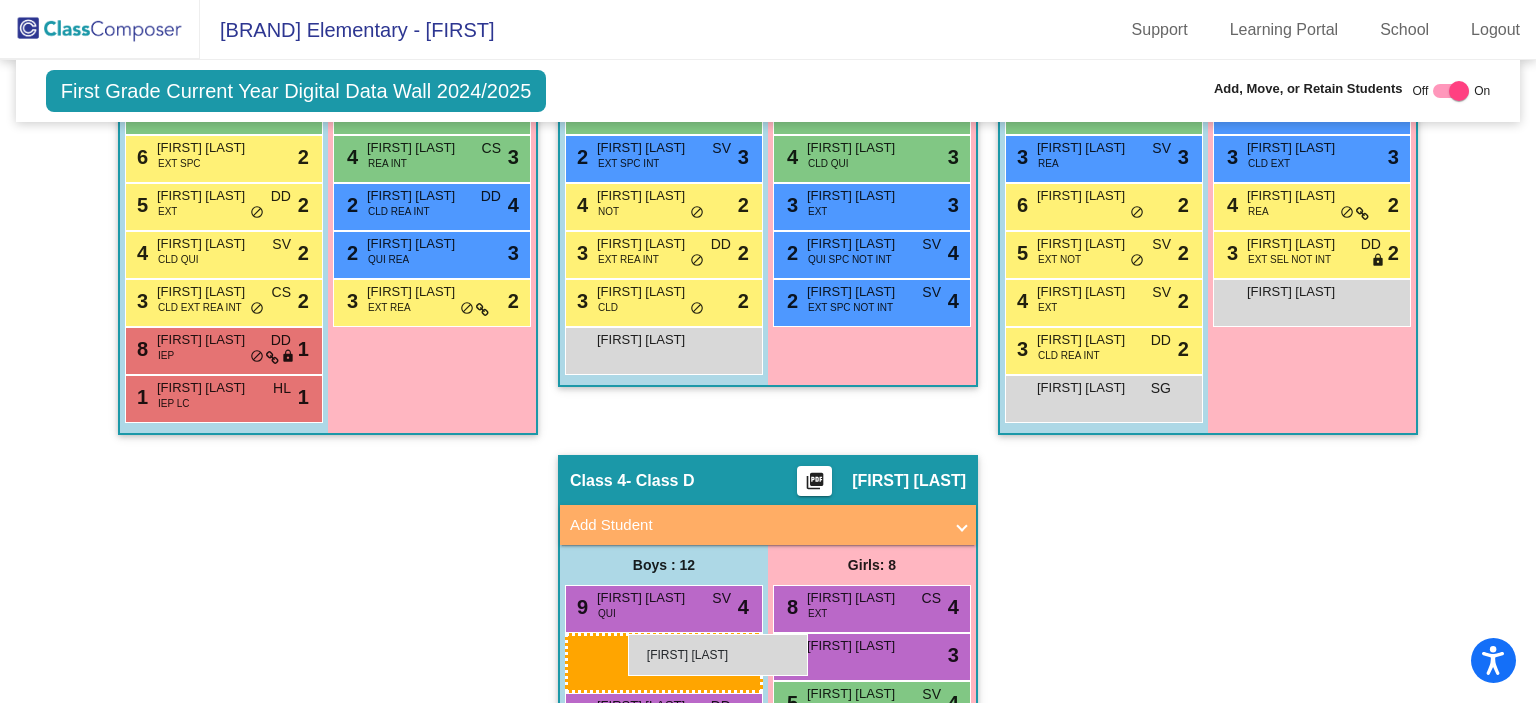 drag, startPoint x: 656, startPoint y: 335, endPoint x: 628, endPoint y: 634, distance: 300.30817 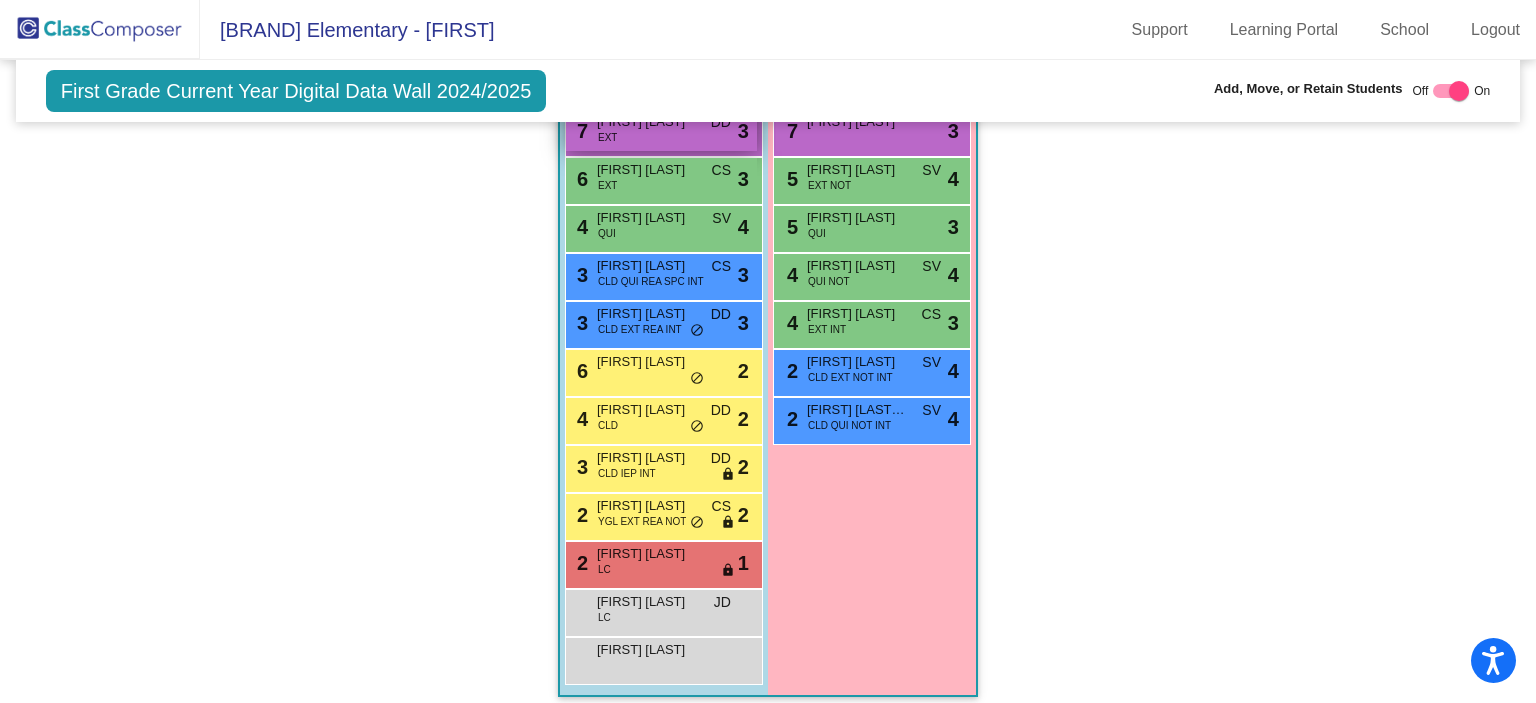 scroll, scrollTop: 1389, scrollLeft: 0, axis: vertical 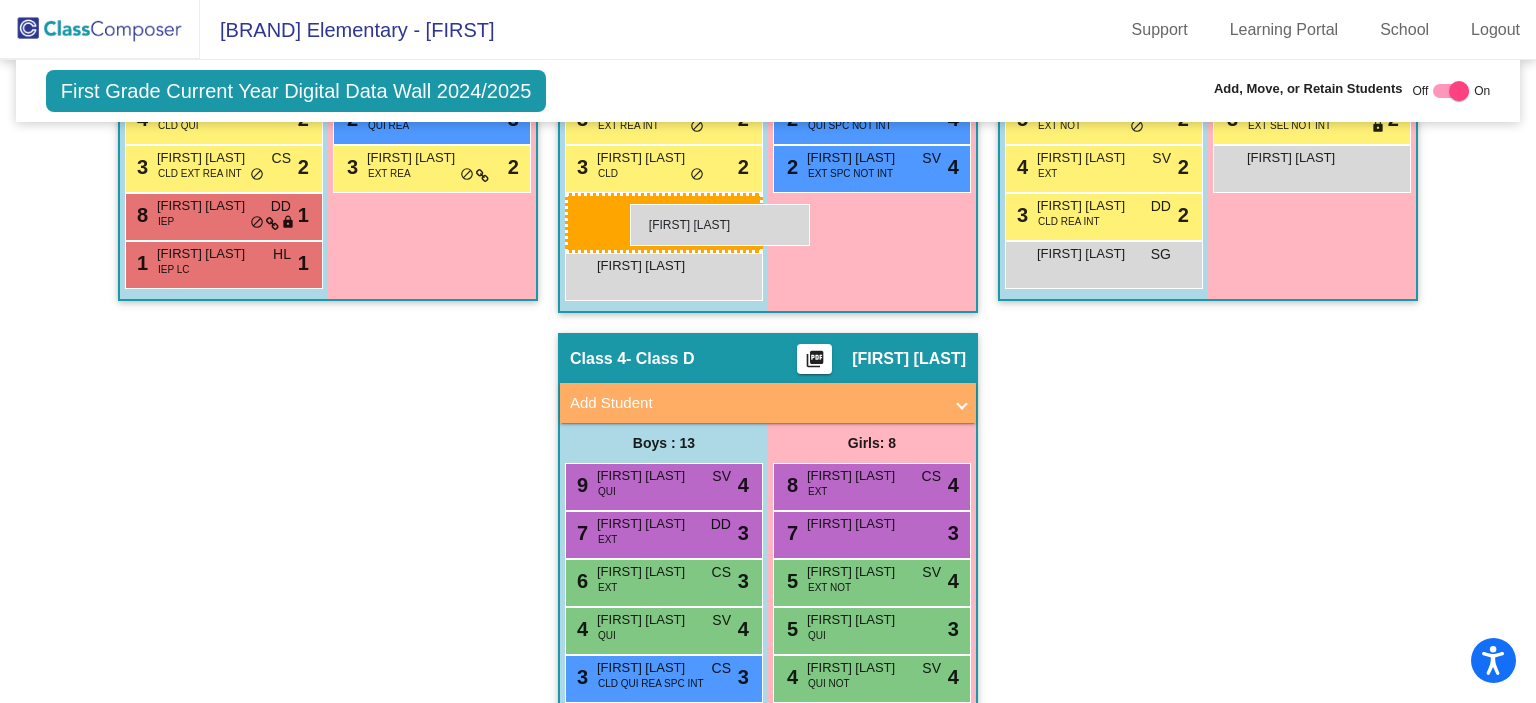 drag, startPoint x: 692, startPoint y: 631, endPoint x: 630, endPoint y: 204, distance: 431.4777 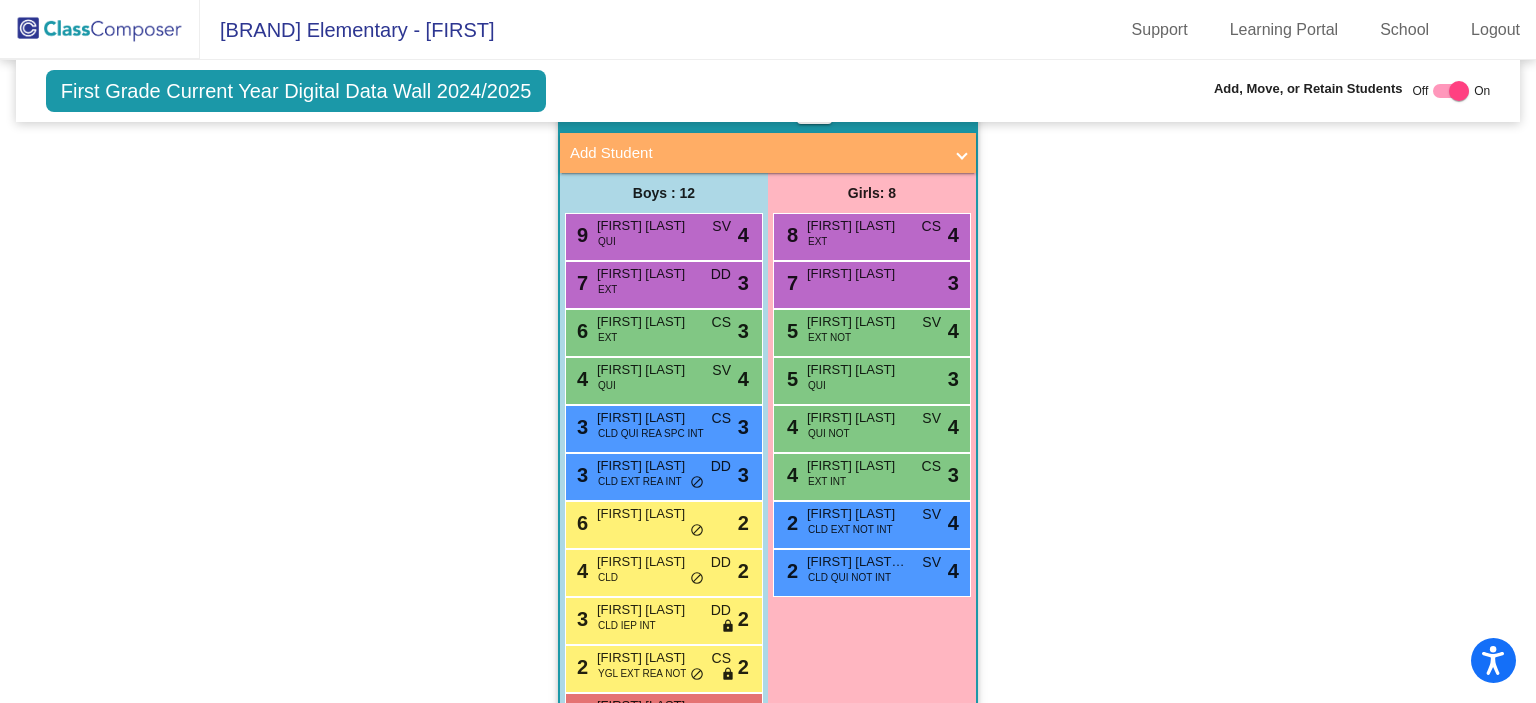 scroll, scrollTop: 1341, scrollLeft: 0, axis: vertical 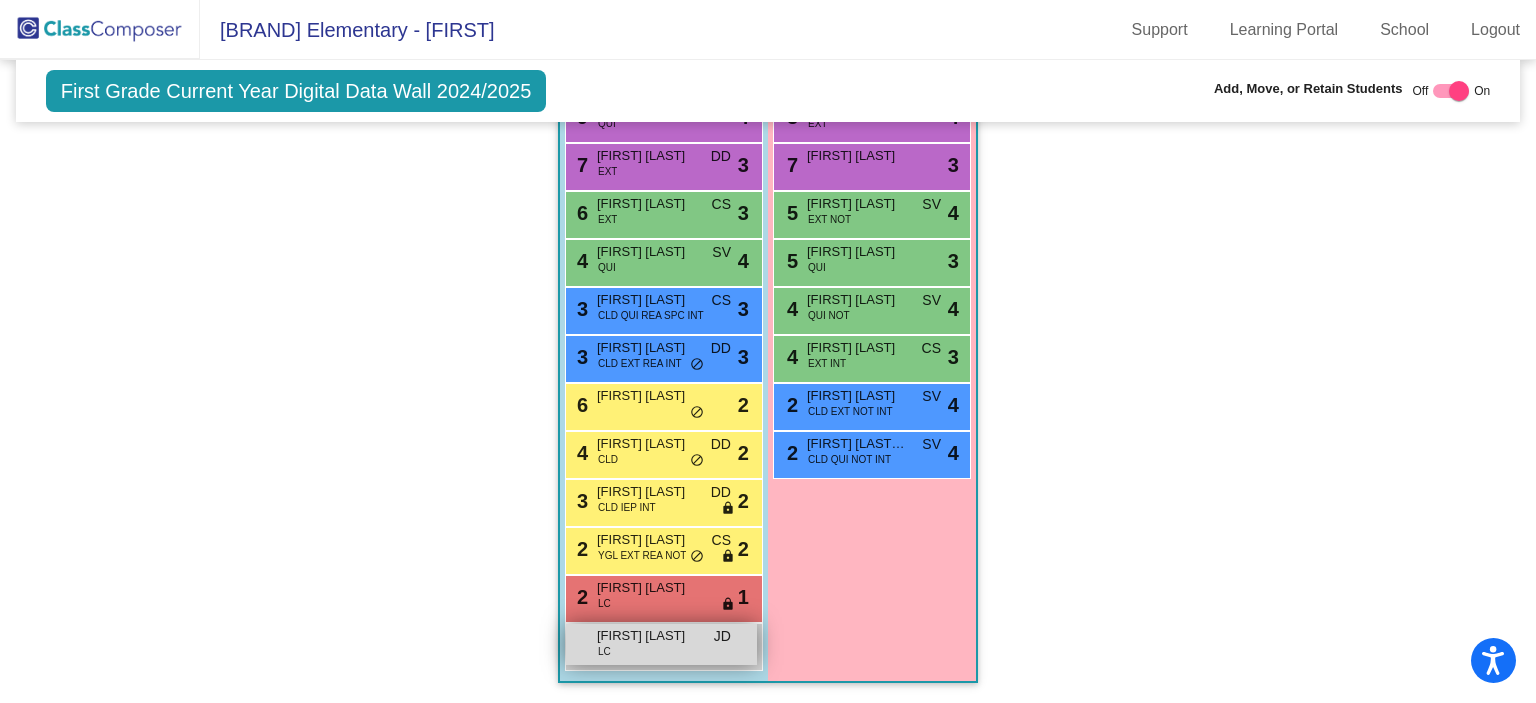 click on "[FIRST] [LAST]" at bounding box center (647, 636) 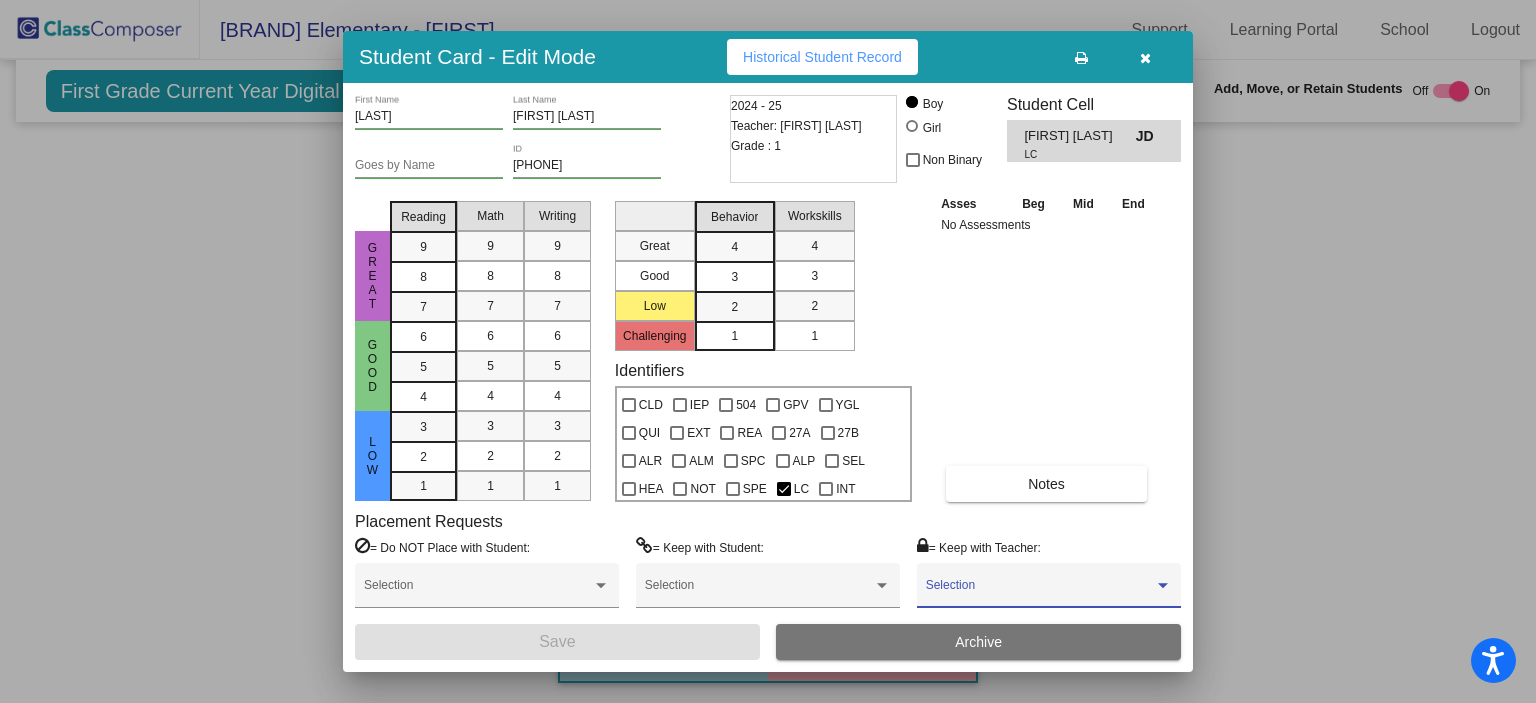 click at bounding box center [1040, 592] 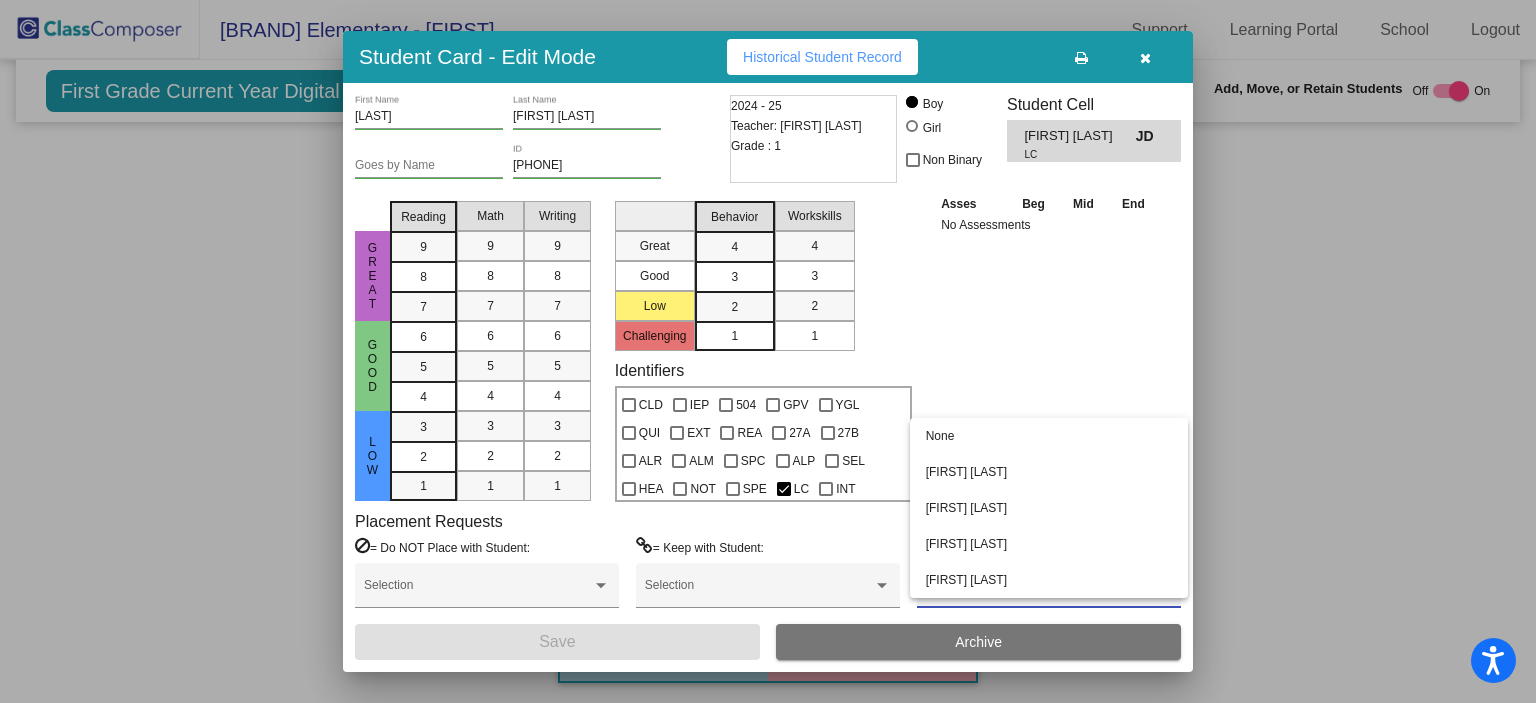 click at bounding box center [768, 351] 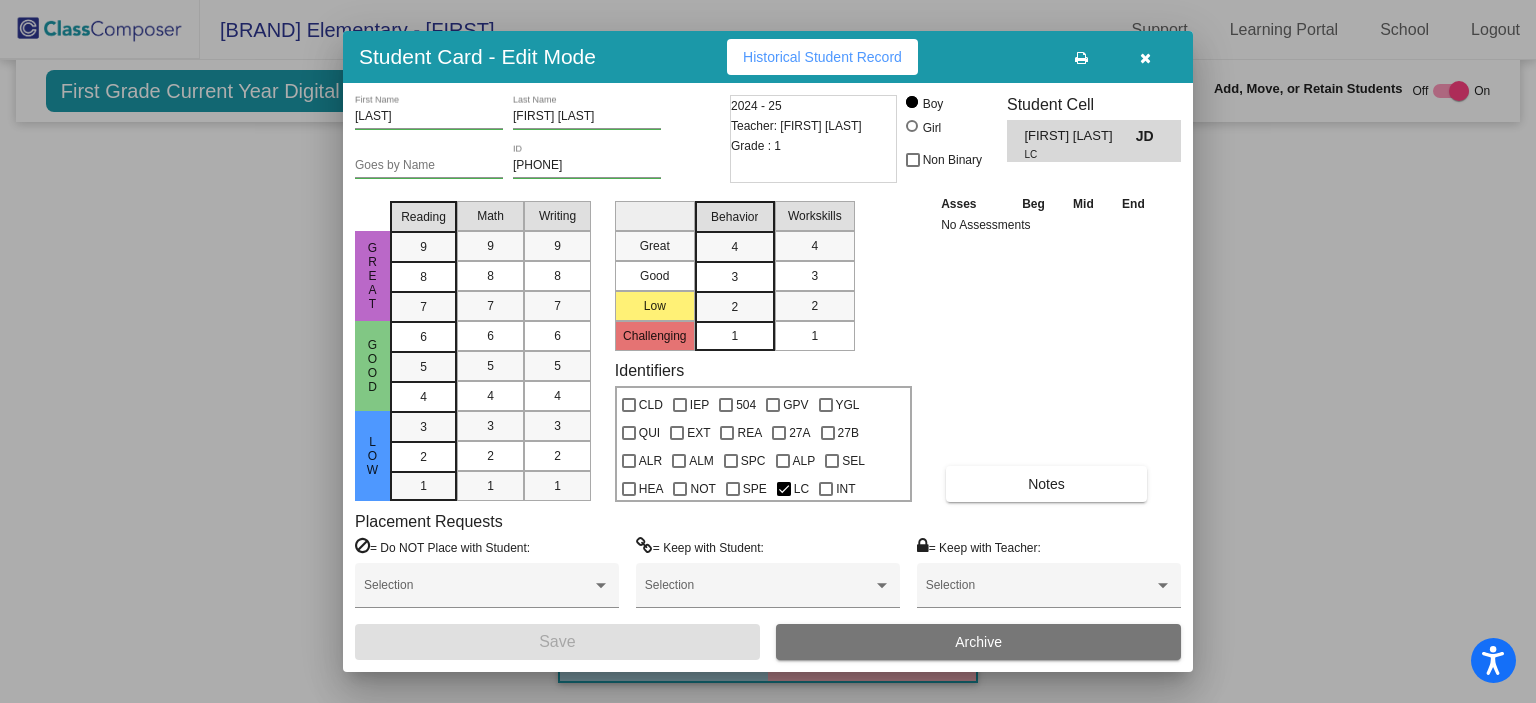 click at bounding box center (1145, 58) 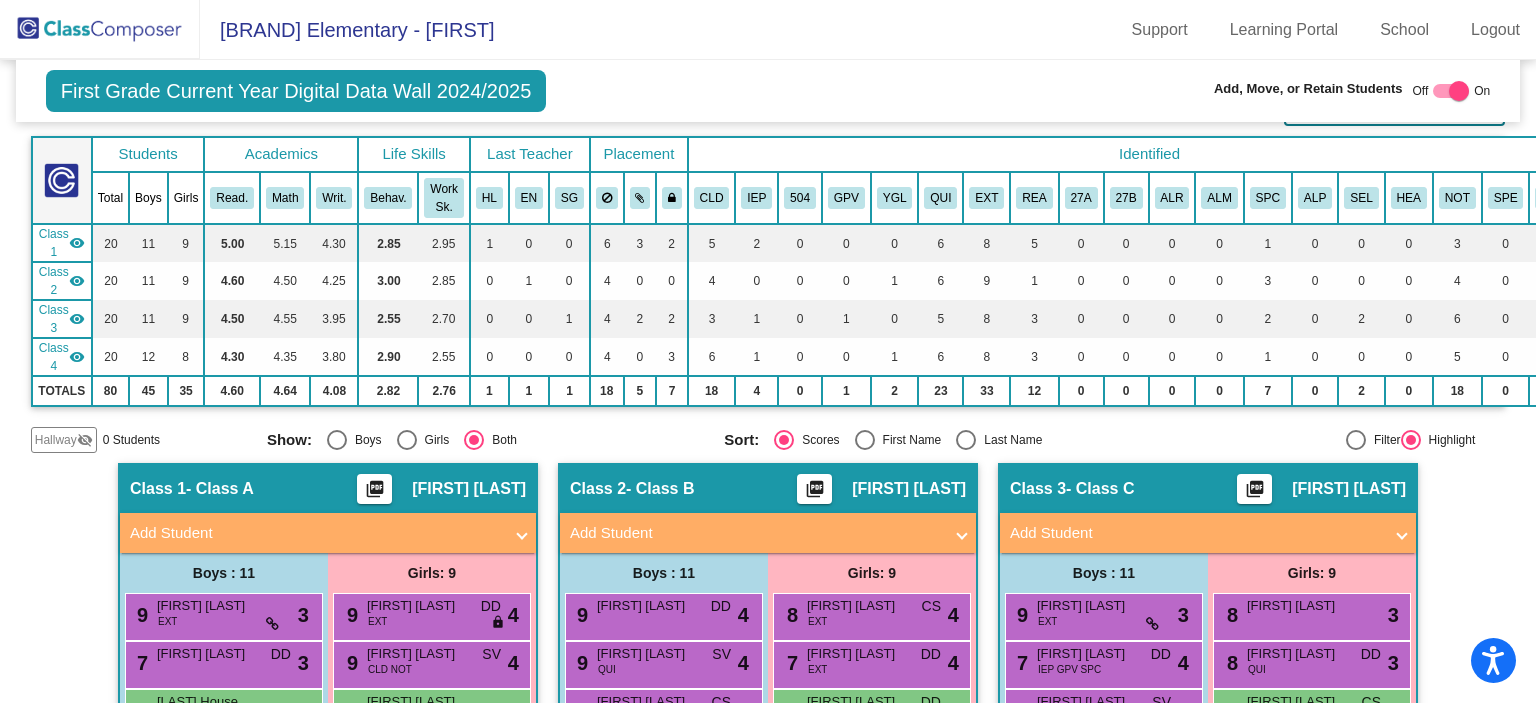 scroll, scrollTop: 0, scrollLeft: 0, axis: both 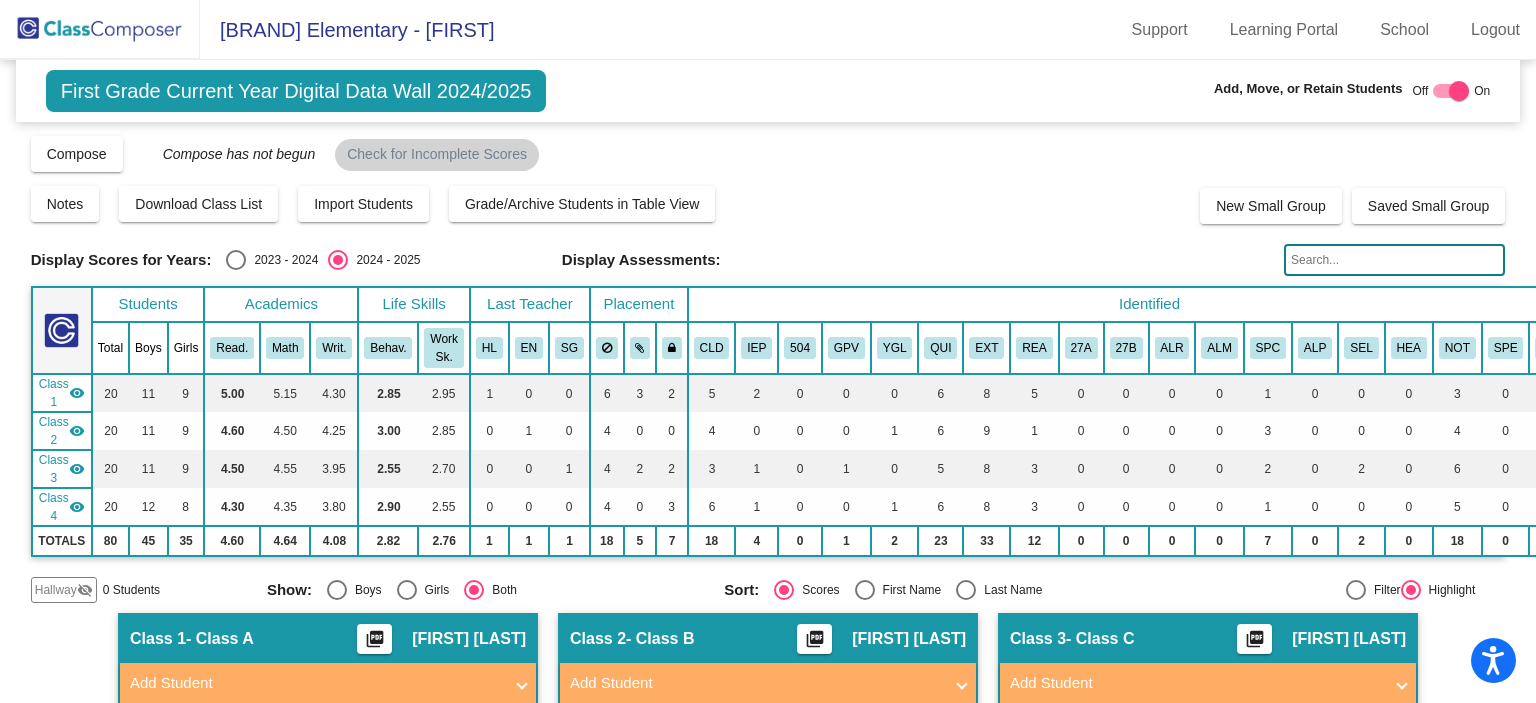 click 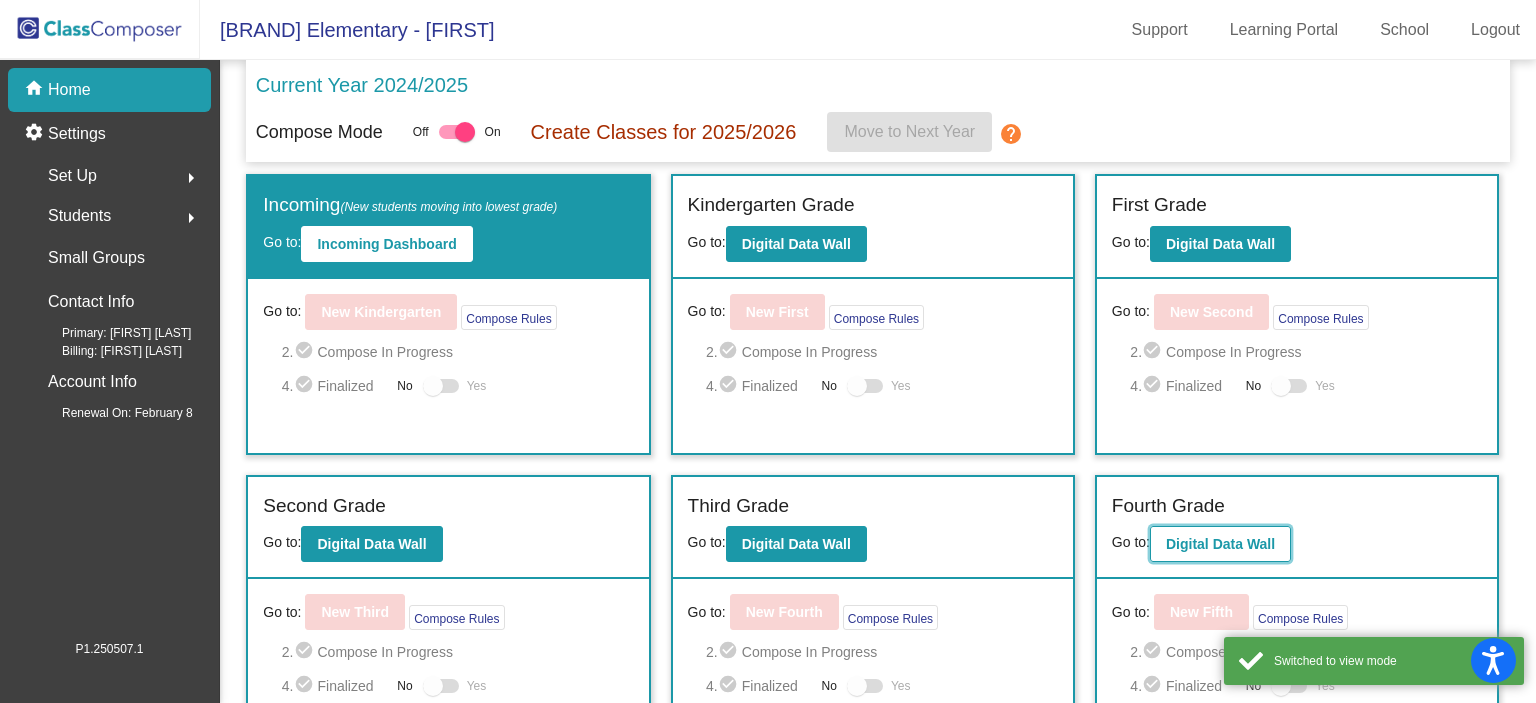 click on "Digital Data Wall" 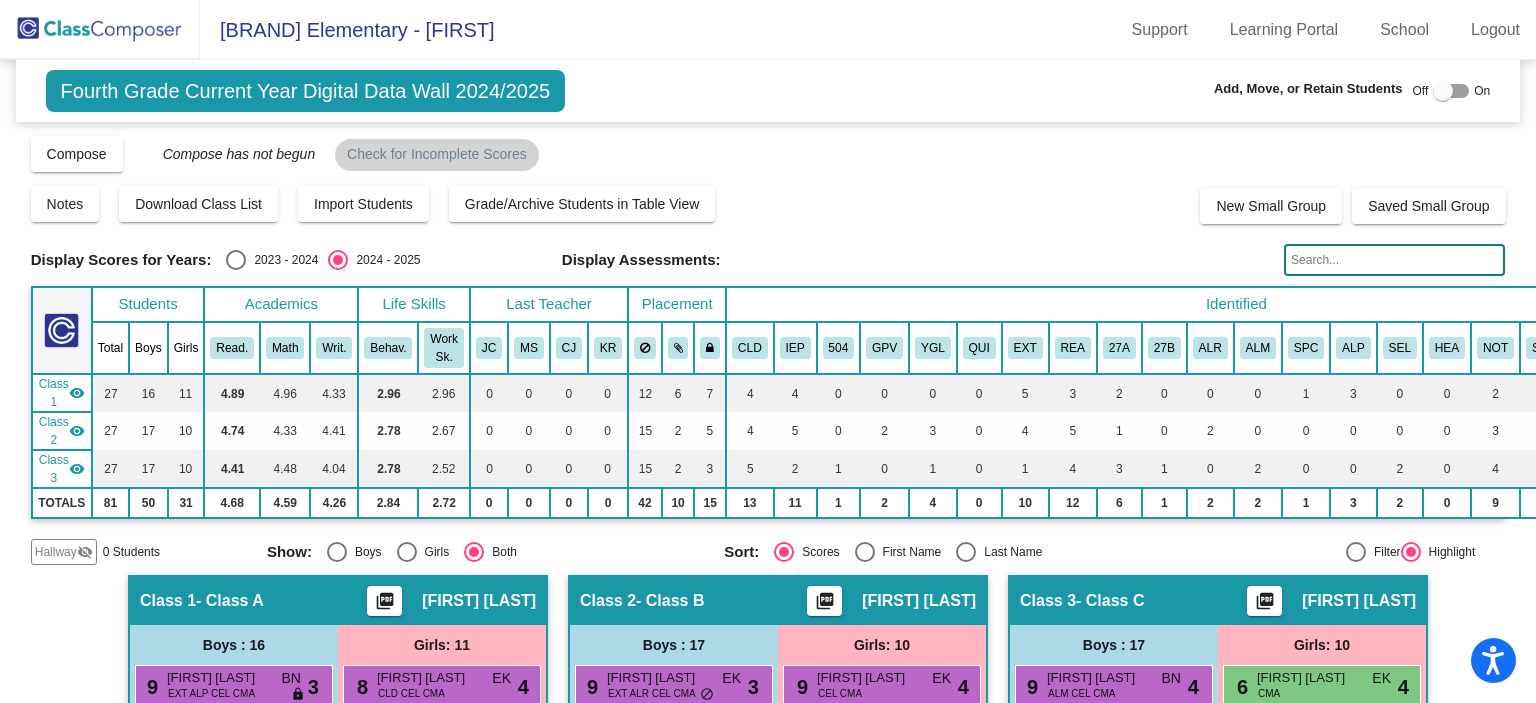 click at bounding box center [1451, 91] 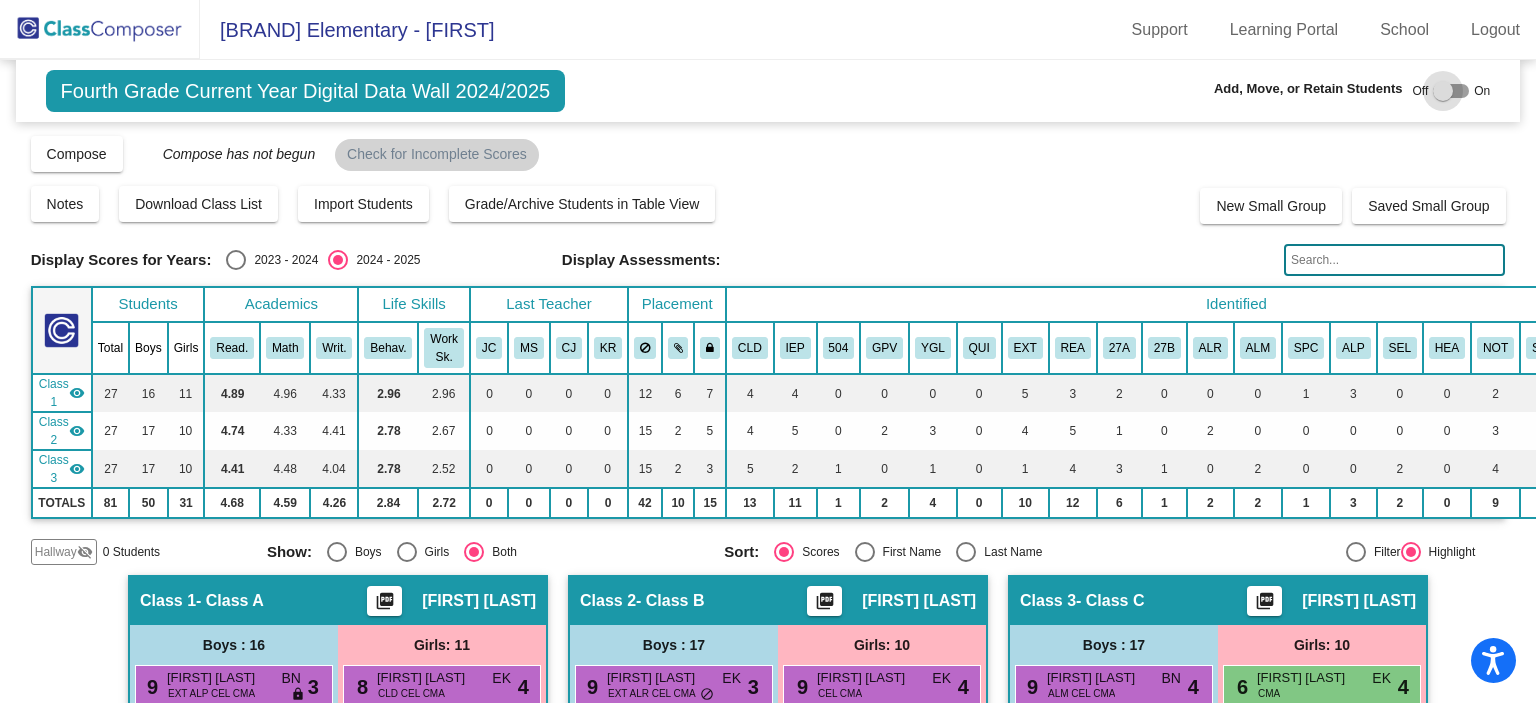 checkbox on "true" 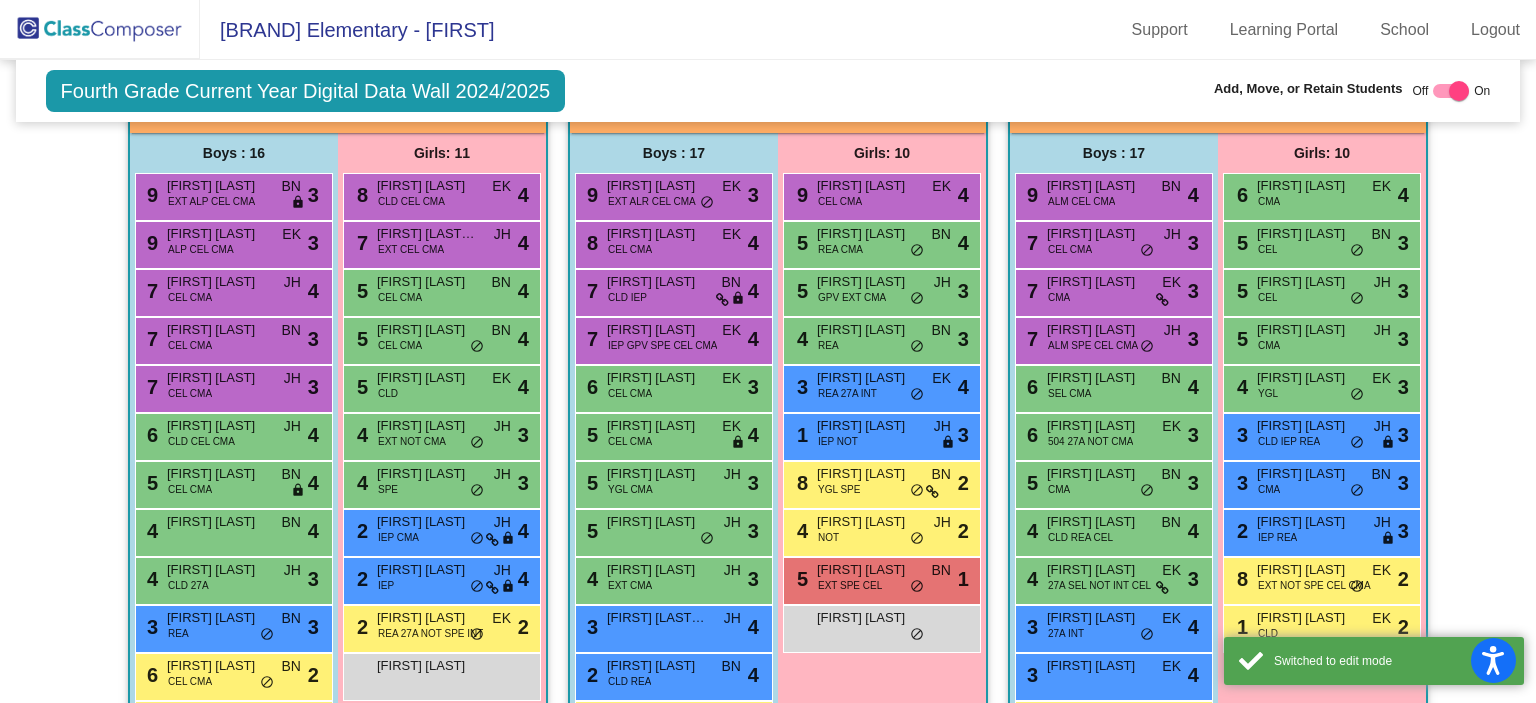 scroll, scrollTop: 640, scrollLeft: 0, axis: vertical 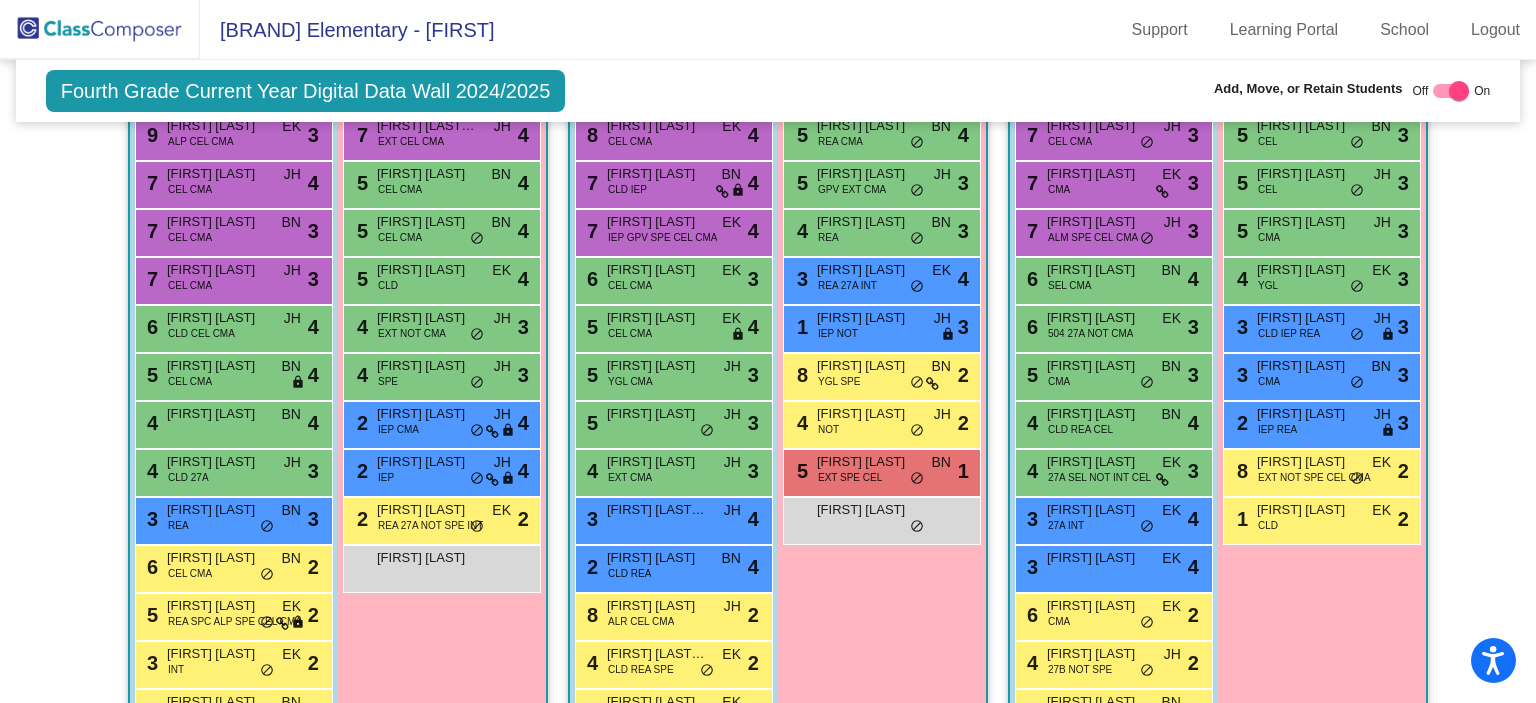 drag, startPoint x: 1204, startPoint y: 212, endPoint x: 893, endPoint y: 581, distance: 482.5785 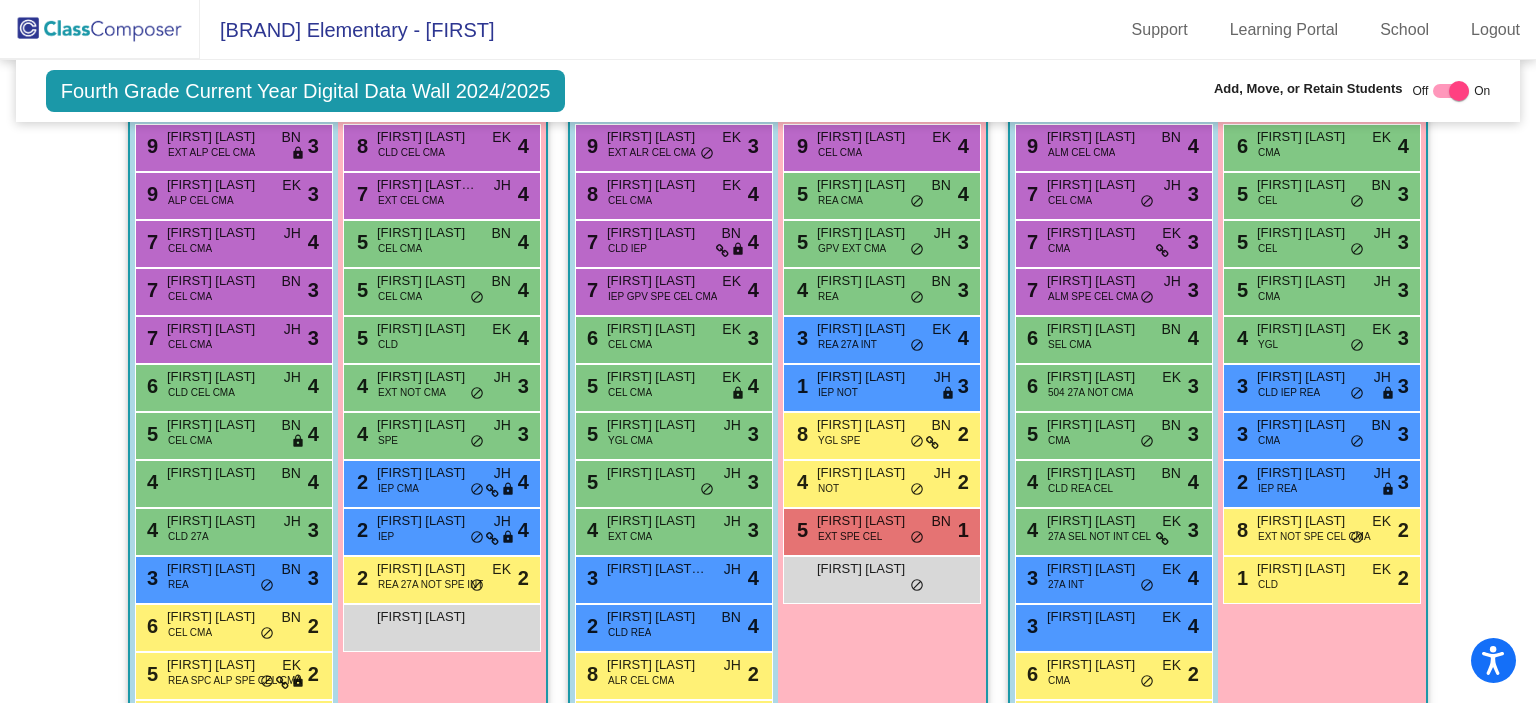 scroll, scrollTop: 854, scrollLeft: 0, axis: vertical 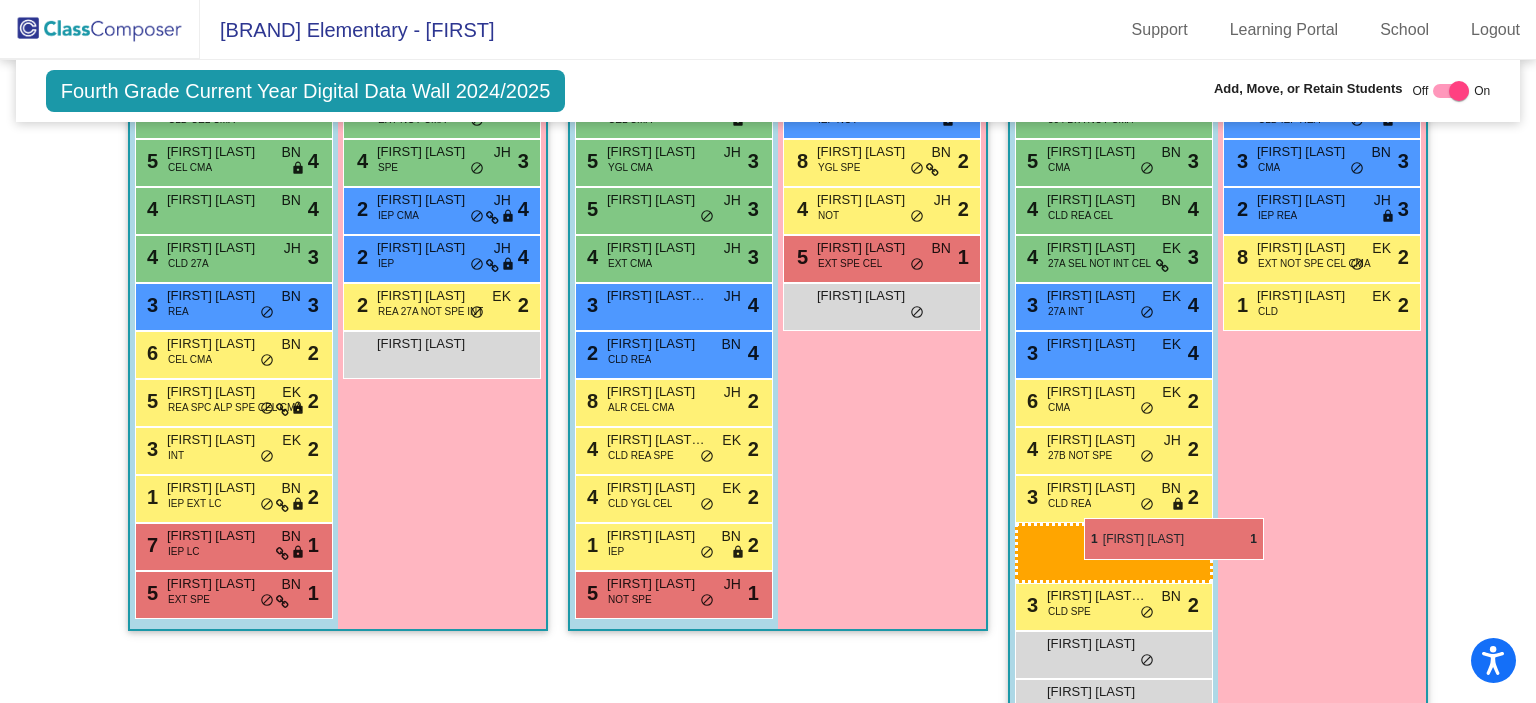 drag, startPoint x: 724, startPoint y: 631, endPoint x: 1084, endPoint y: 518, distance: 377.31818 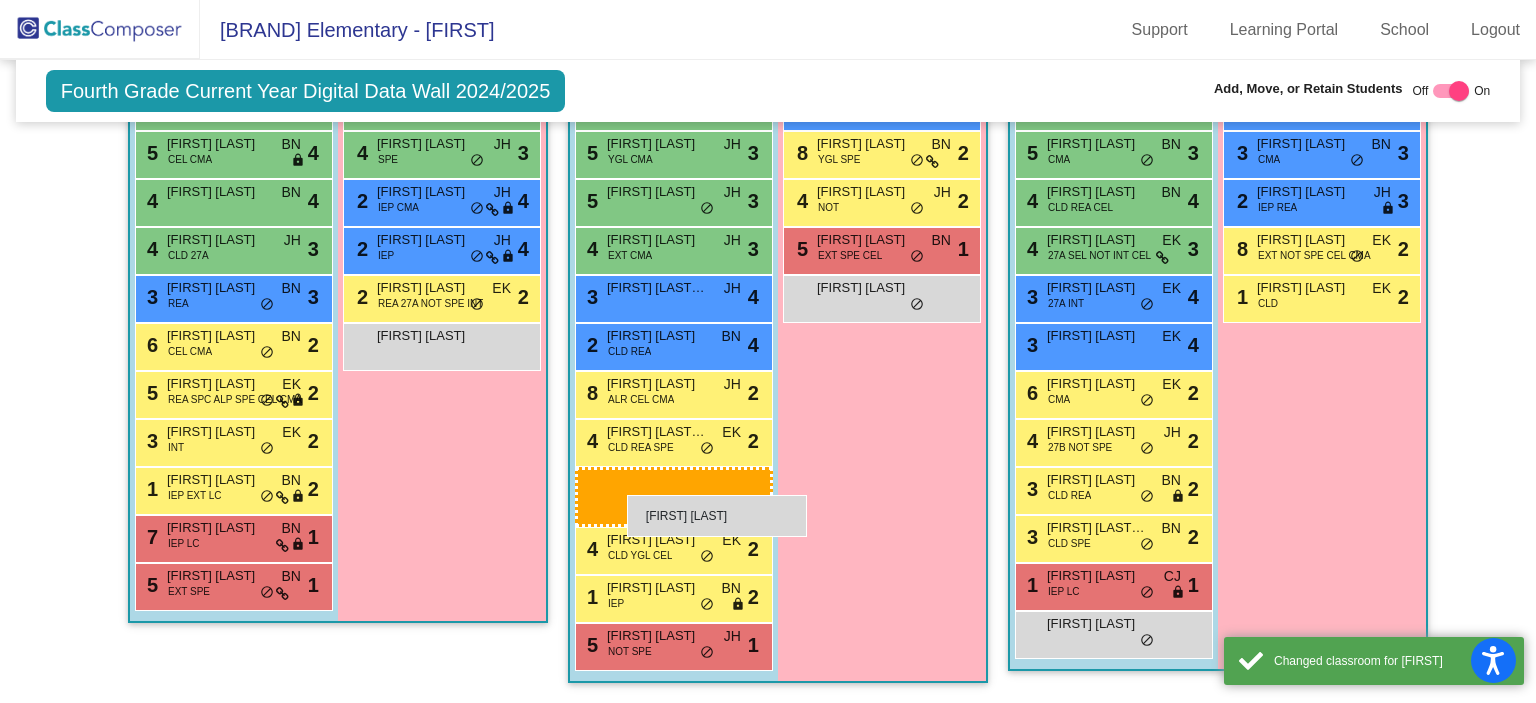 drag, startPoint x: 1068, startPoint y: 635, endPoint x: 627, endPoint y: 495, distance: 462.68887 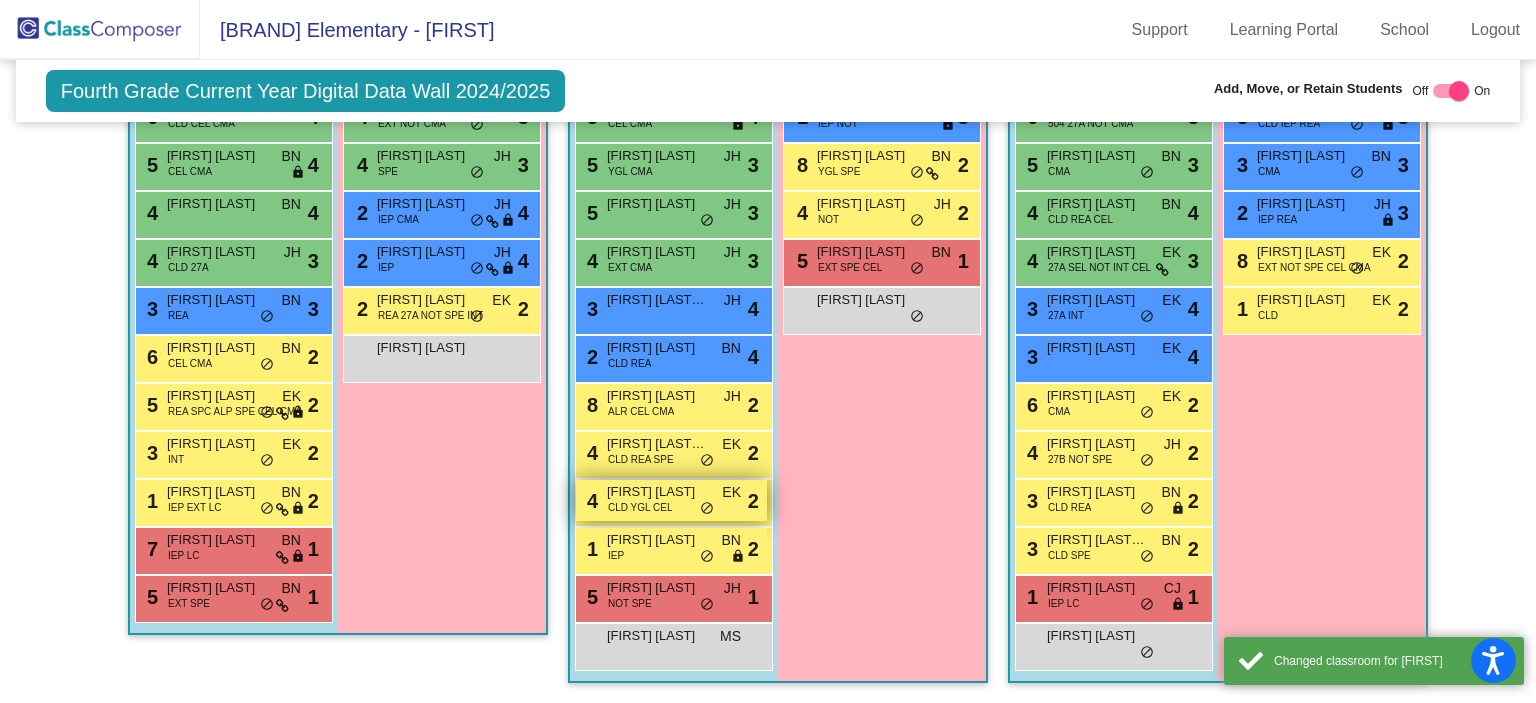 scroll, scrollTop: 854, scrollLeft: 0, axis: vertical 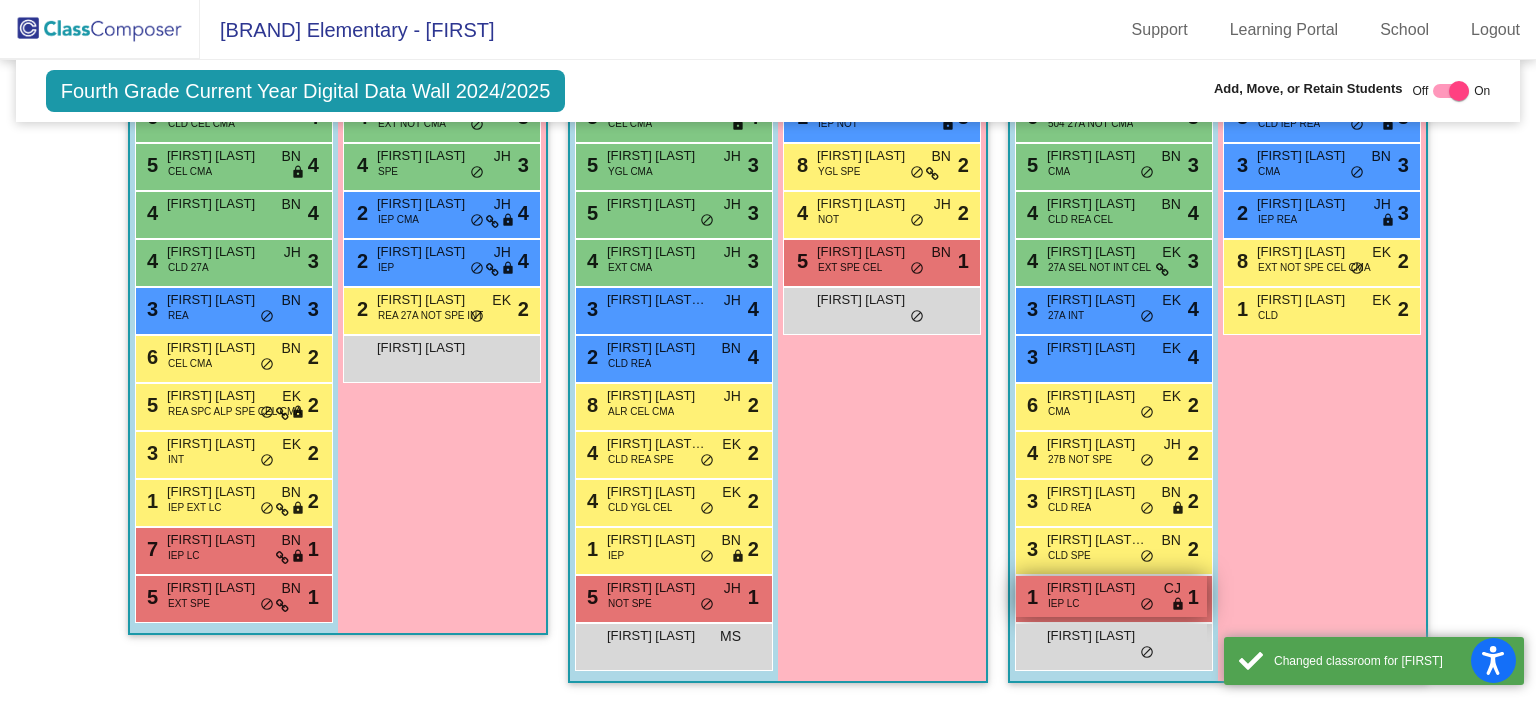 click on "[FIRST] [LAST]" at bounding box center [1097, 588] 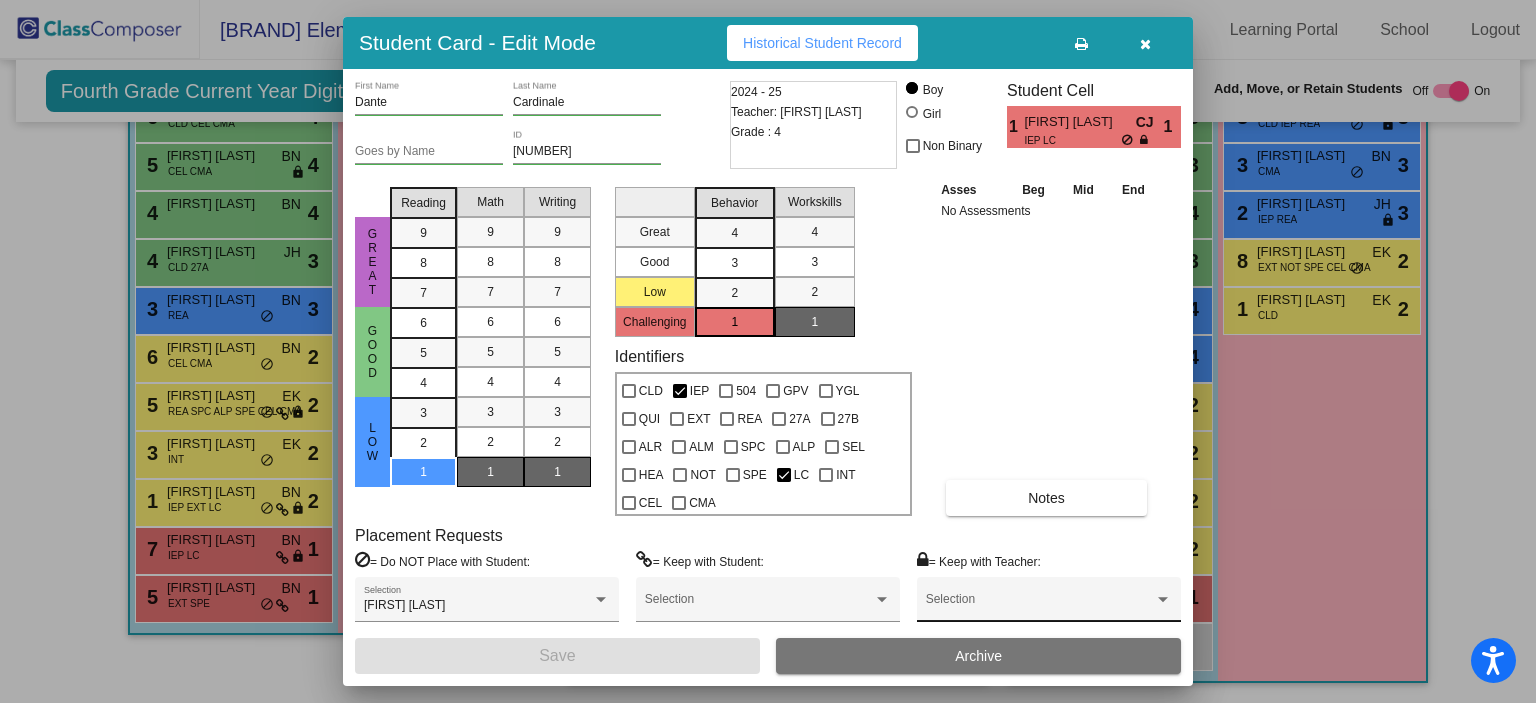 click at bounding box center (1040, 606) 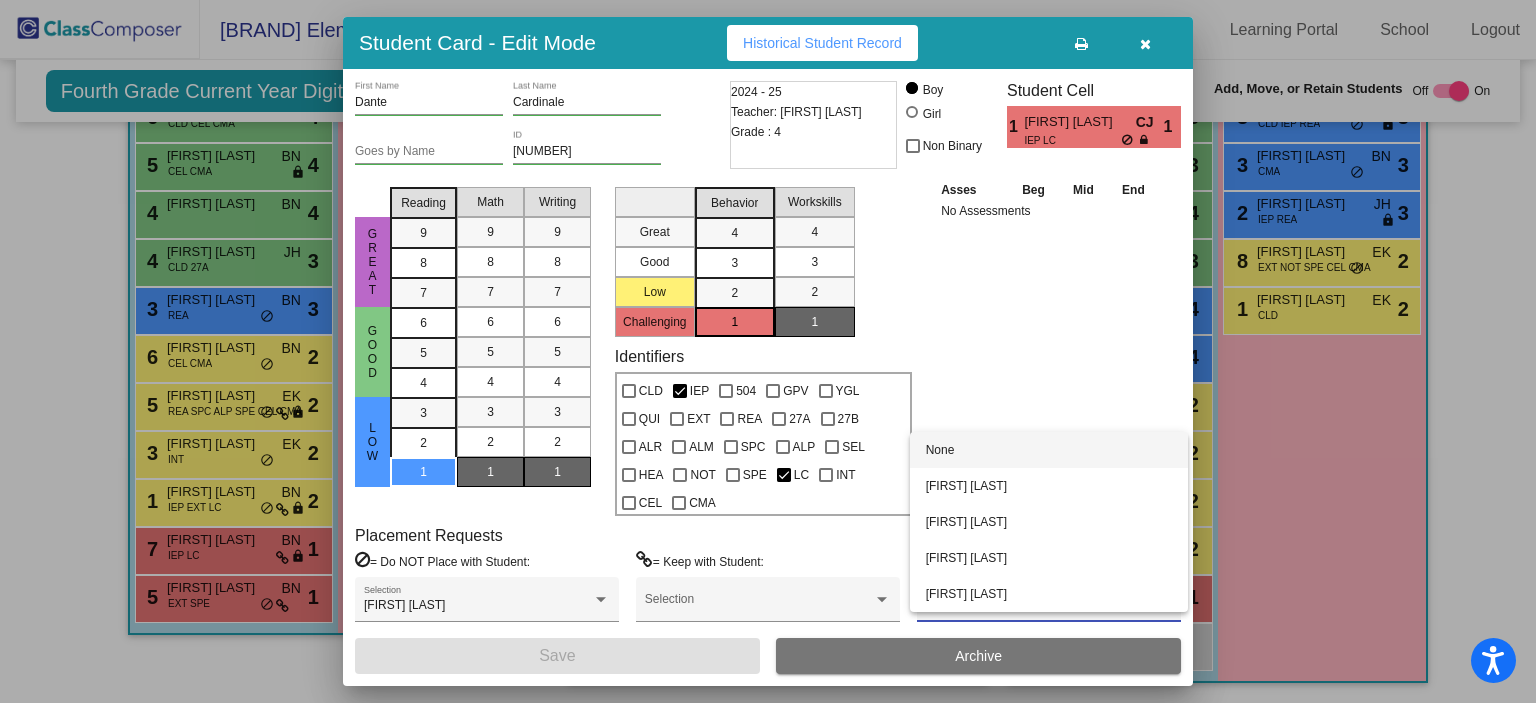 click at bounding box center (768, 351) 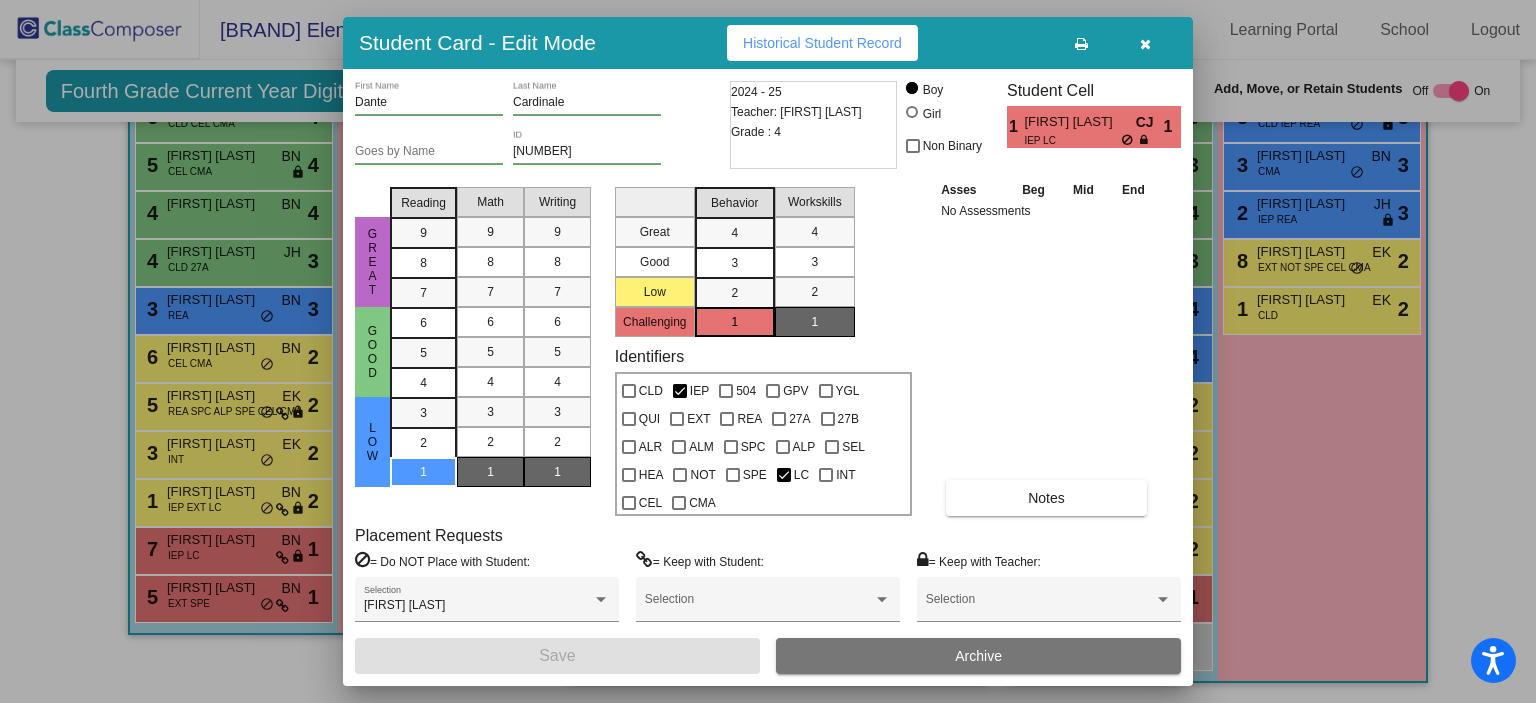 click at bounding box center (1145, 44) 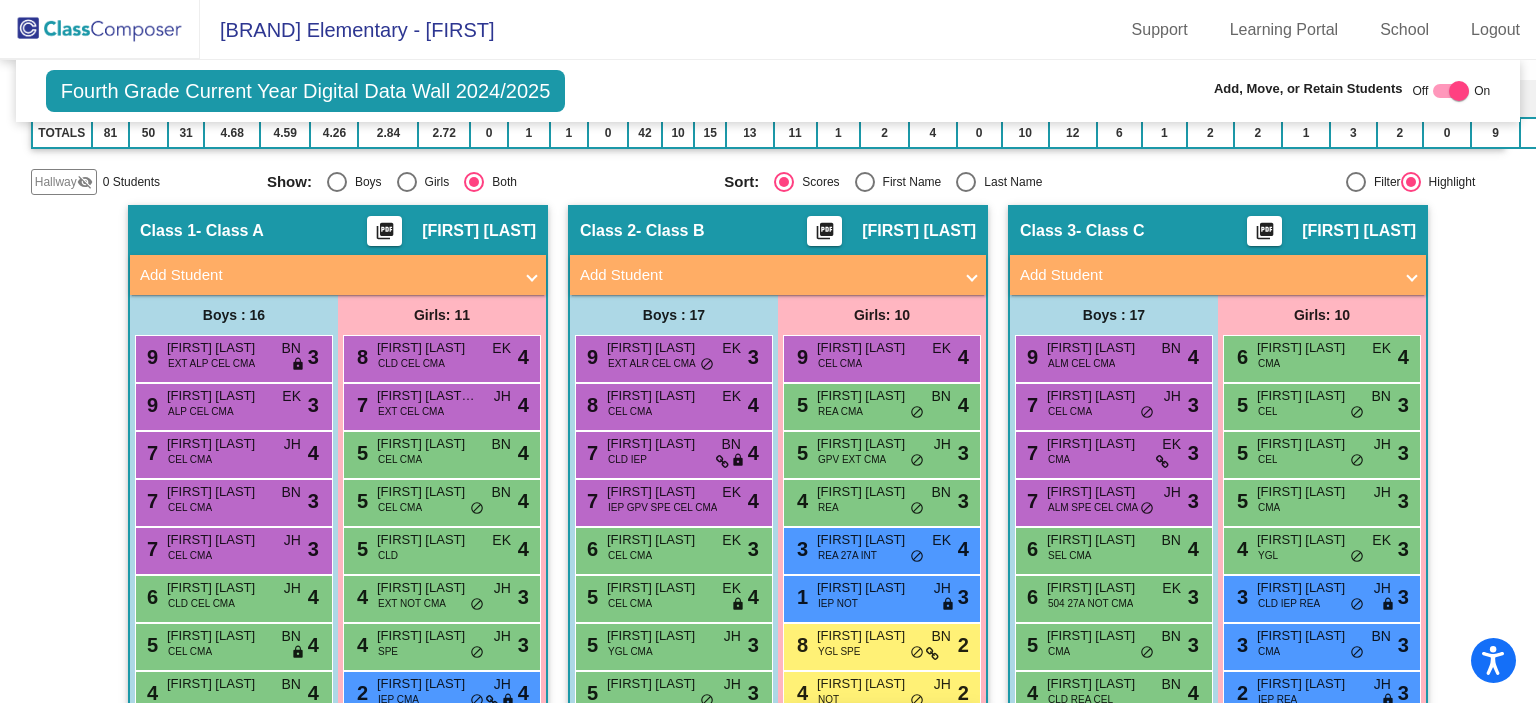 scroll, scrollTop: 0, scrollLeft: 0, axis: both 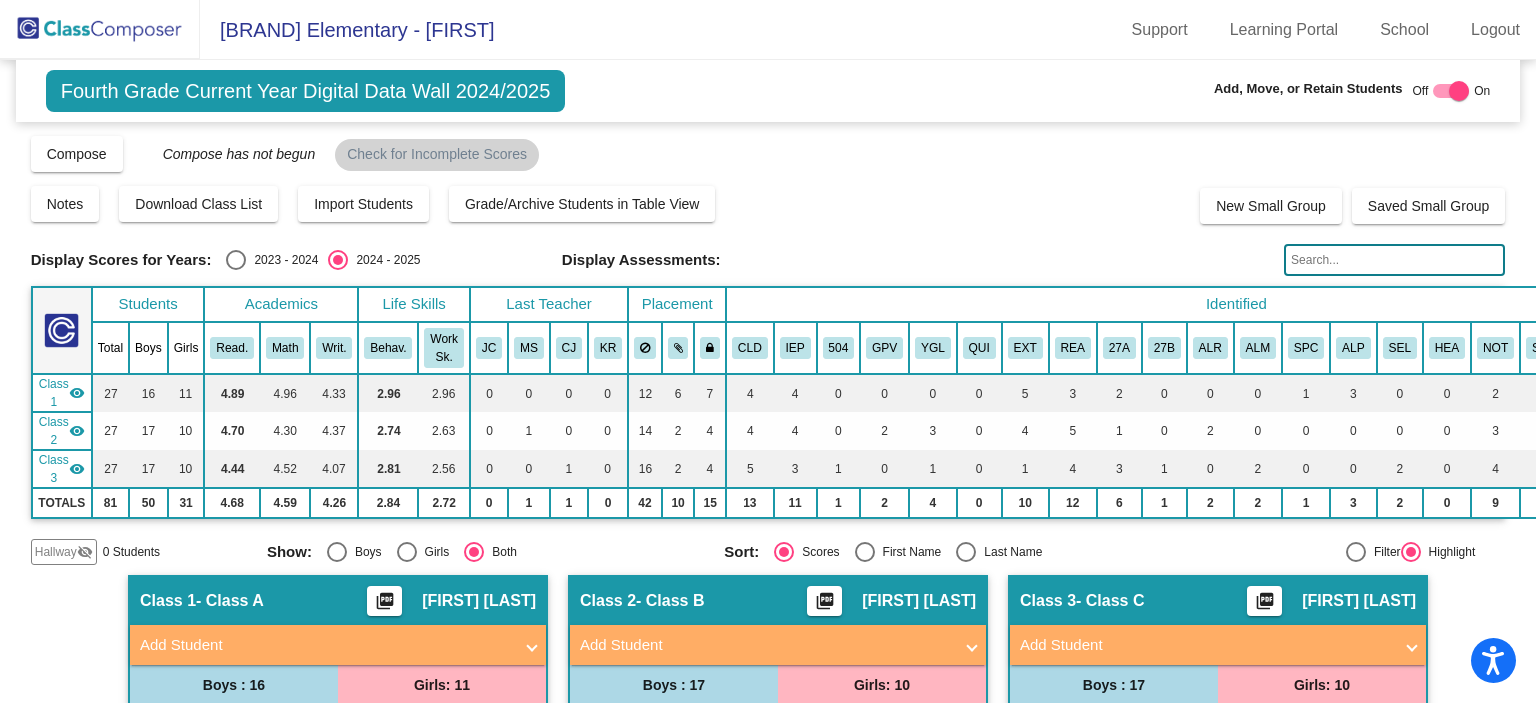 click 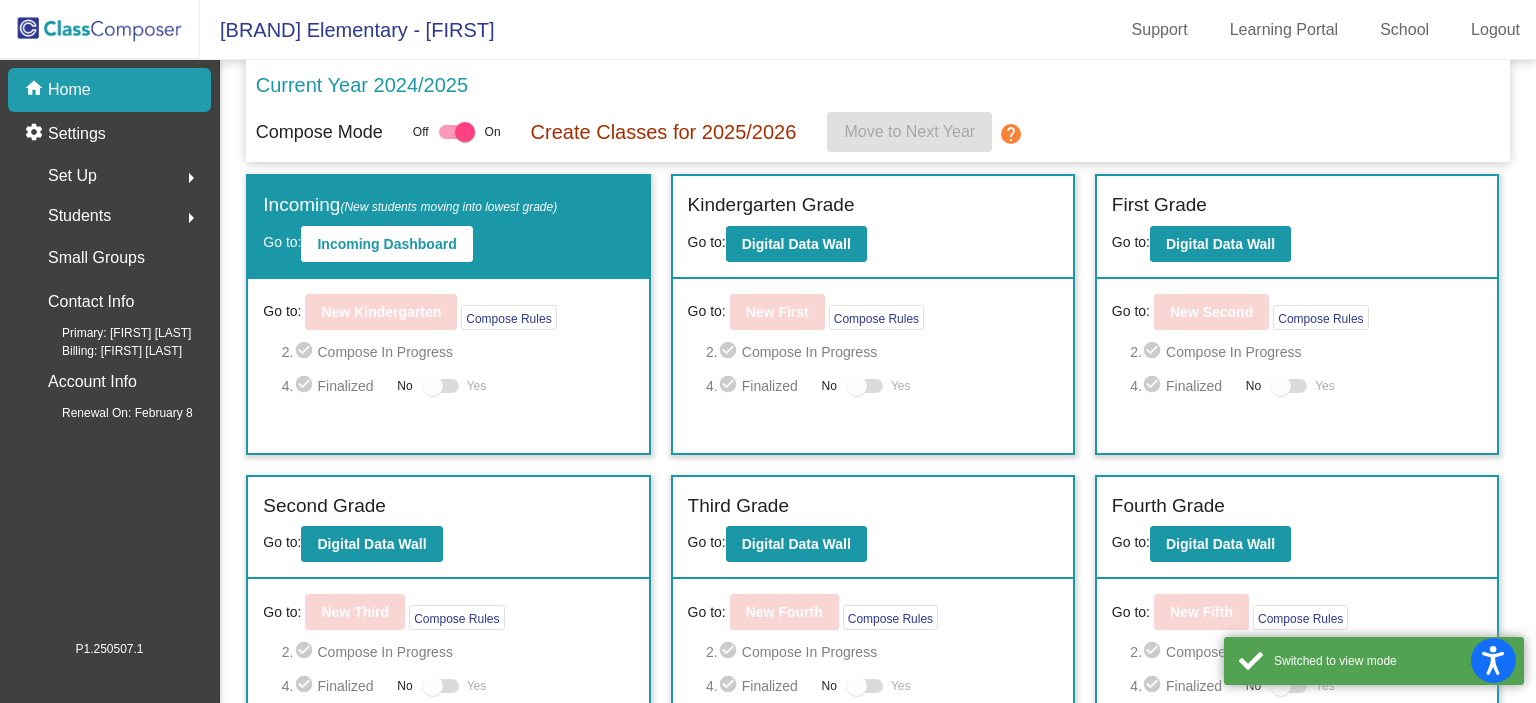 scroll, scrollTop: 172, scrollLeft: 0, axis: vertical 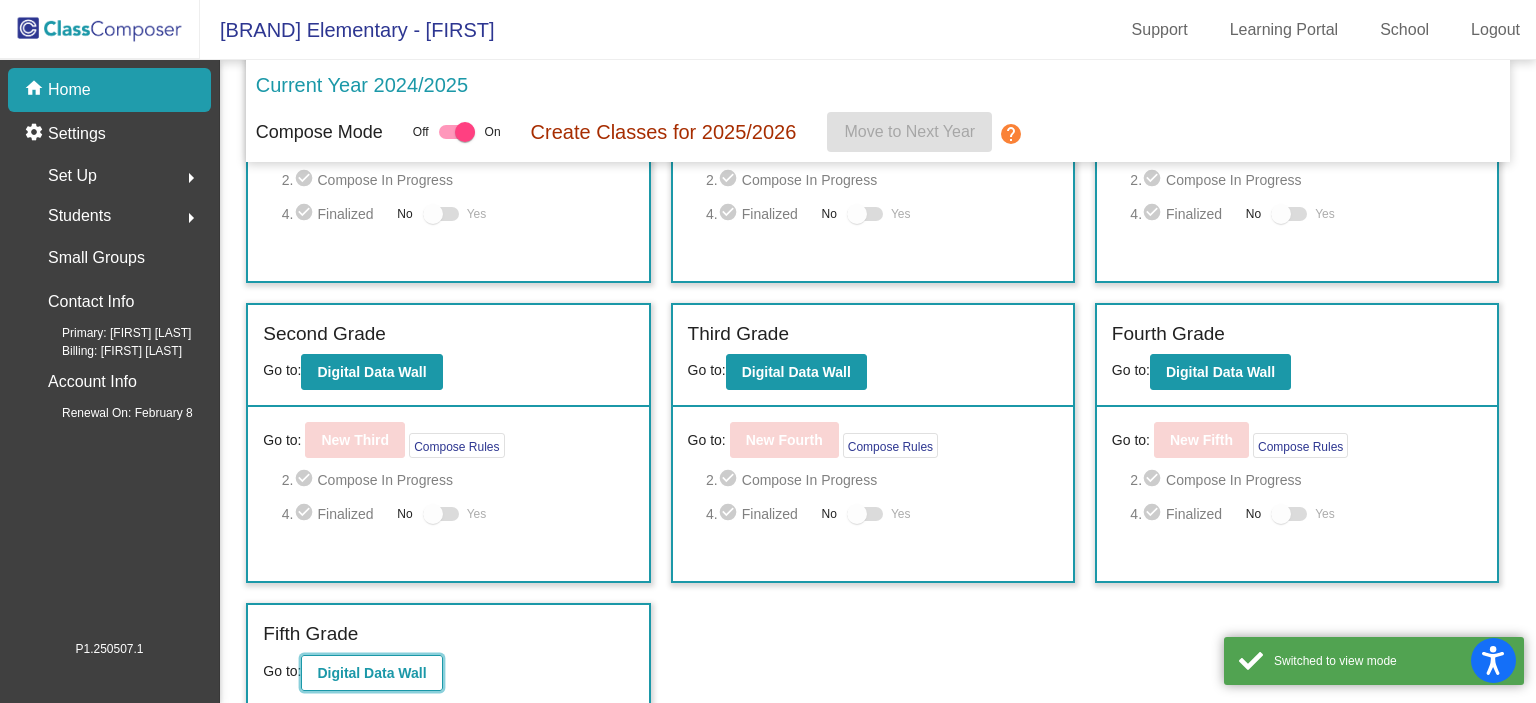click on "Digital Data Wall" 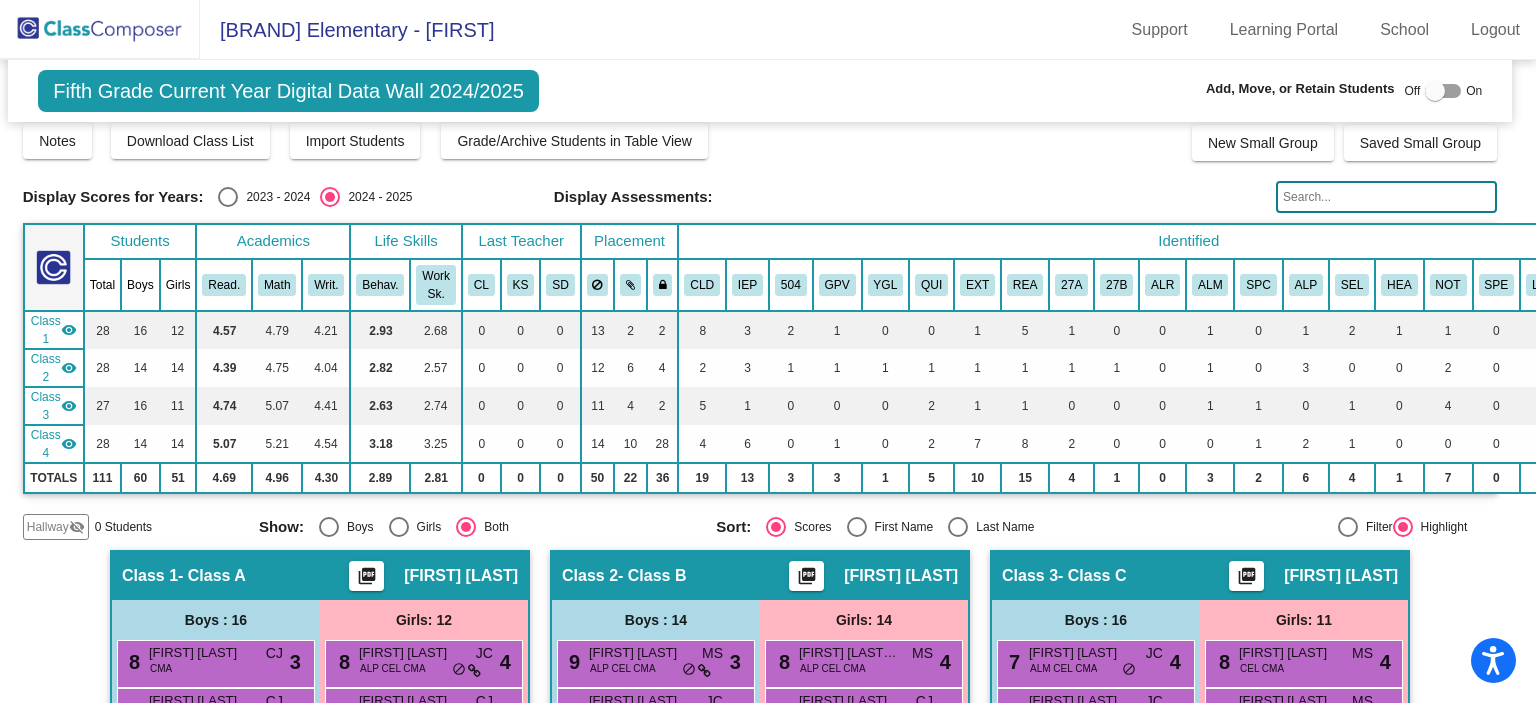scroll, scrollTop: 22, scrollLeft: 8, axis: both 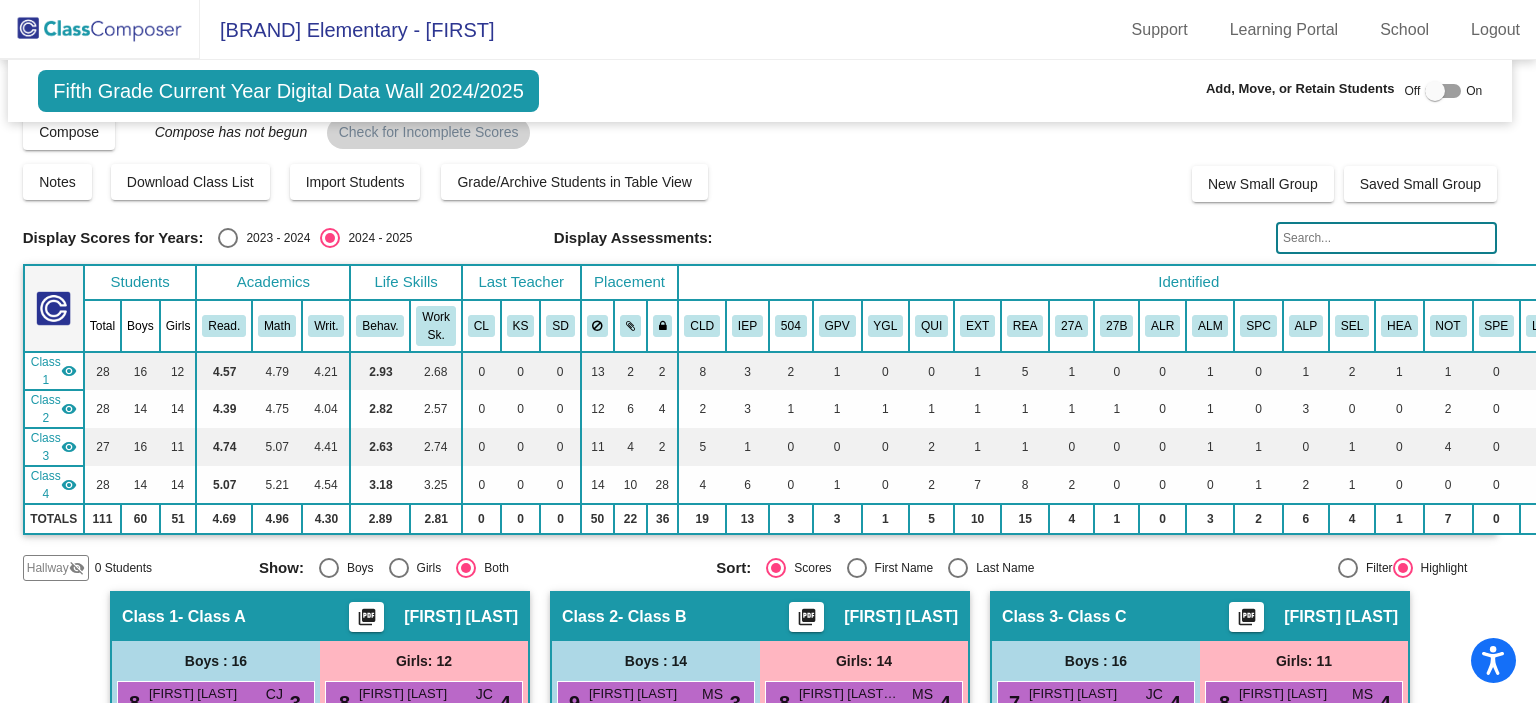 click 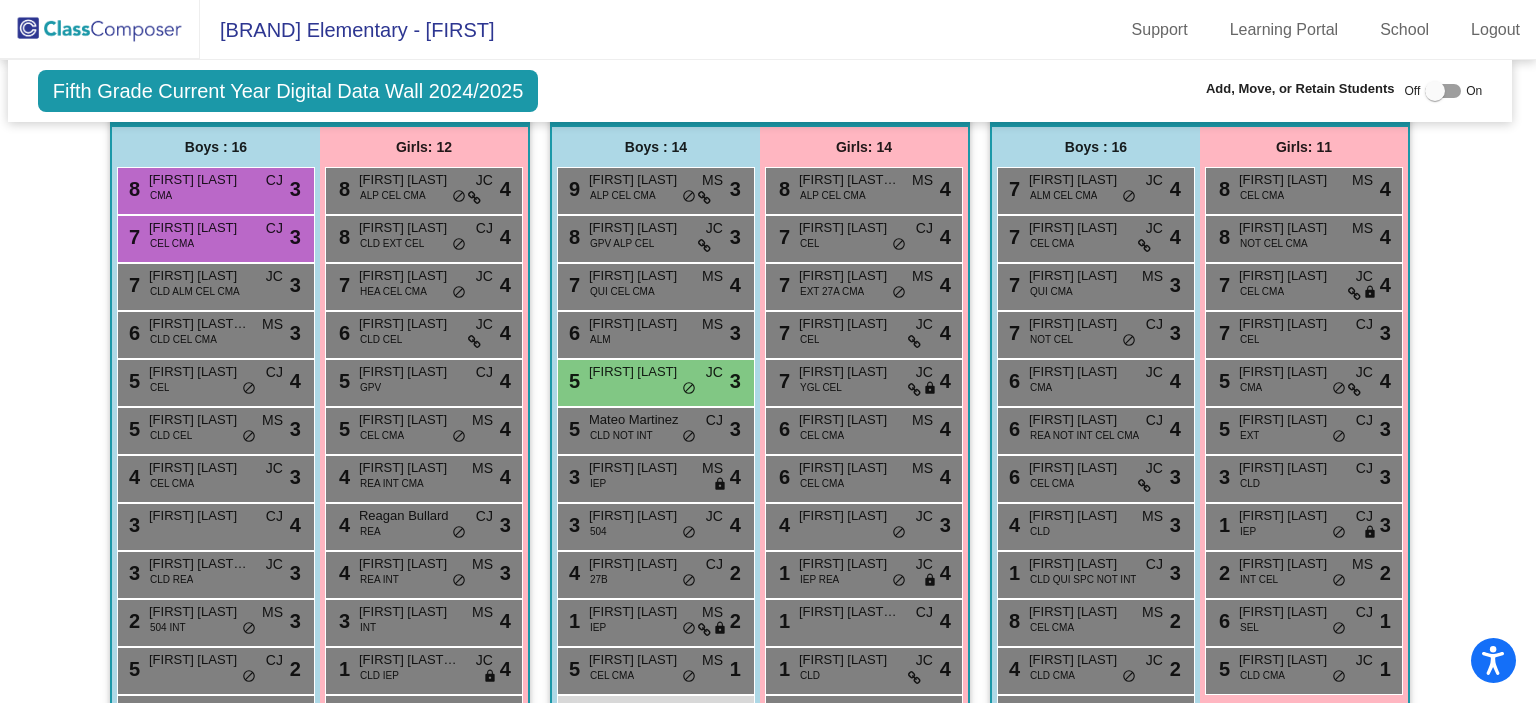 scroll, scrollTop: 534, scrollLeft: 8, axis: both 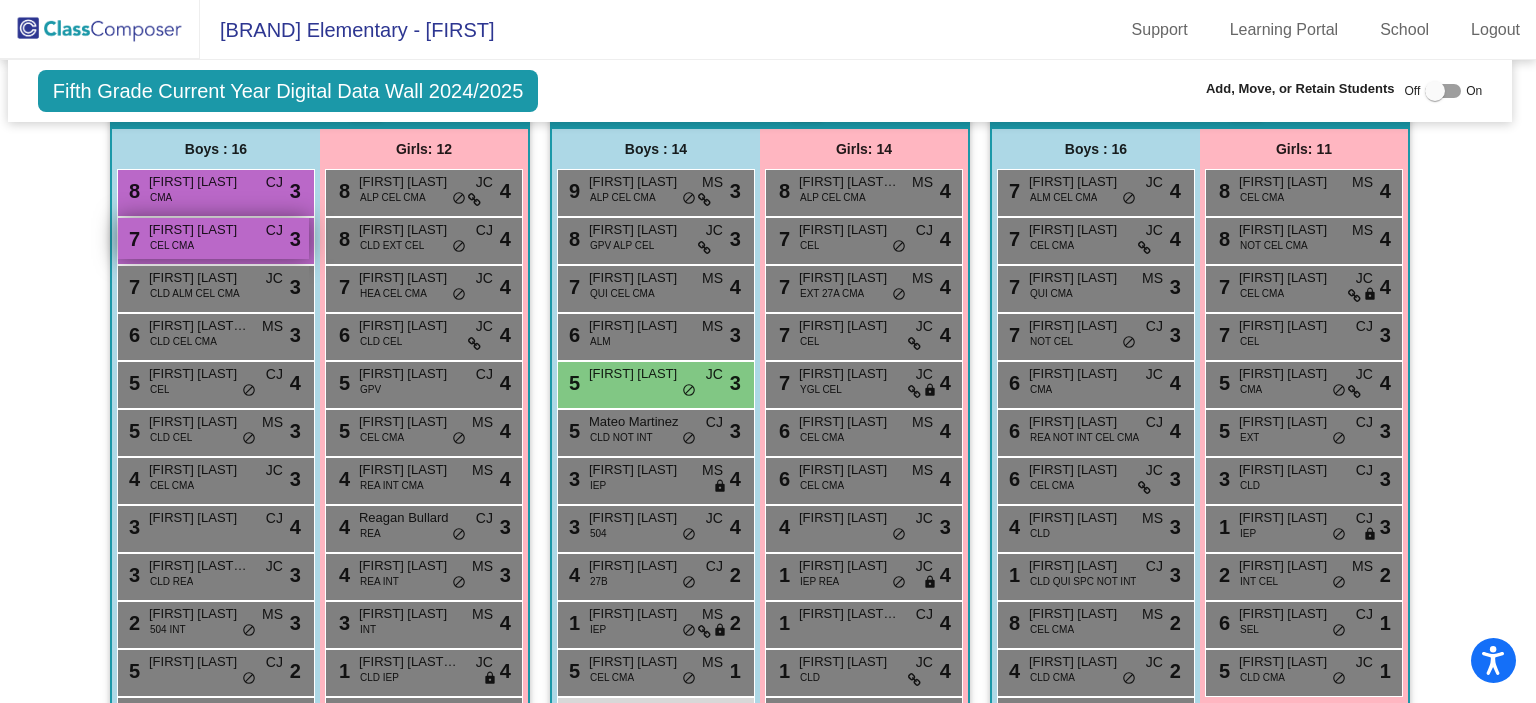 type on "bra" 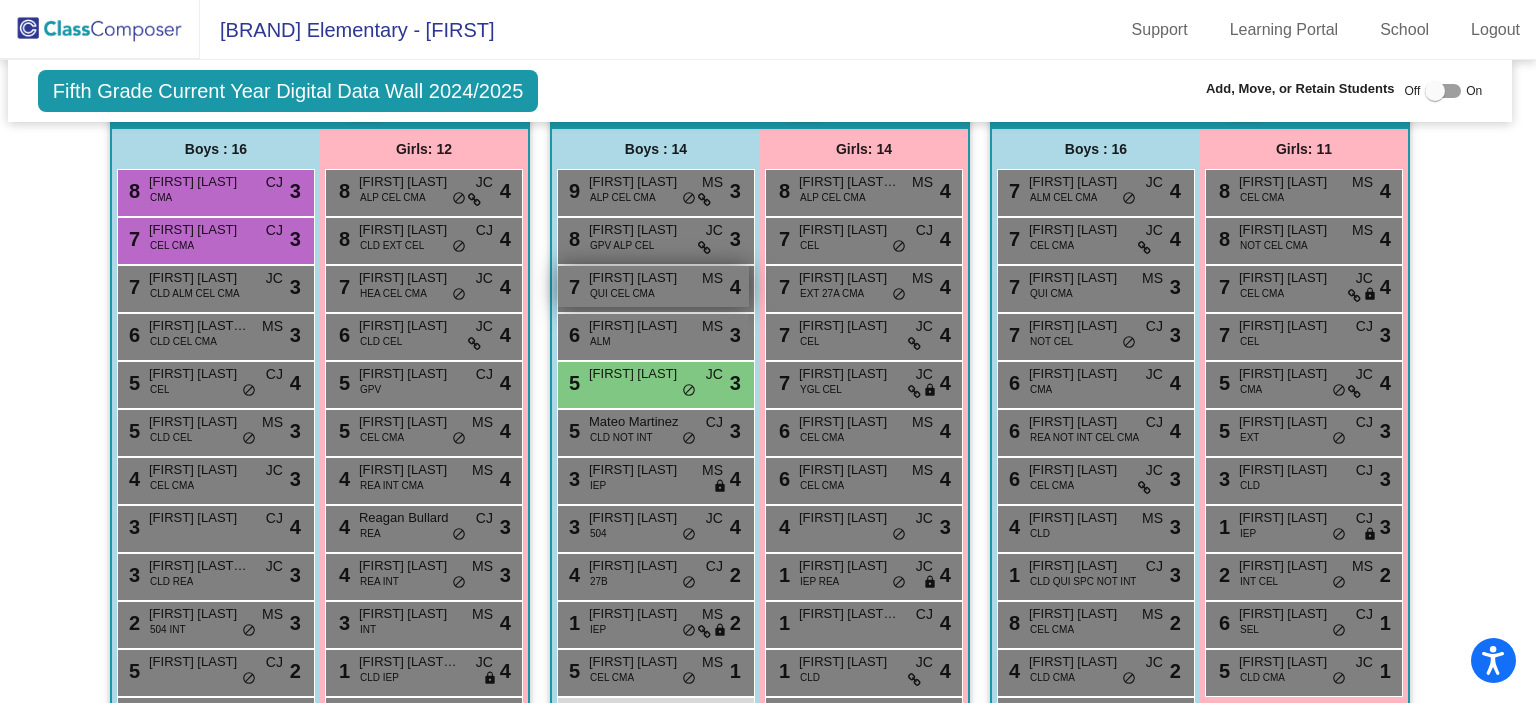 drag, startPoint x: 260, startPoint y: 232, endPoint x: 741, endPoint y: 278, distance: 483.19458 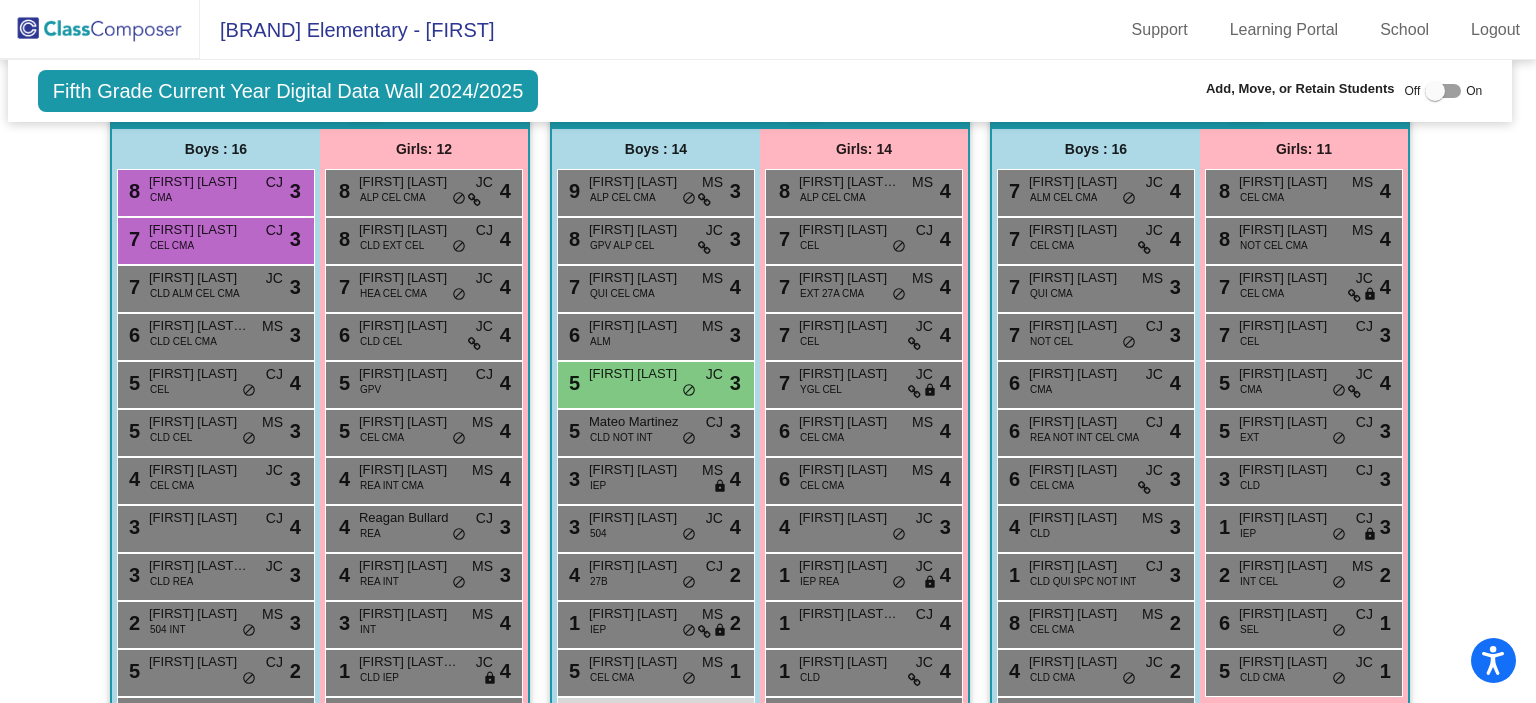 click on "Fifth Grade Current Year Digital Data Wall 2024/2025 Add, Move, or Retain Students Off On Incoming Digital Data Wall Display Scores for Years: 2023 - 2024 2024 - 2025 Grade/Archive Students in Table View Download New Small Group Saved Small Group Compose View Compose View & Edit Compose Submit Classes Compose has not begun Check for Incomplete Scores Notes Download Class List Import Students Grade/Archive Students in Table View New Small Group Saved Small Group Display Scores for Years: 2023 - 2024 2024 - 2025 Display Assessments: bra Students Academics Life Skills Last Teacher Placement Identified Total Boys Girls Read. Math Writ. Behav. Work Sk. CL KS SD CLD IEP 504 GPV YGL QUI EXT REA 27A 27B ALR ALM SPC ALP SEL HEA NOT SPE LC INT CEL CMA Hallway visibility_off 0 0 0 0 0 0 0 0 0 0 0 0 0 0 0 0 0 0 0 0 0 0 0 0 0 0 0 28" 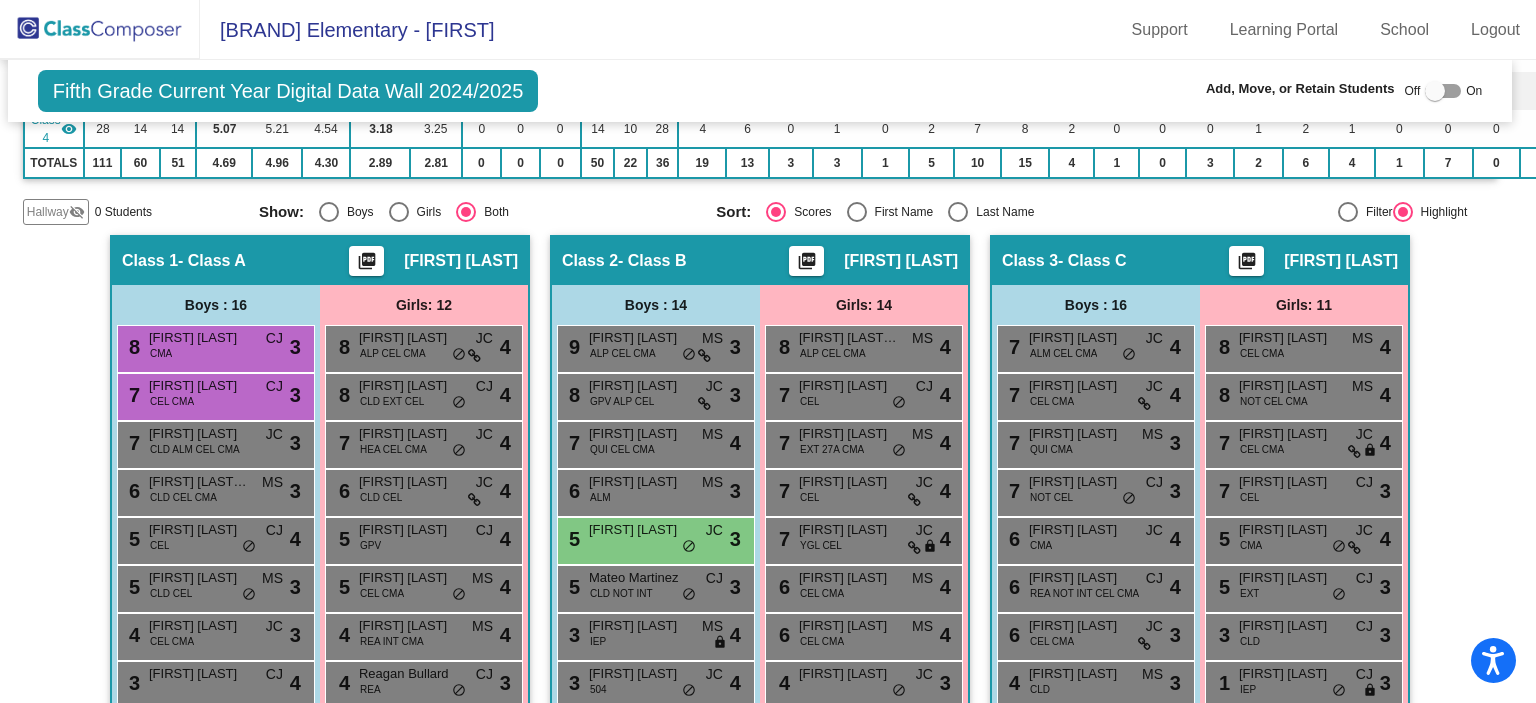 scroll, scrollTop: 346, scrollLeft: 8, axis: both 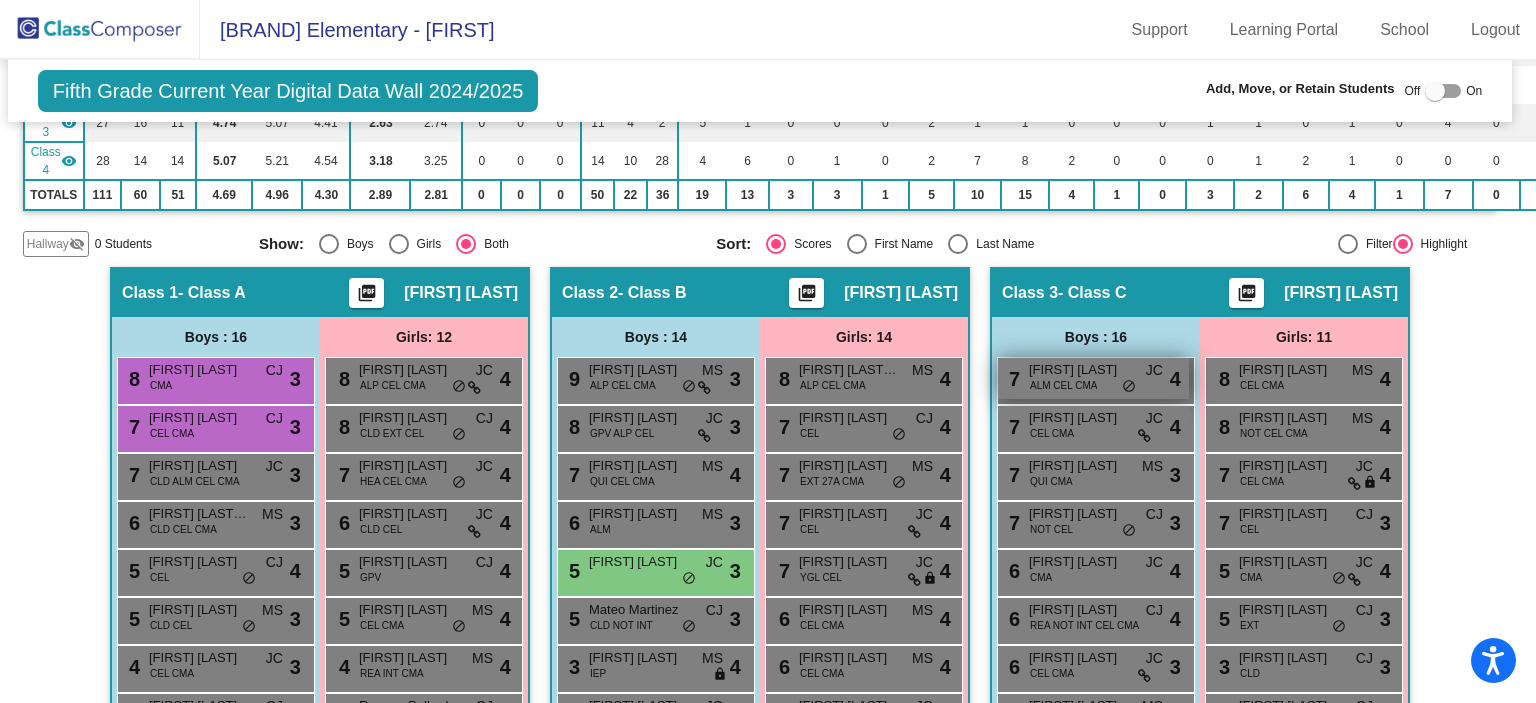drag, startPoint x: 224, startPoint y: 426, endPoint x: 1025, endPoint y: 392, distance: 801.72125 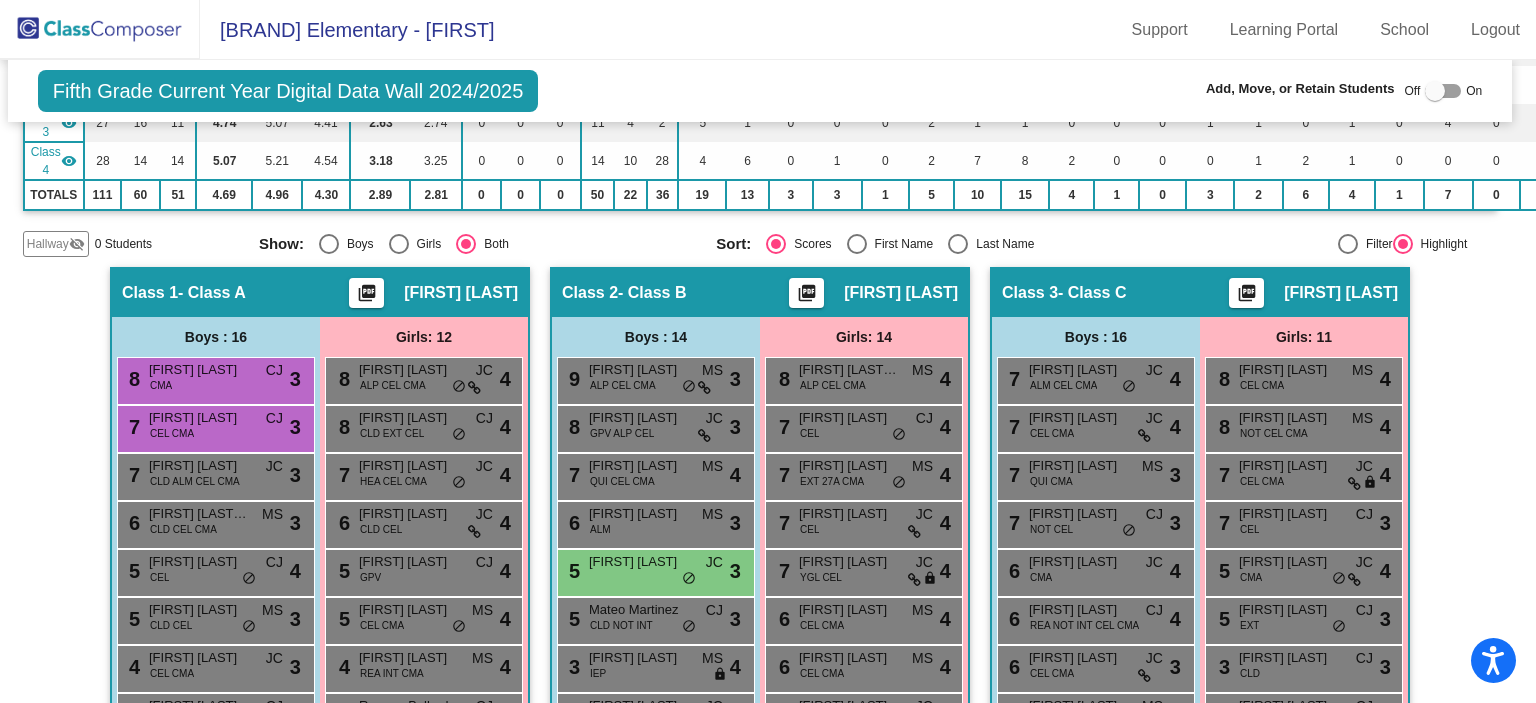 click on "Class 1 - Class A picture_as_pdf [FIRST] [LAST]" 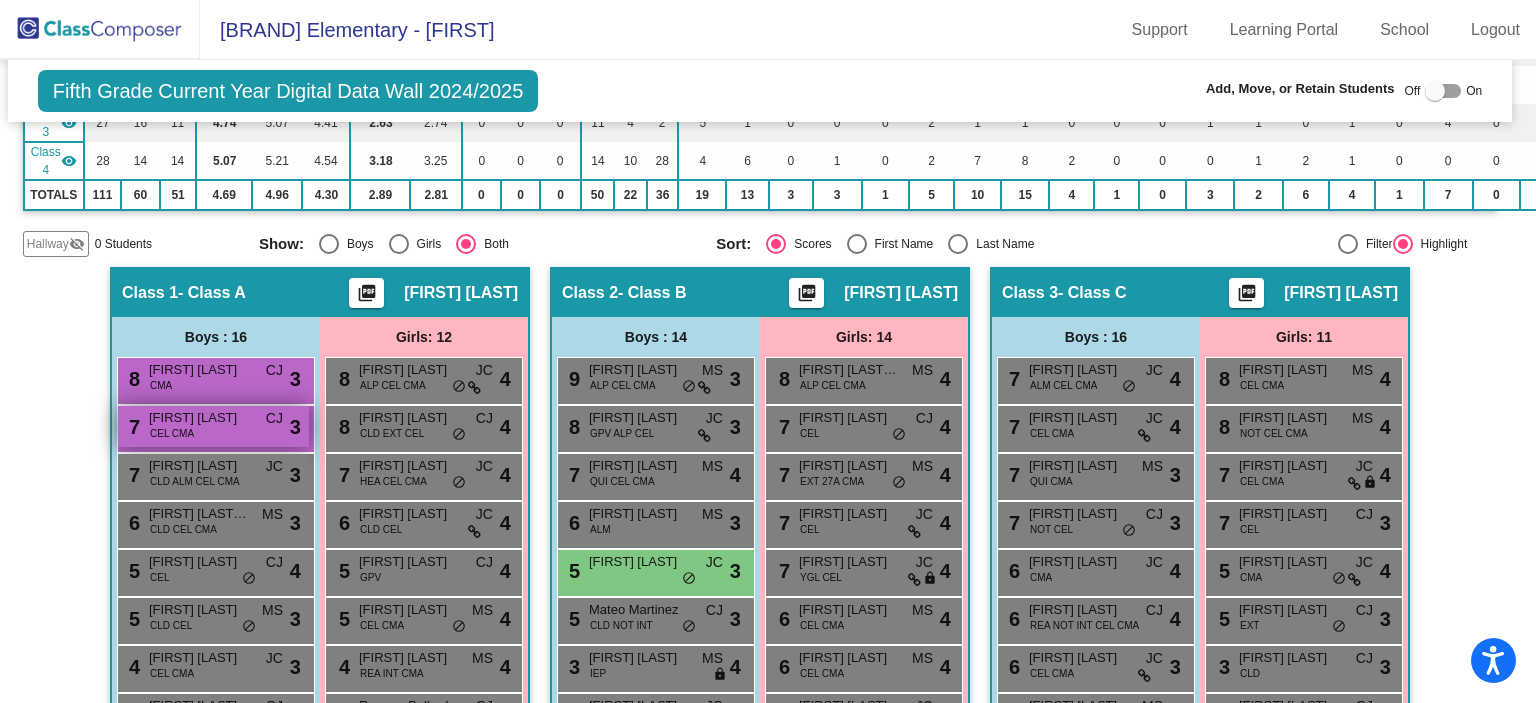 click on "7 [LAST] [LAST] CEL CMA CJ lock do_not_disturb_alt 3" at bounding box center [213, 426] 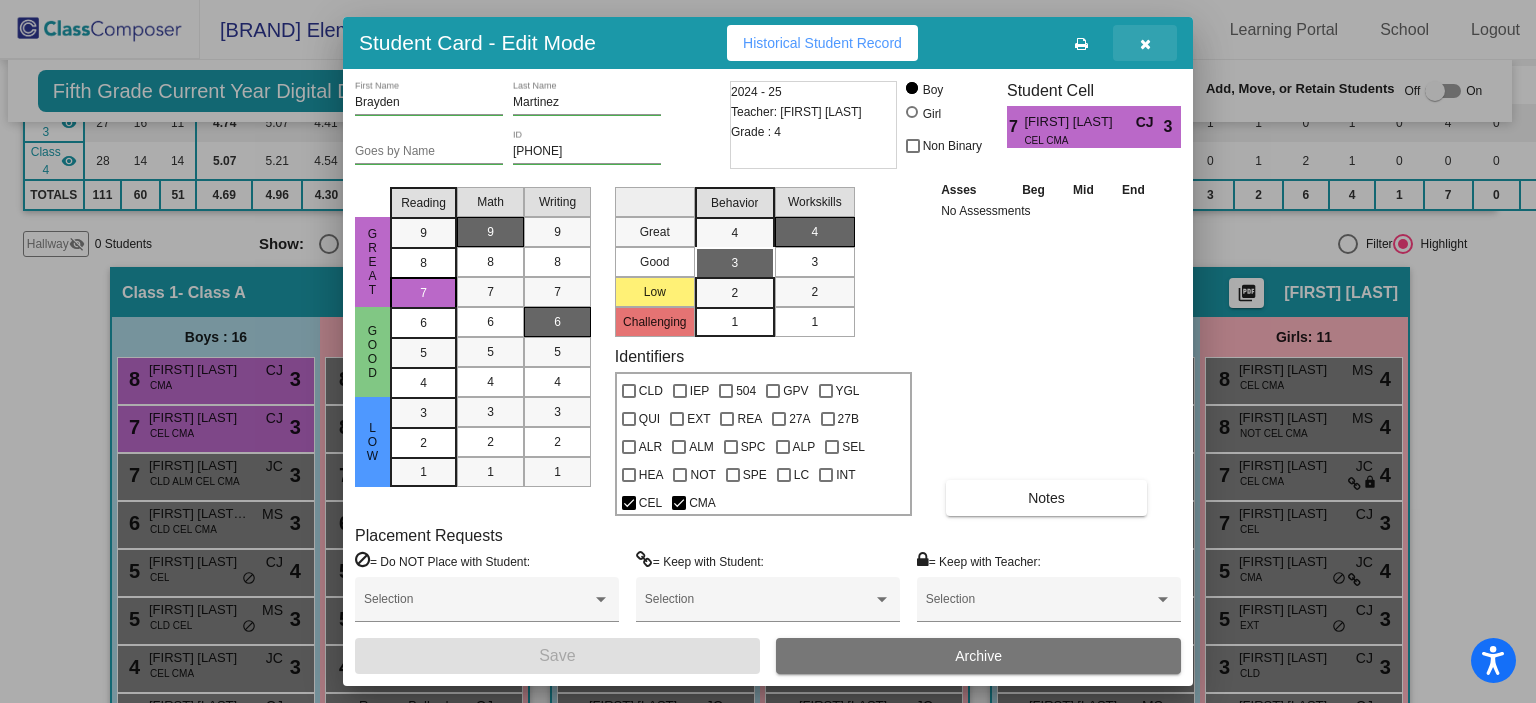 click at bounding box center (1145, 44) 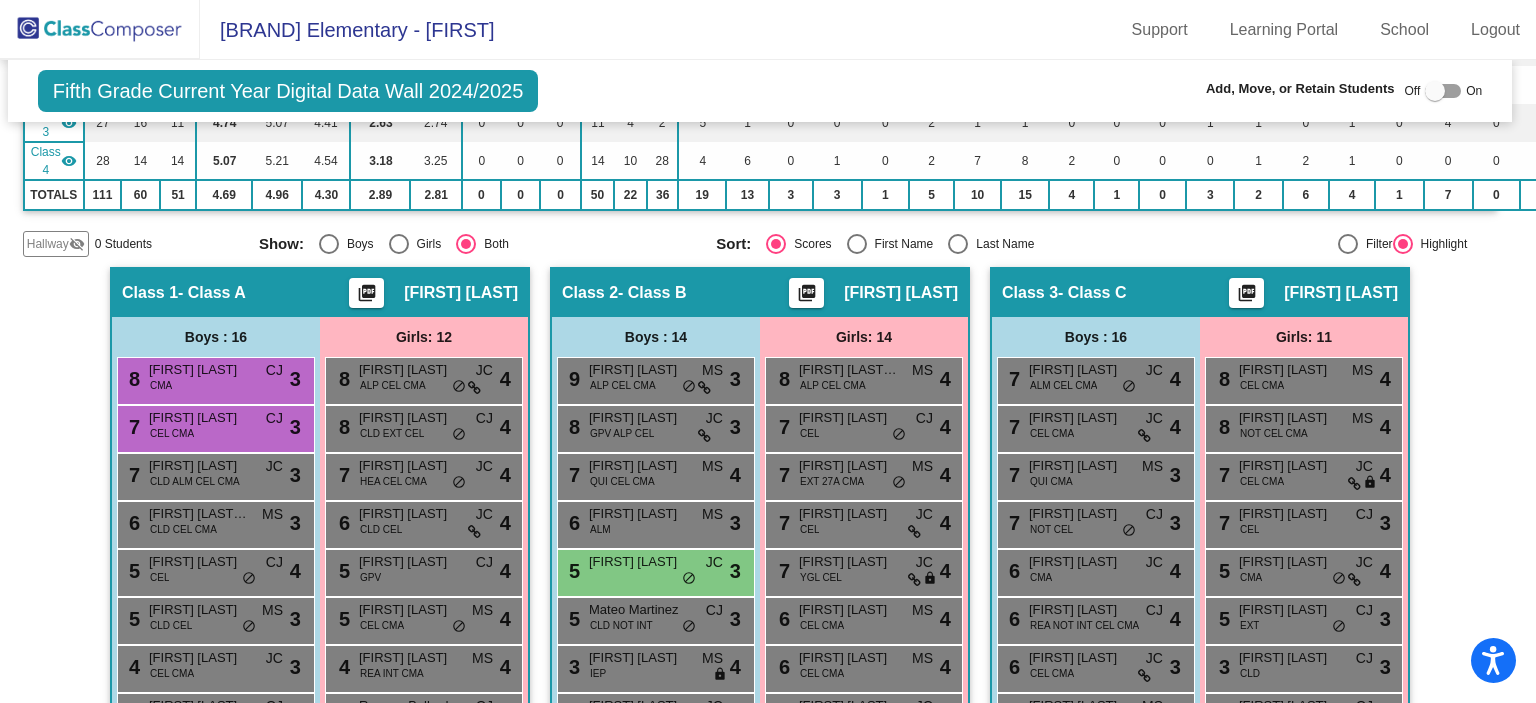 click on "Off   On" 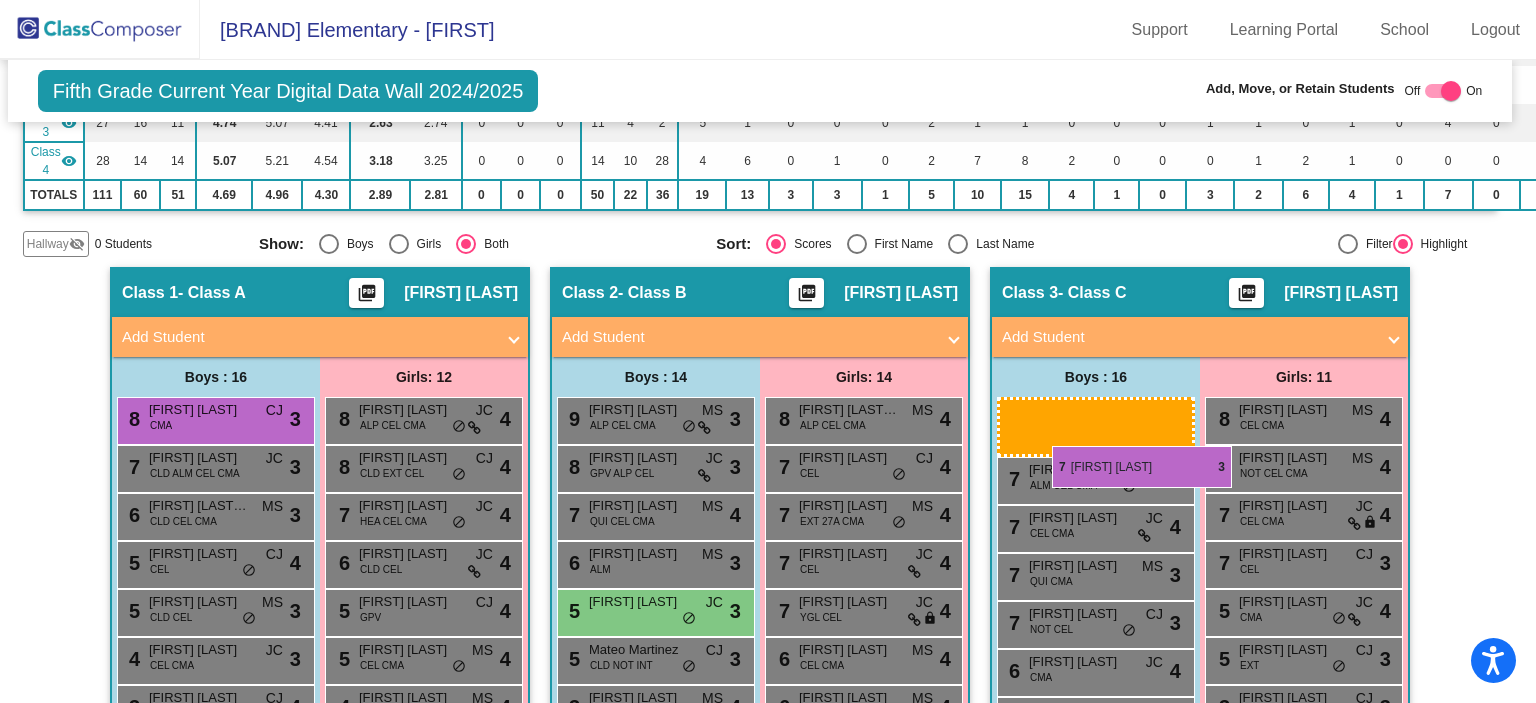 drag, startPoint x: 217, startPoint y: 472, endPoint x: 1052, endPoint y: 446, distance: 835.40466 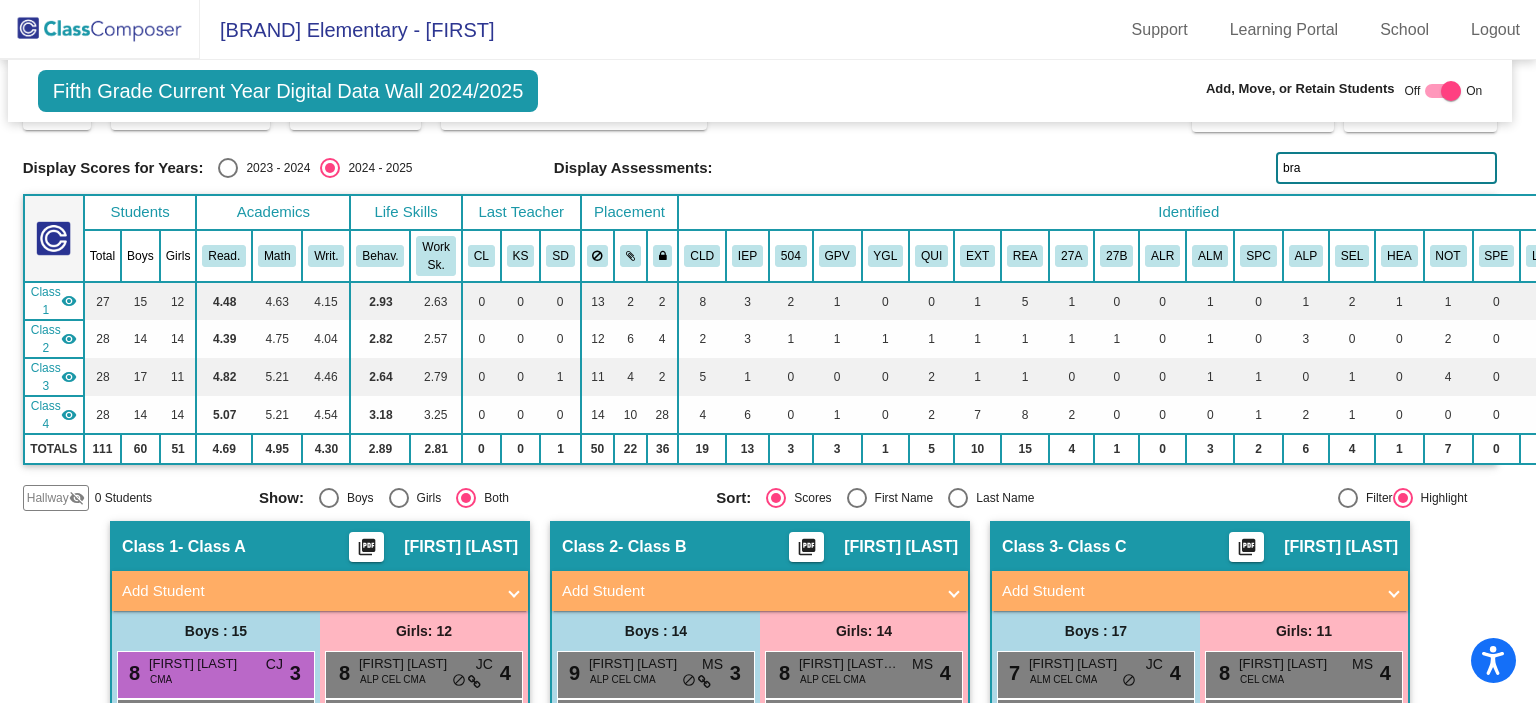 scroll, scrollTop: 0, scrollLeft: 8, axis: horizontal 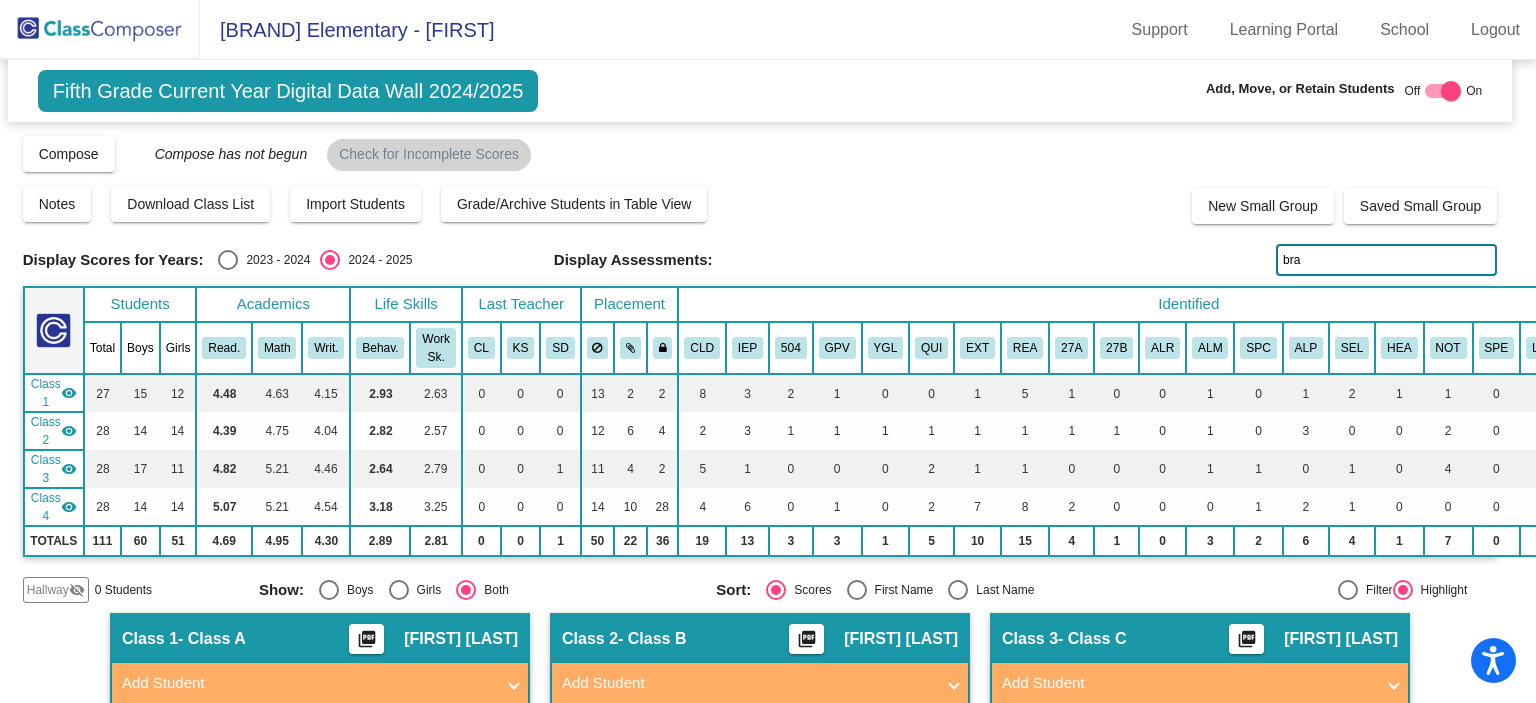 click 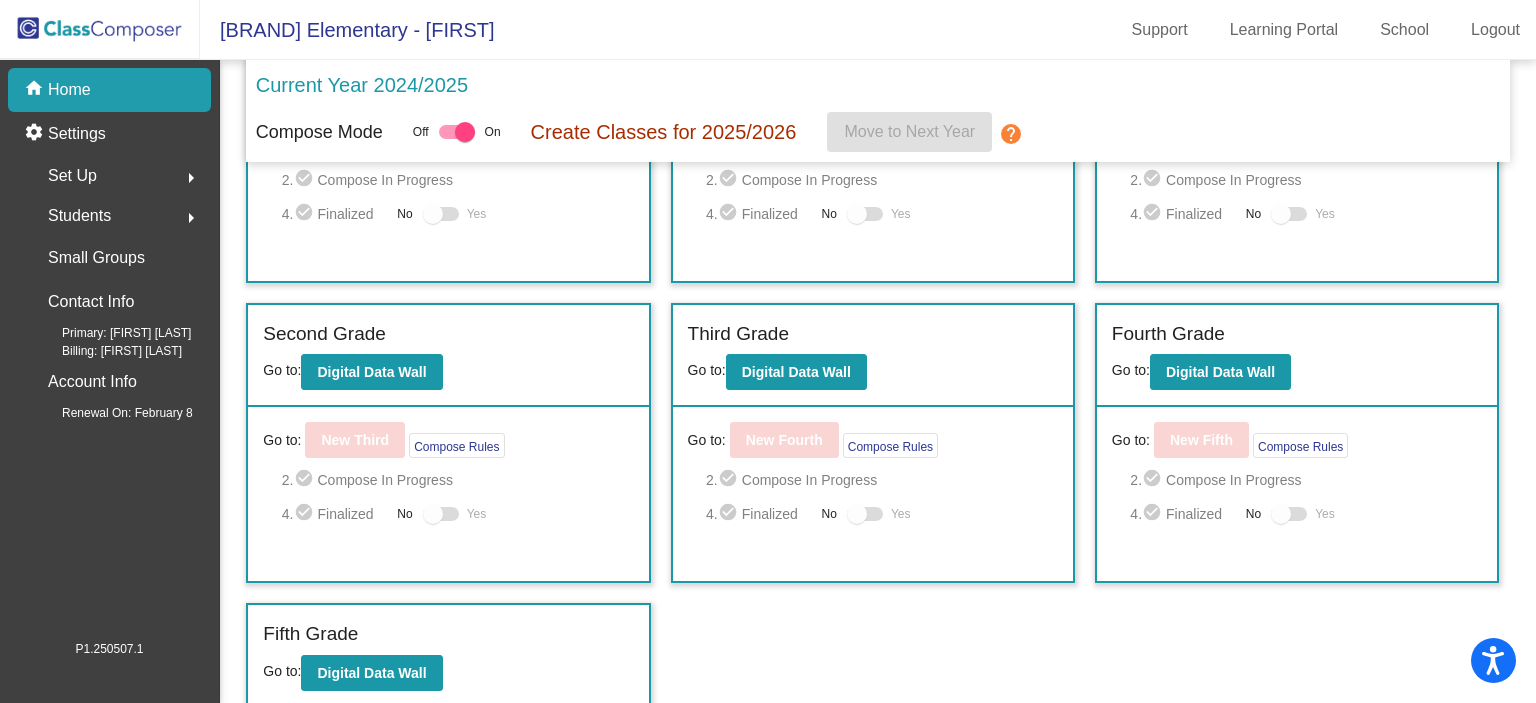 scroll, scrollTop: 0, scrollLeft: 0, axis: both 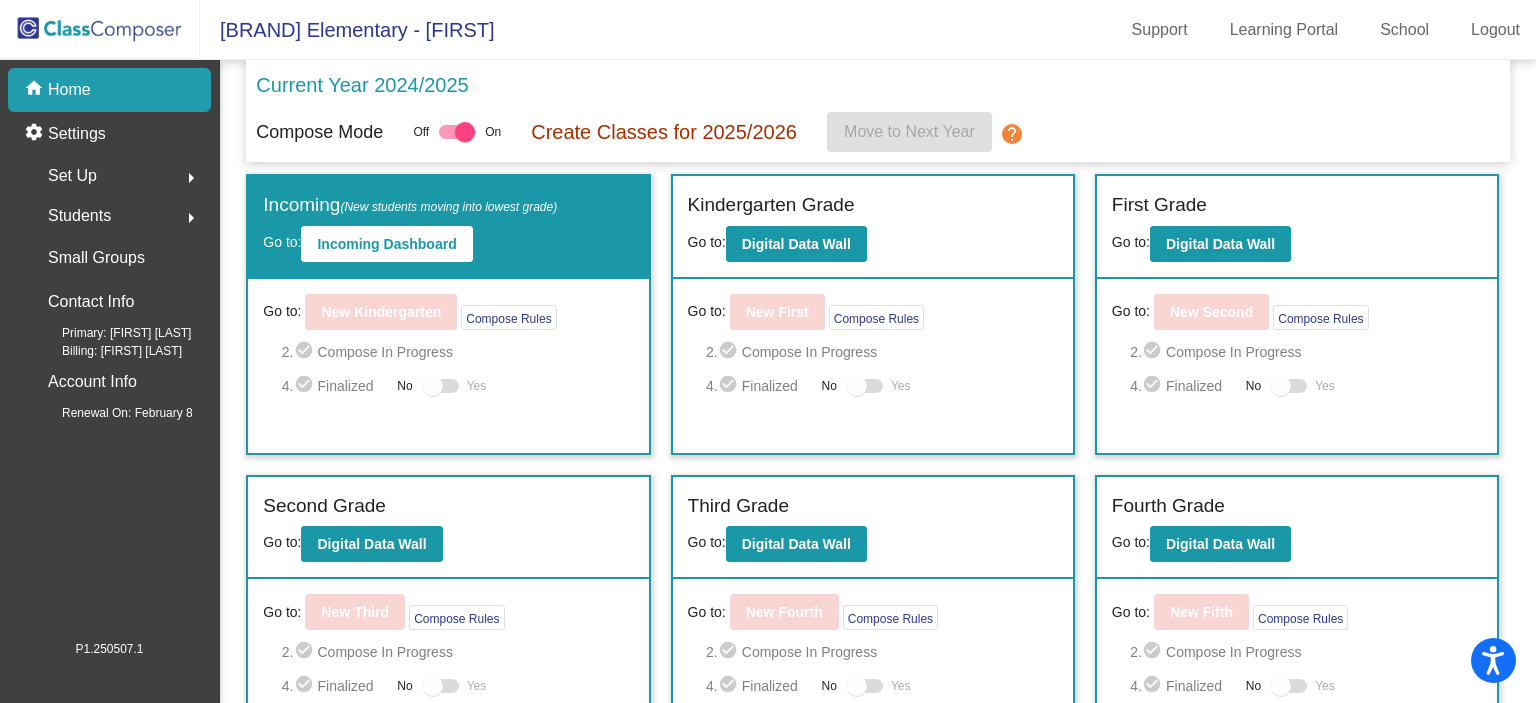 click on "Set Up  arrow_right" 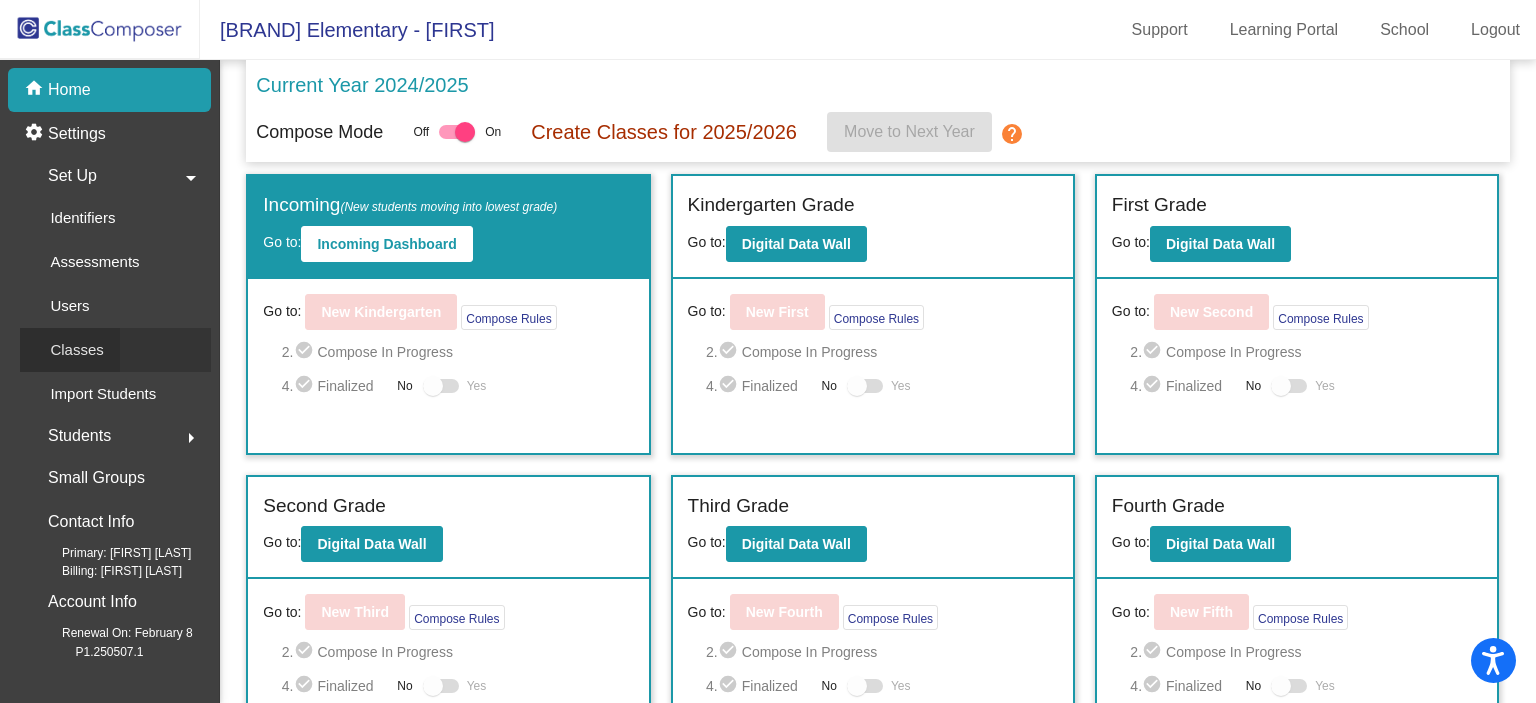 click on "Classes" 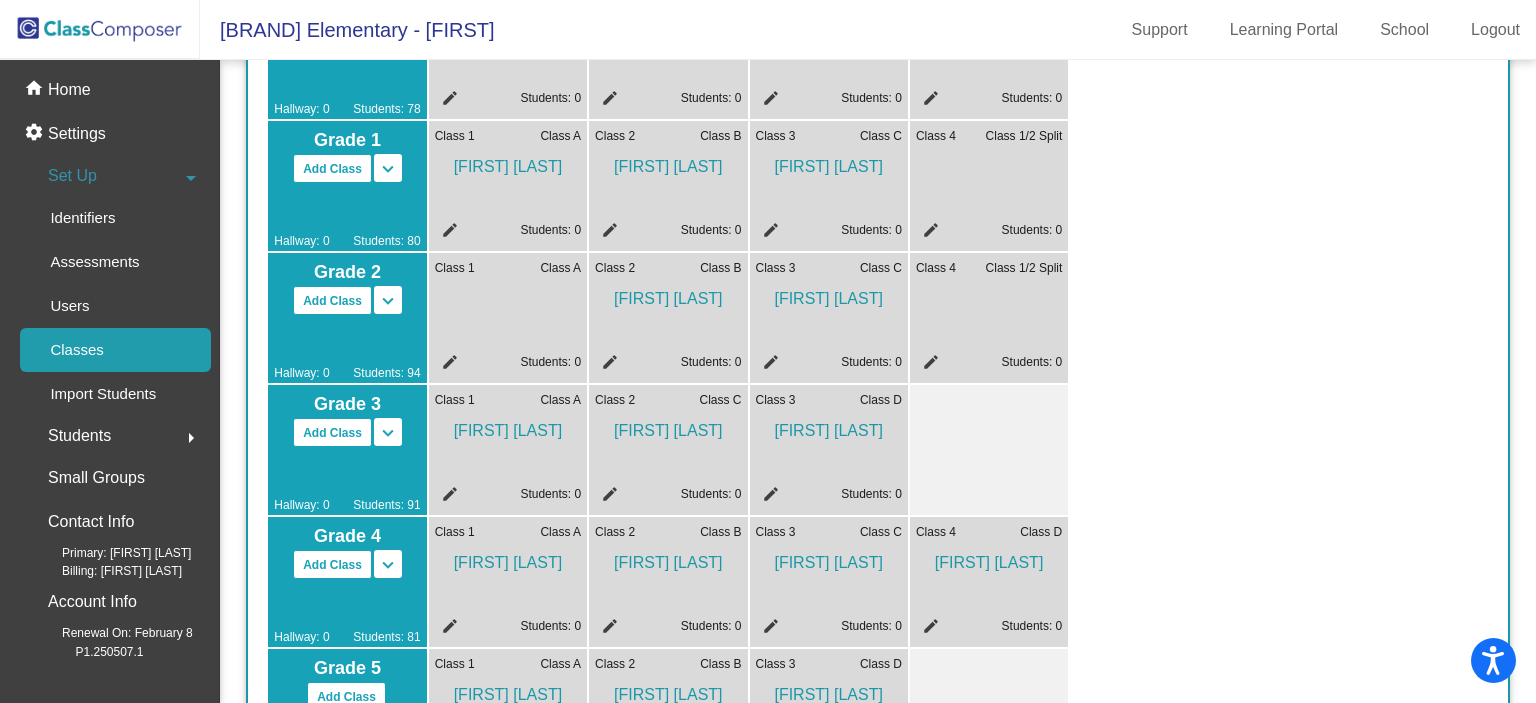 scroll, scrollTop: 0, scrollLeft: 0, axis: both 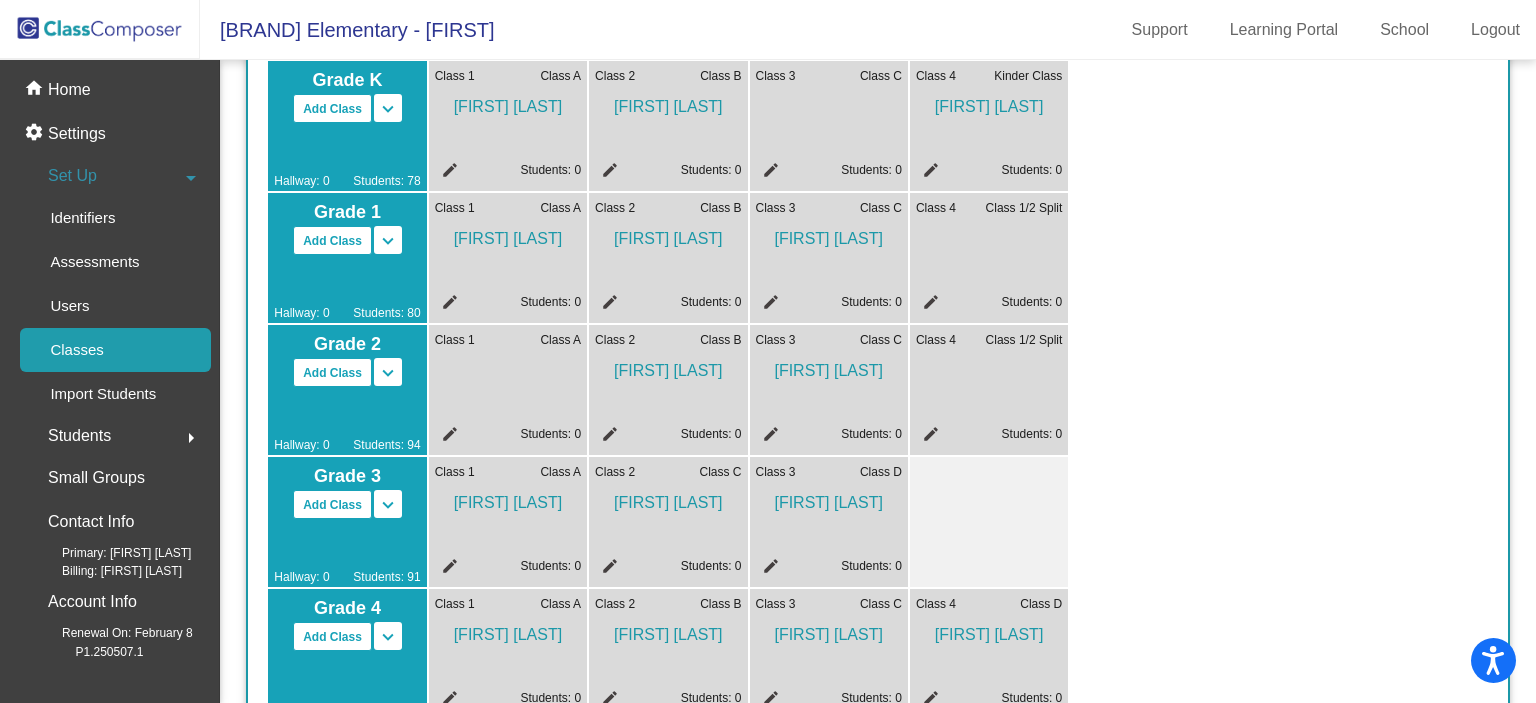 drag, startPoint x: 608, startPoint y: 218, endPoint x: 976, endPoint y: 314, distance: 380.31564 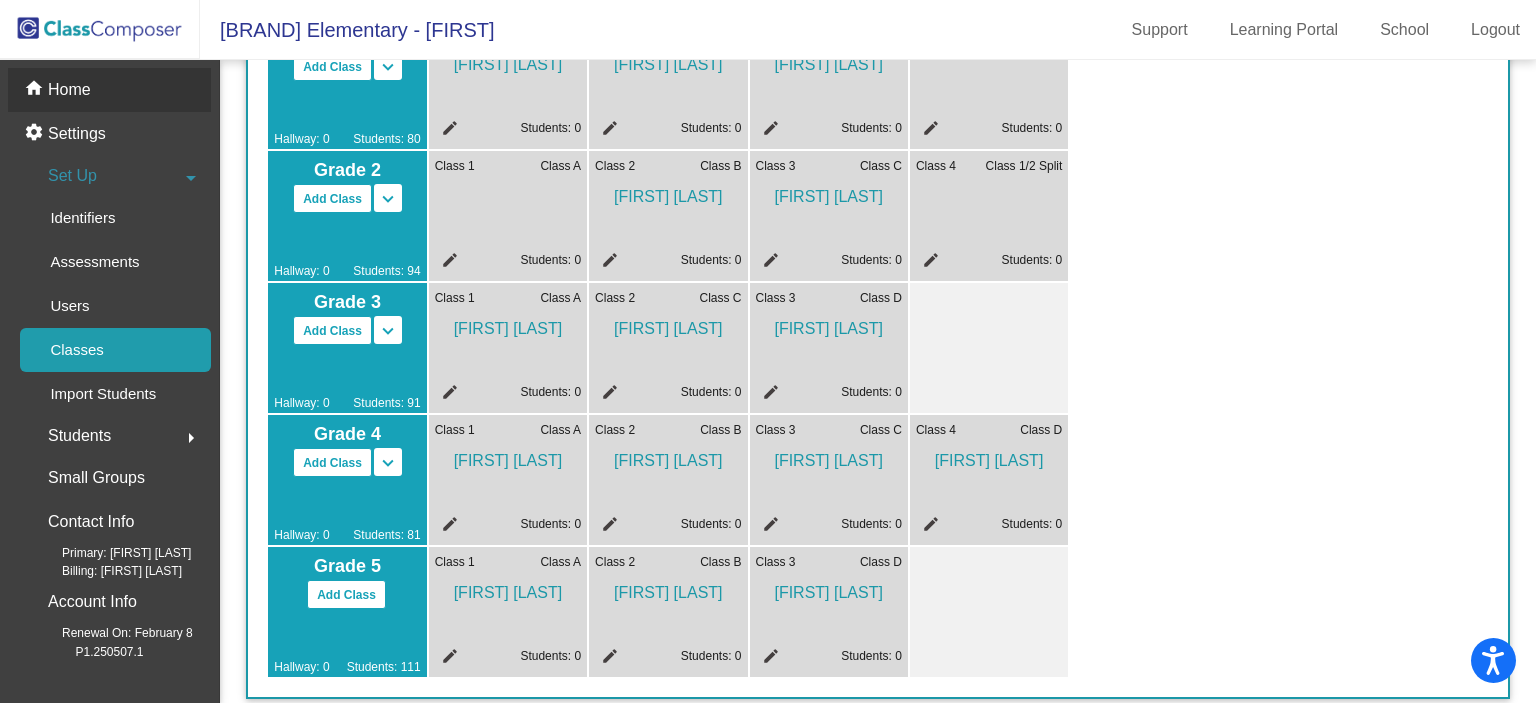 scroll, scrollTop: 230, scrollLeft: 0, axis: vertical 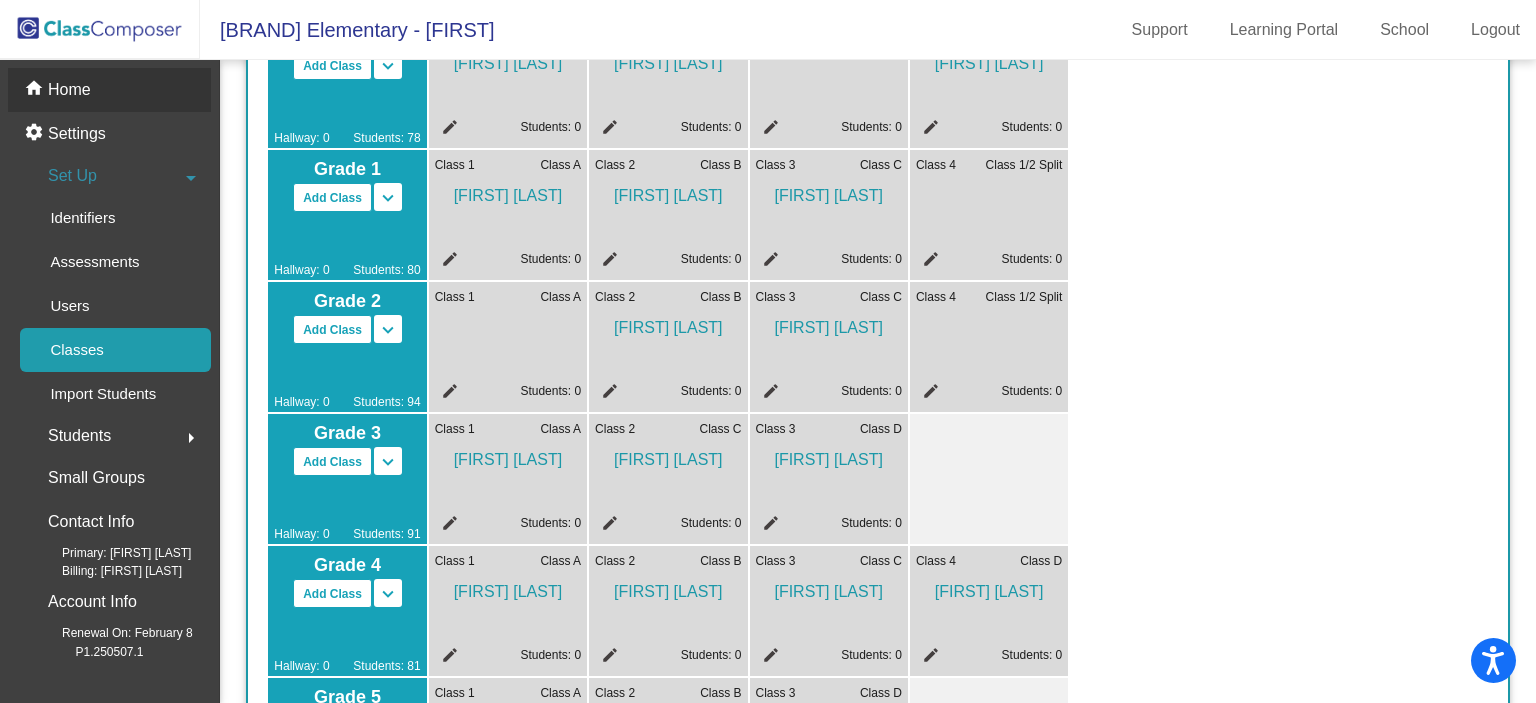 click on "home Home" 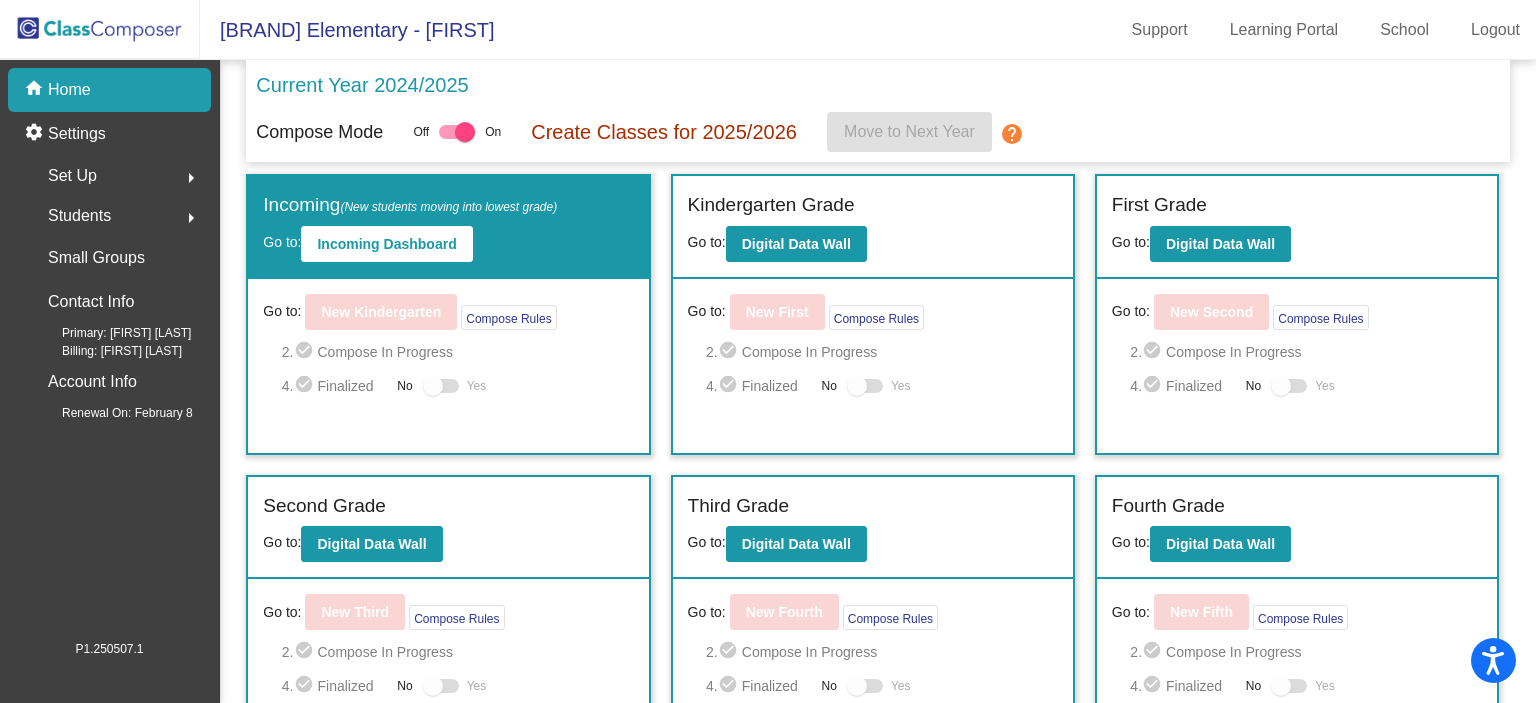 scroll, scrollTop: 92, scrollLeft: 0, axis: vertical 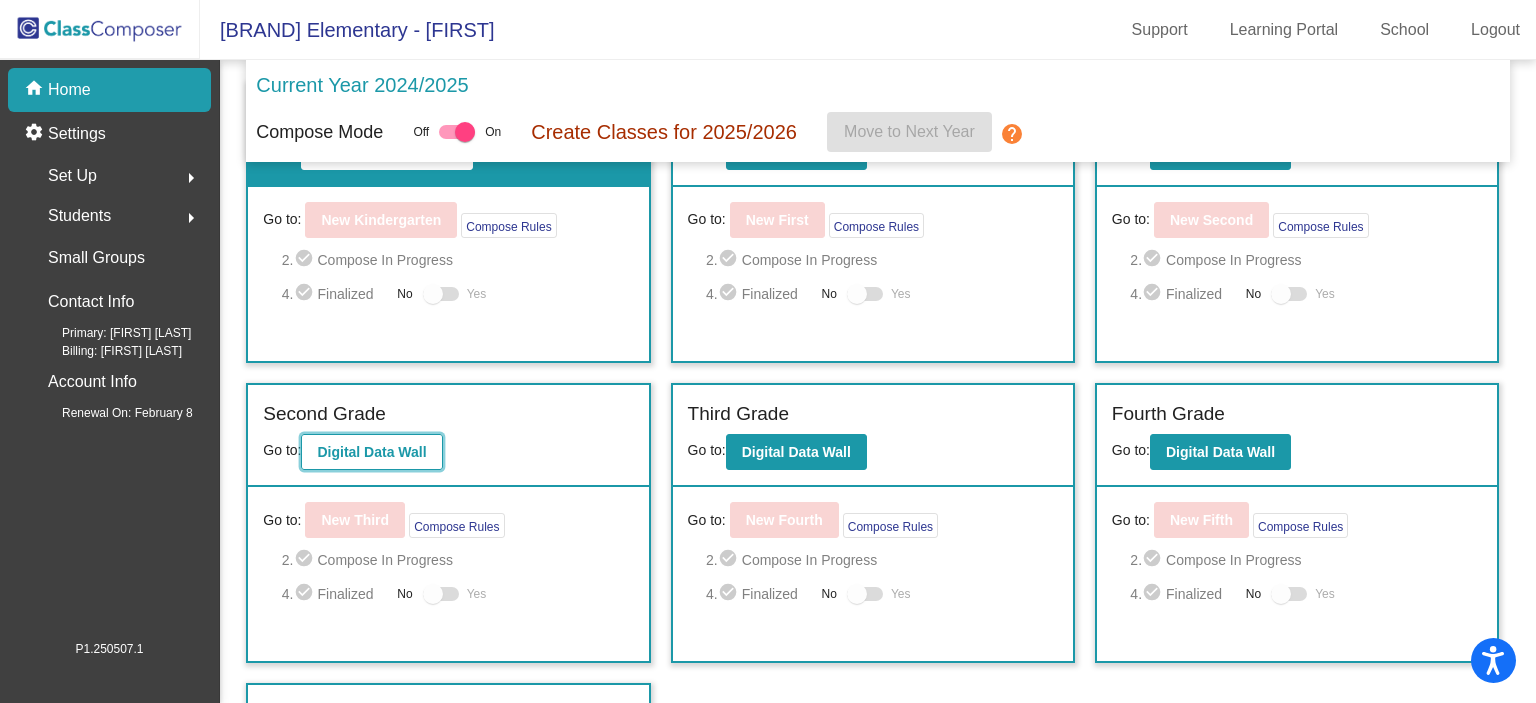 click on "Digital Data Wall" 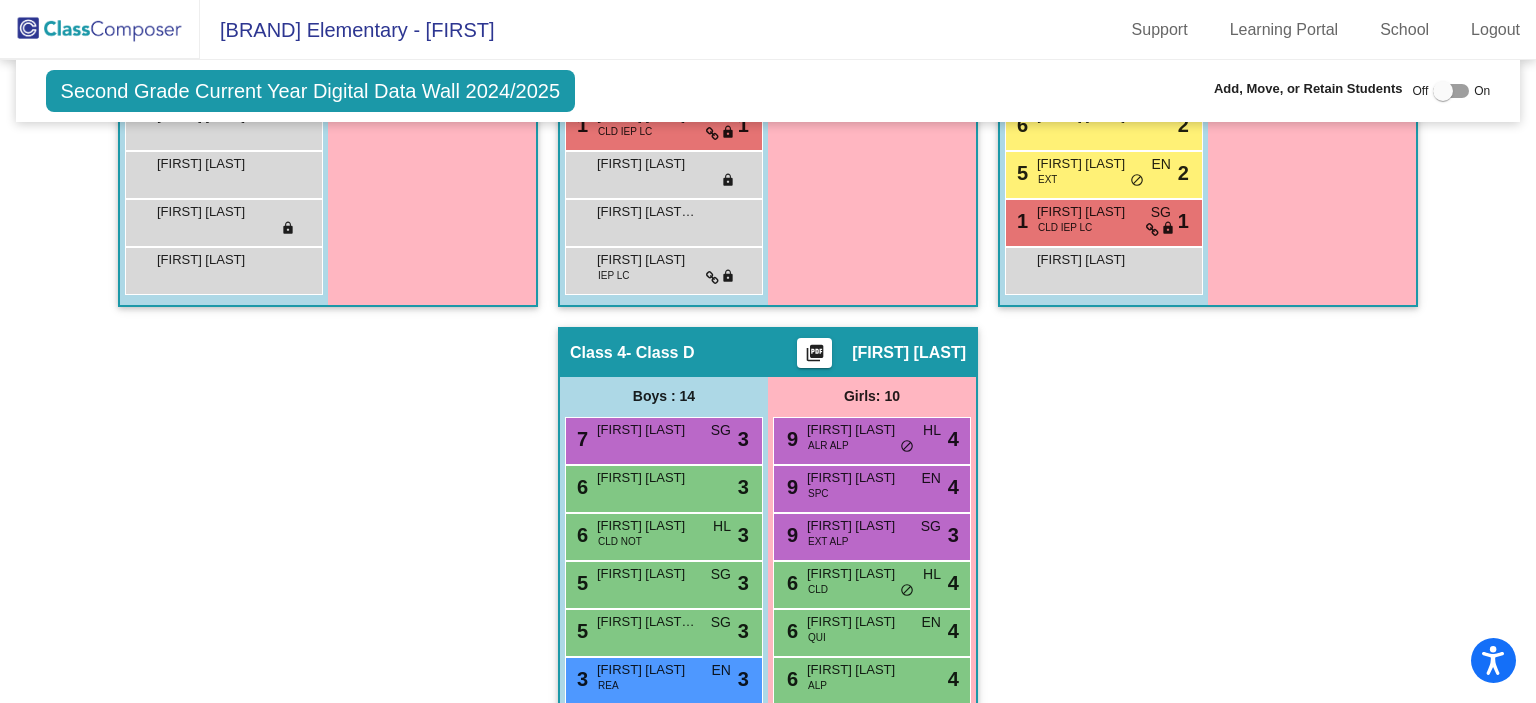 scroll, scrollTop: 1146, scrollLeft: 0, axis: vertical 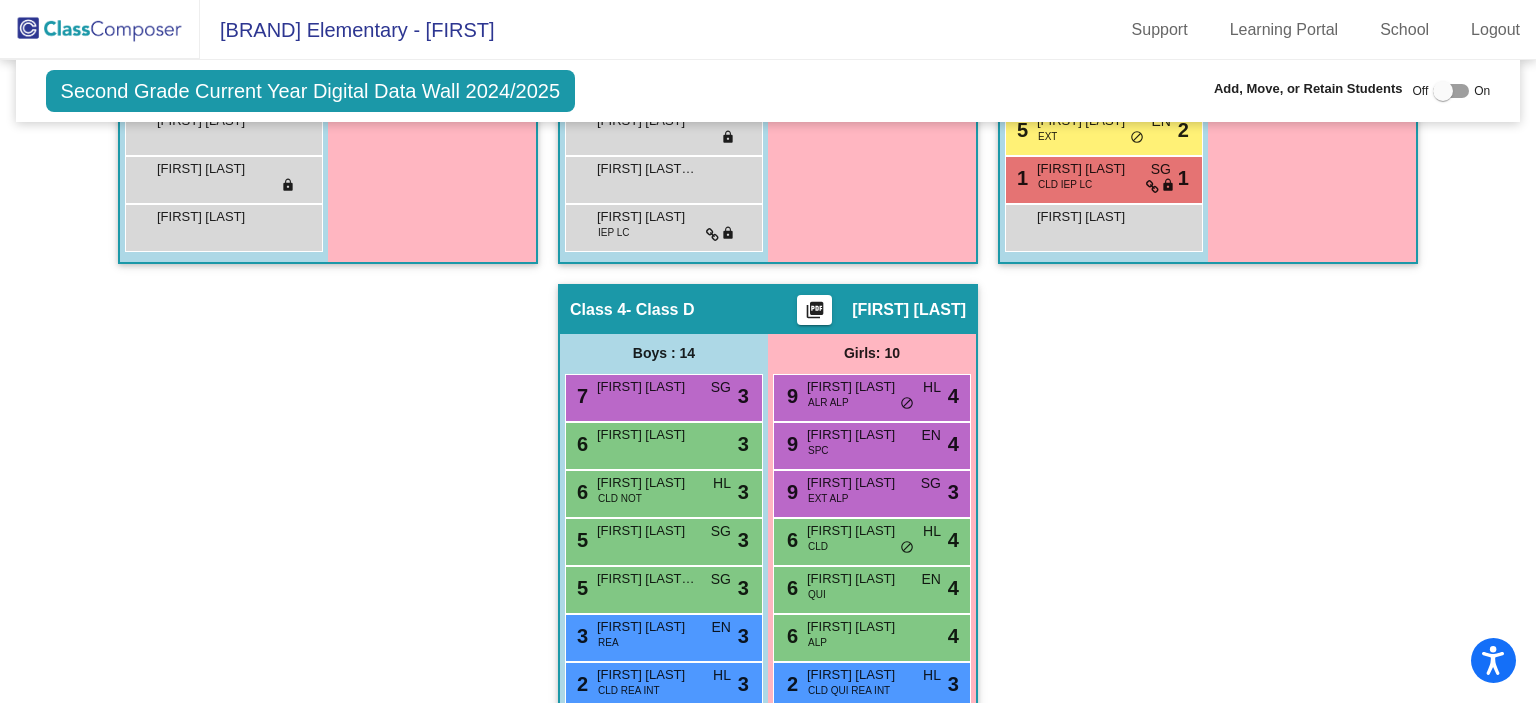 drag, startPoint x: 400, startPoint y: 451, endPoint x: 335, endPoint y: 458, distance: 65.37584 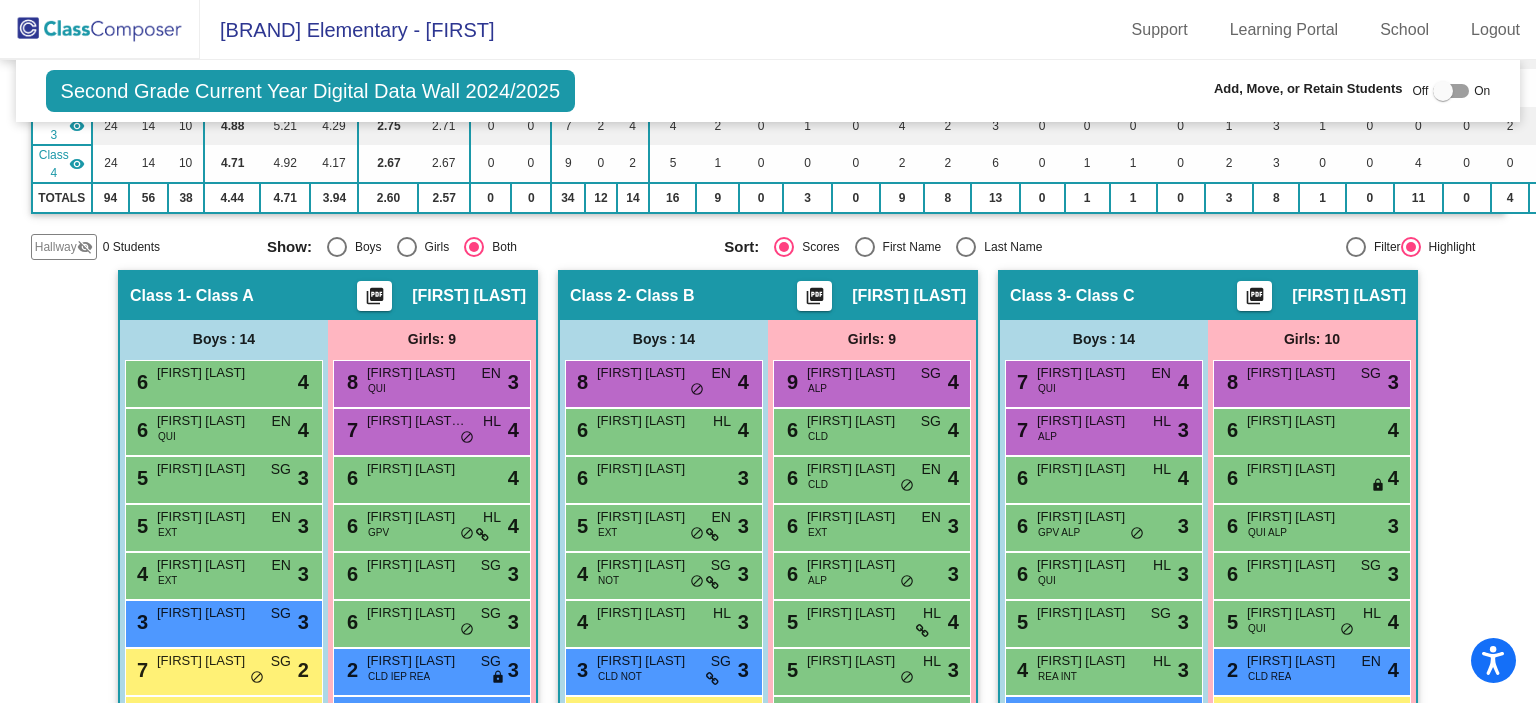 scroll, scrollTop: 0, scrollLeft: 0, axis: both 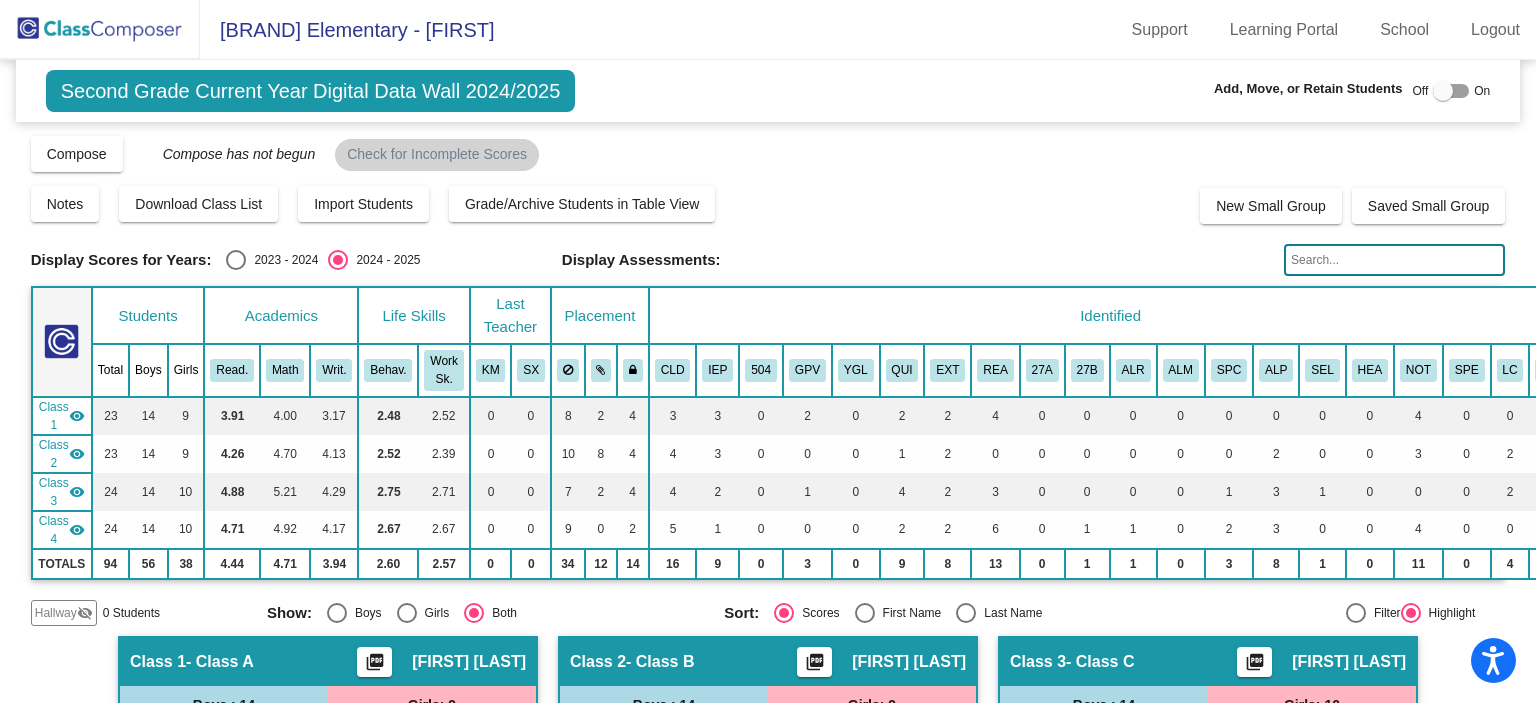 click 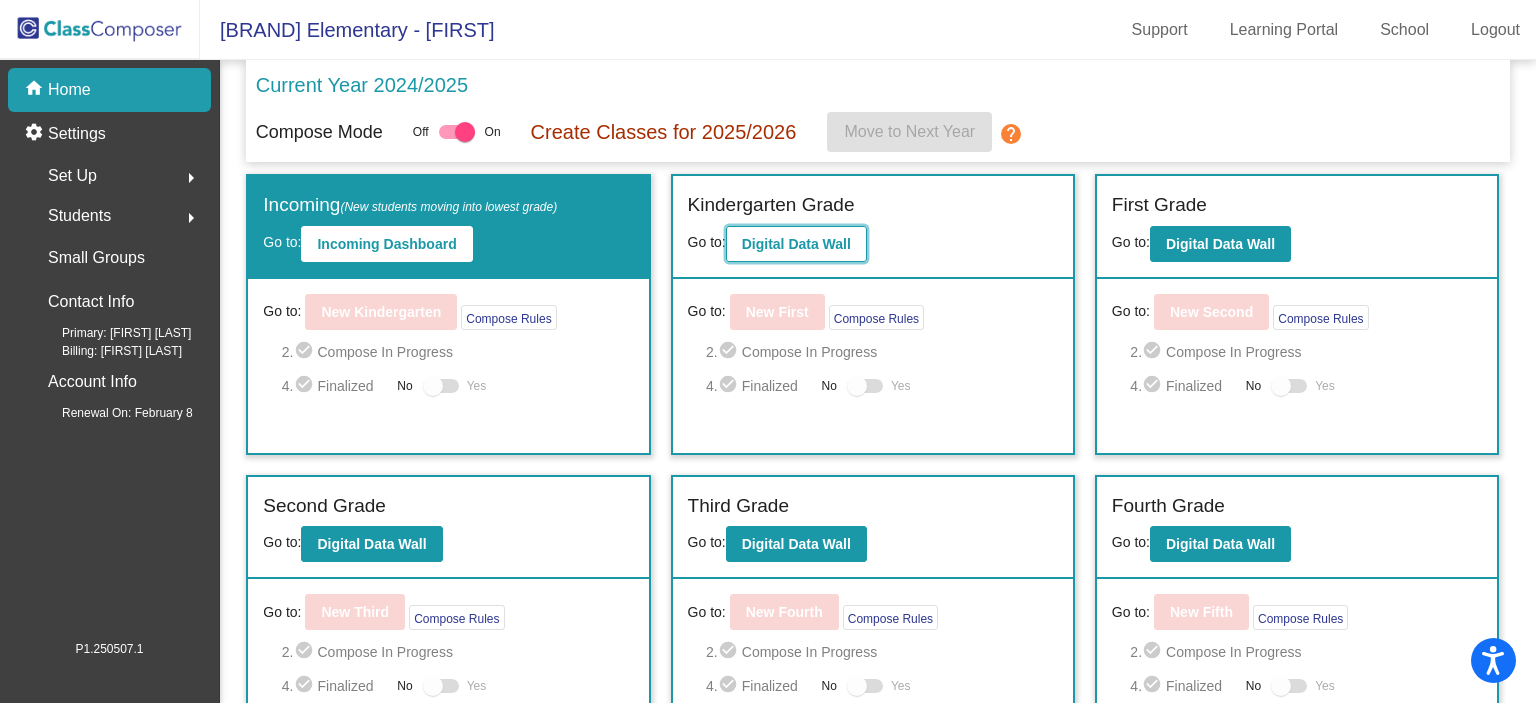 click on "Digital Data Wall" 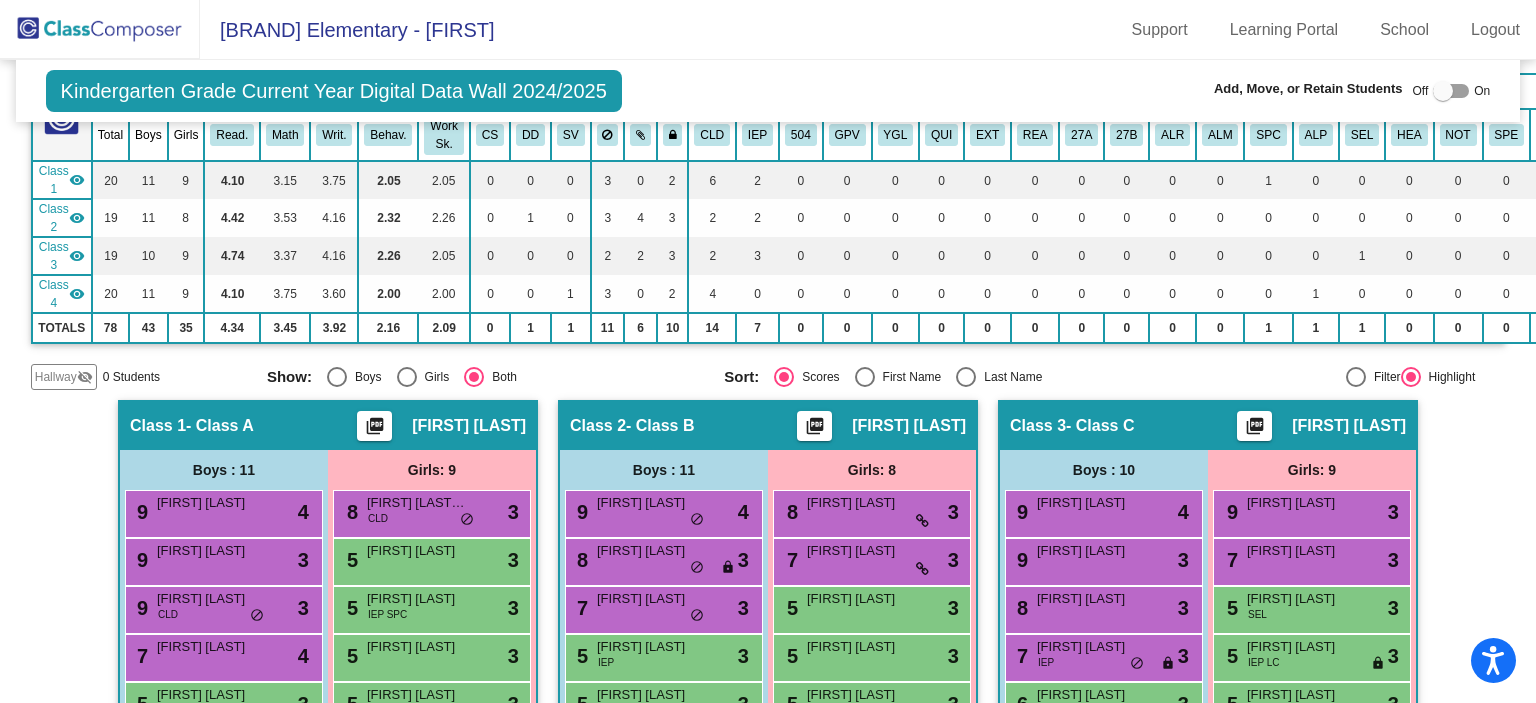 scroll, scrollTop: 0, scrollLeft: 0, axis: both 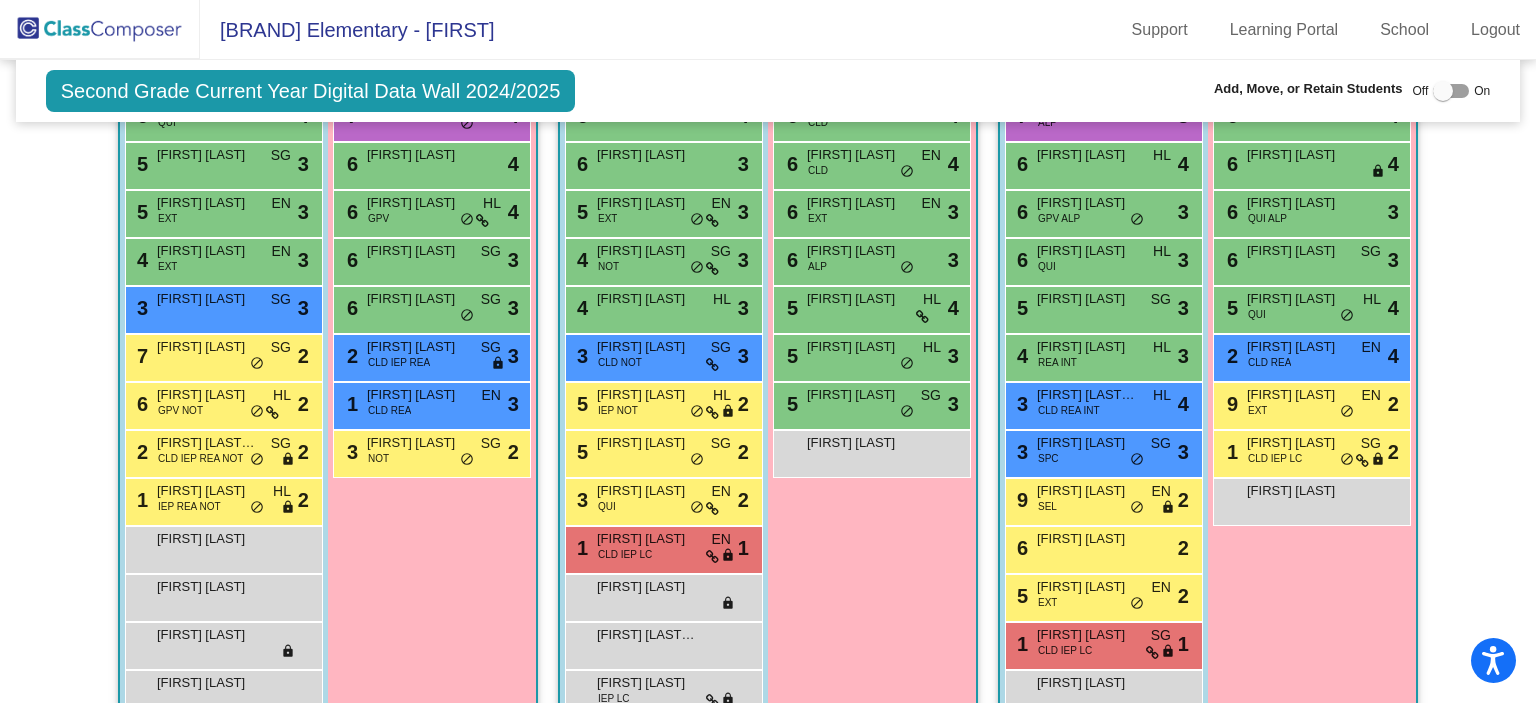 click on "3 [FIRST] [LAST] CLD NOT SG lock do_not_disturb_alt 3" at bounding box center (661, 355) 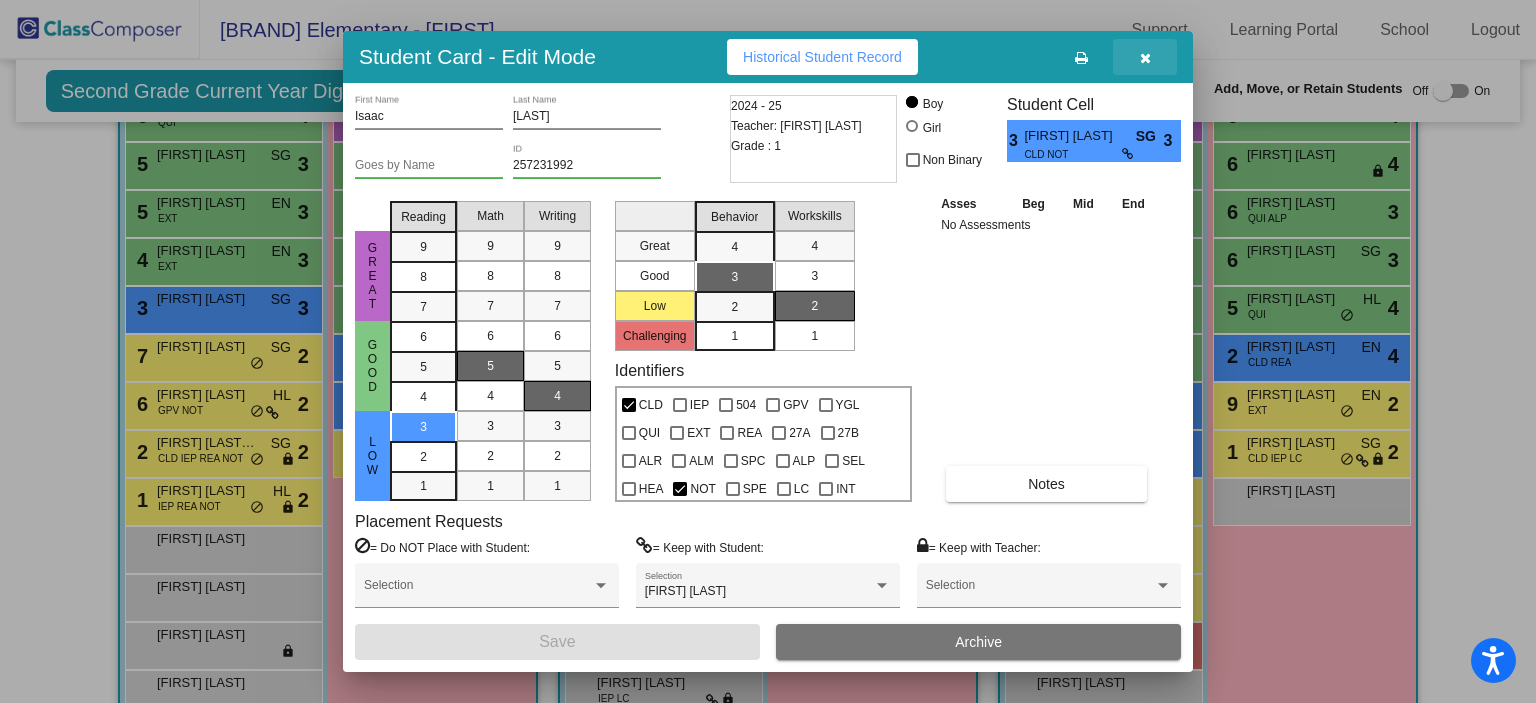 click at bounding box center [1145, 58] 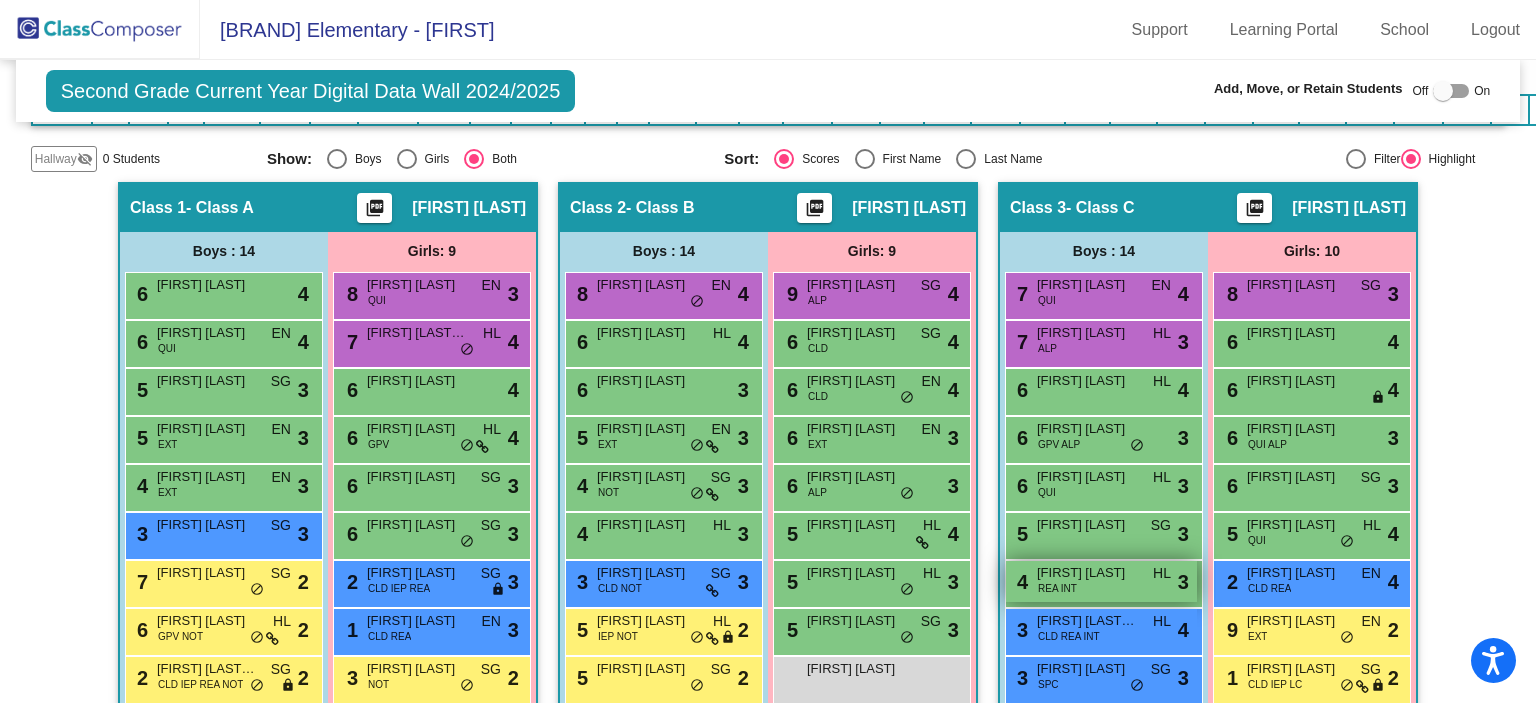 scroll, scrollTop: 434, scrollLeft: 0, axis: vertical 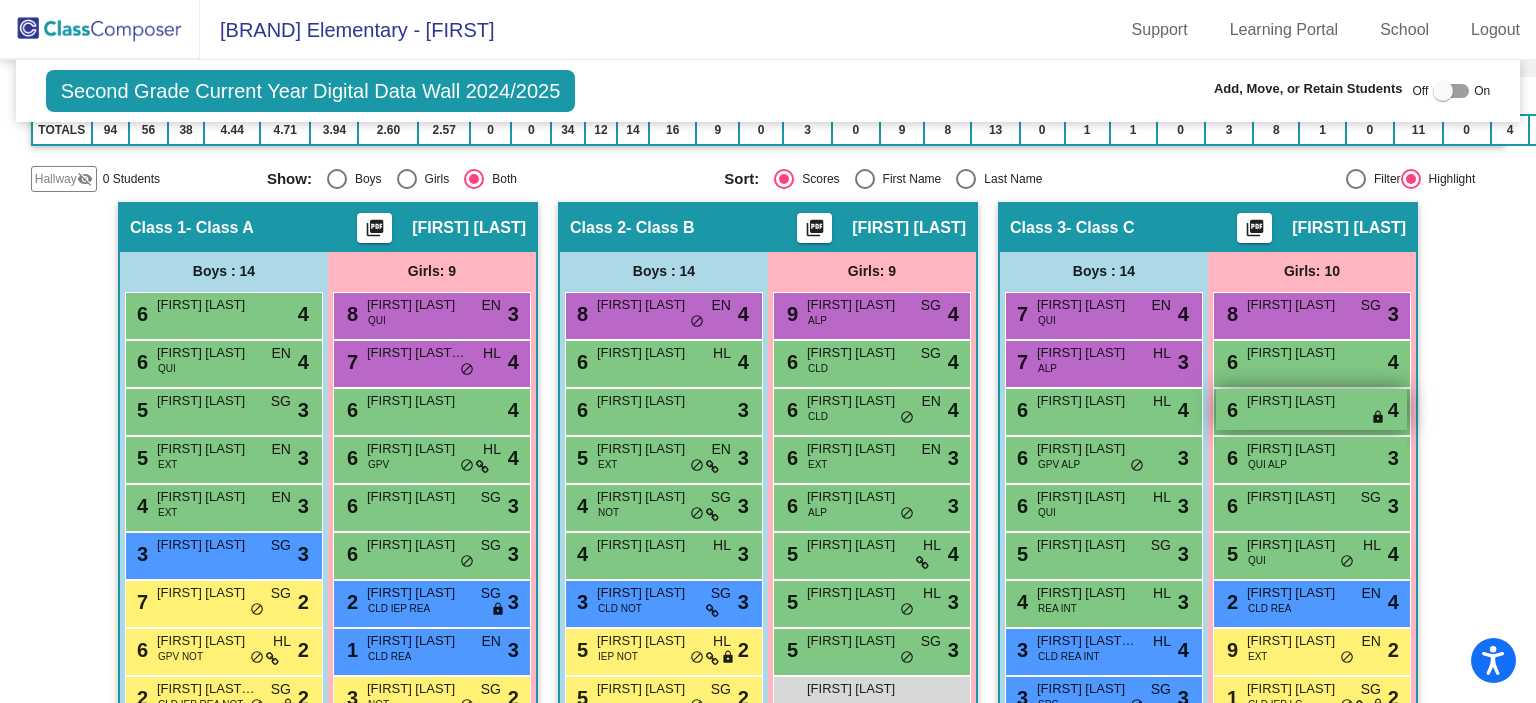 click on "[NUMBER] [LAST] Vang lock do_not_disturb_alt 4" at bounding box center [1311, 409] 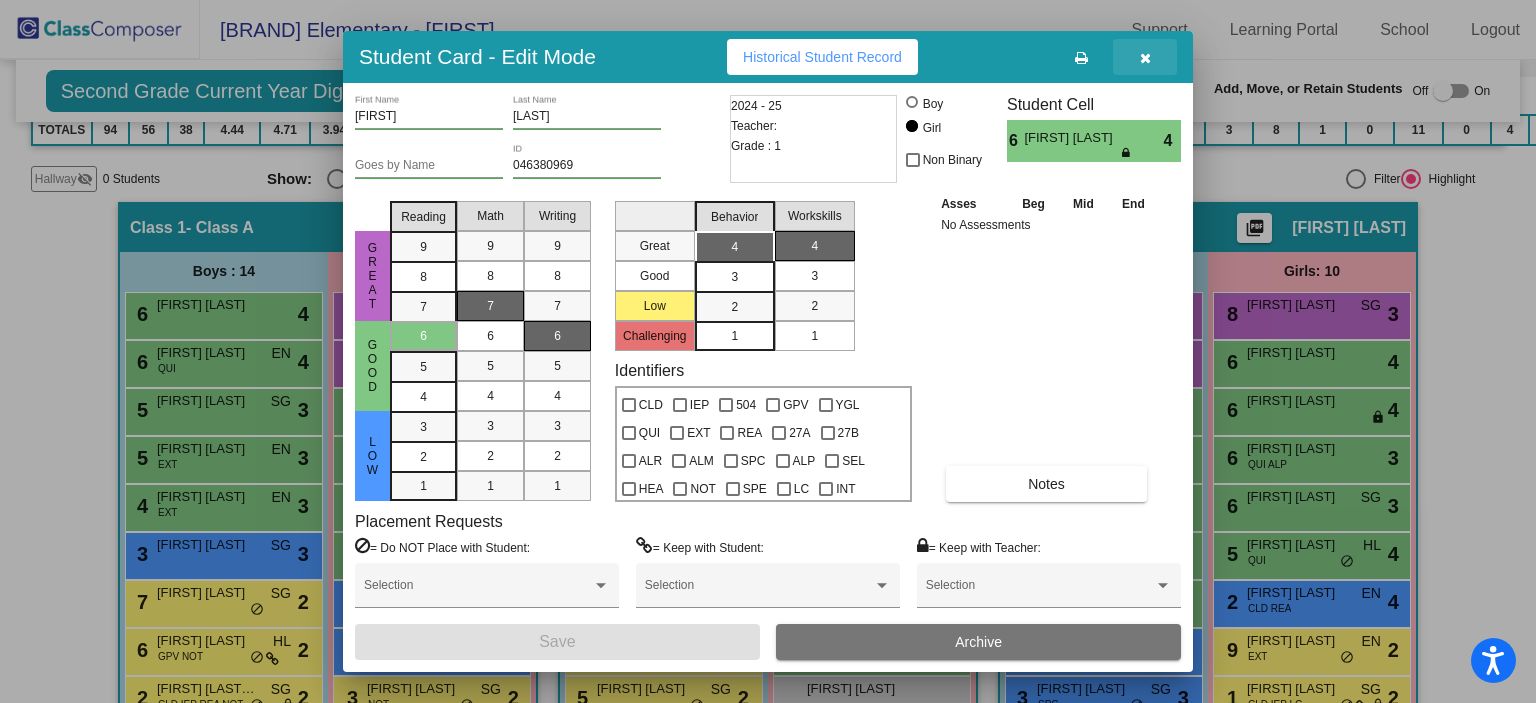 click at bounding box center [1145, 57] 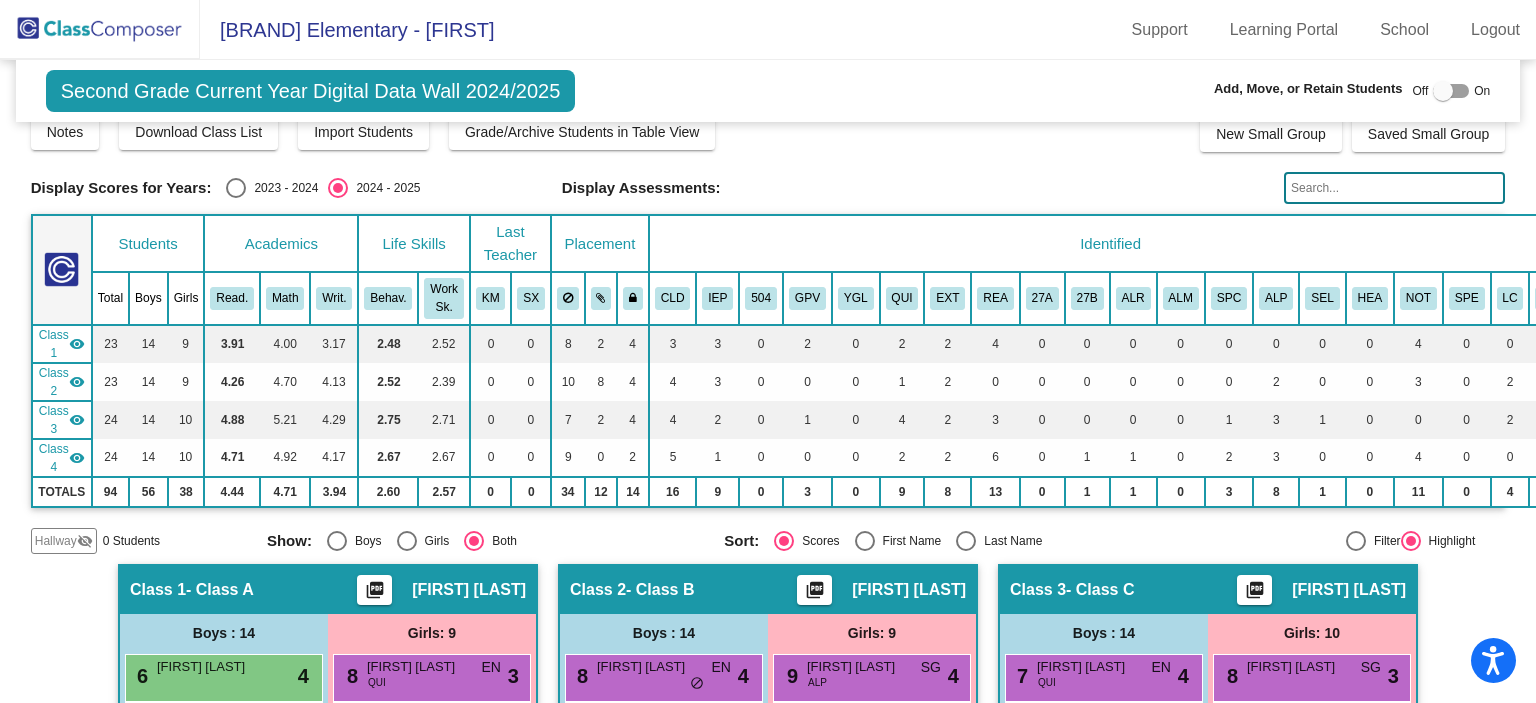 scroll, scrollTop: 0, scrollLeft: 0, axis: both 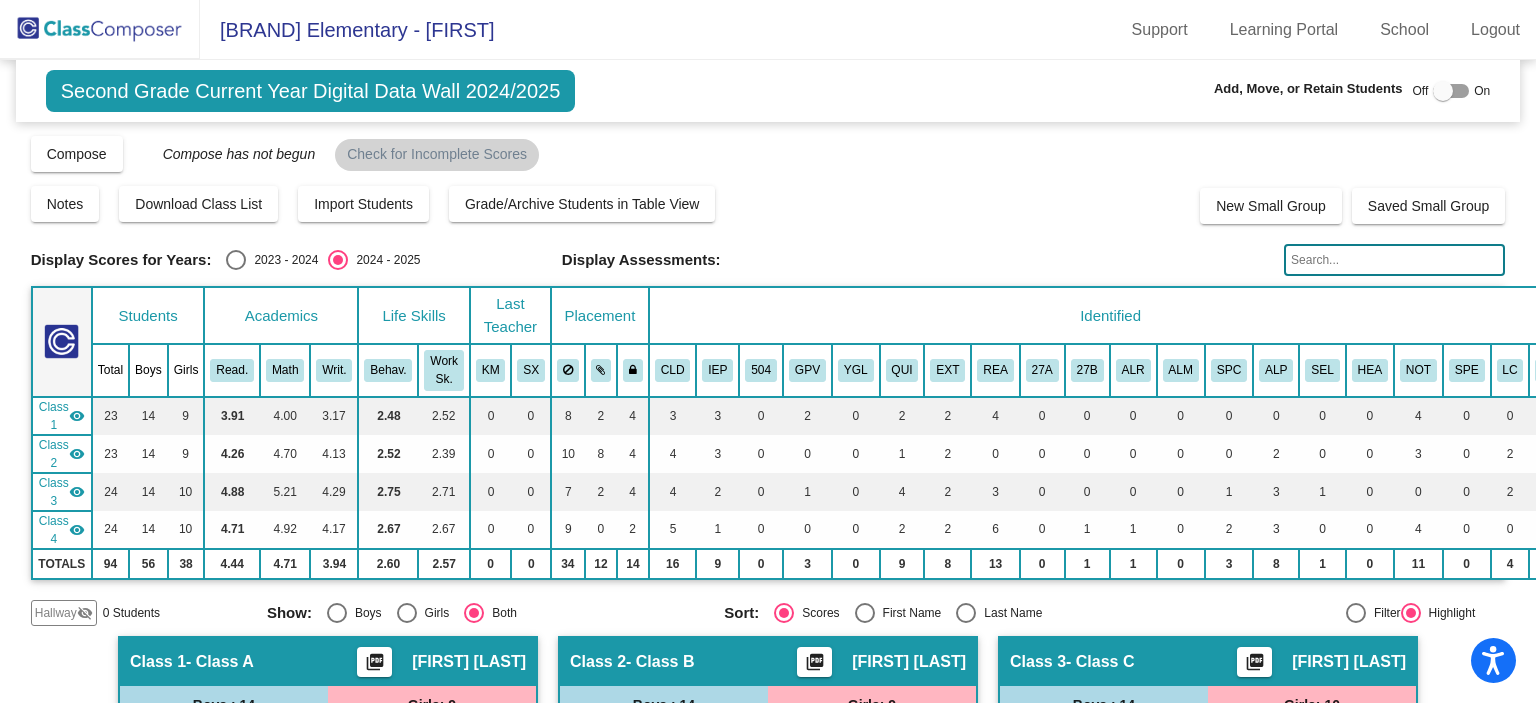 click 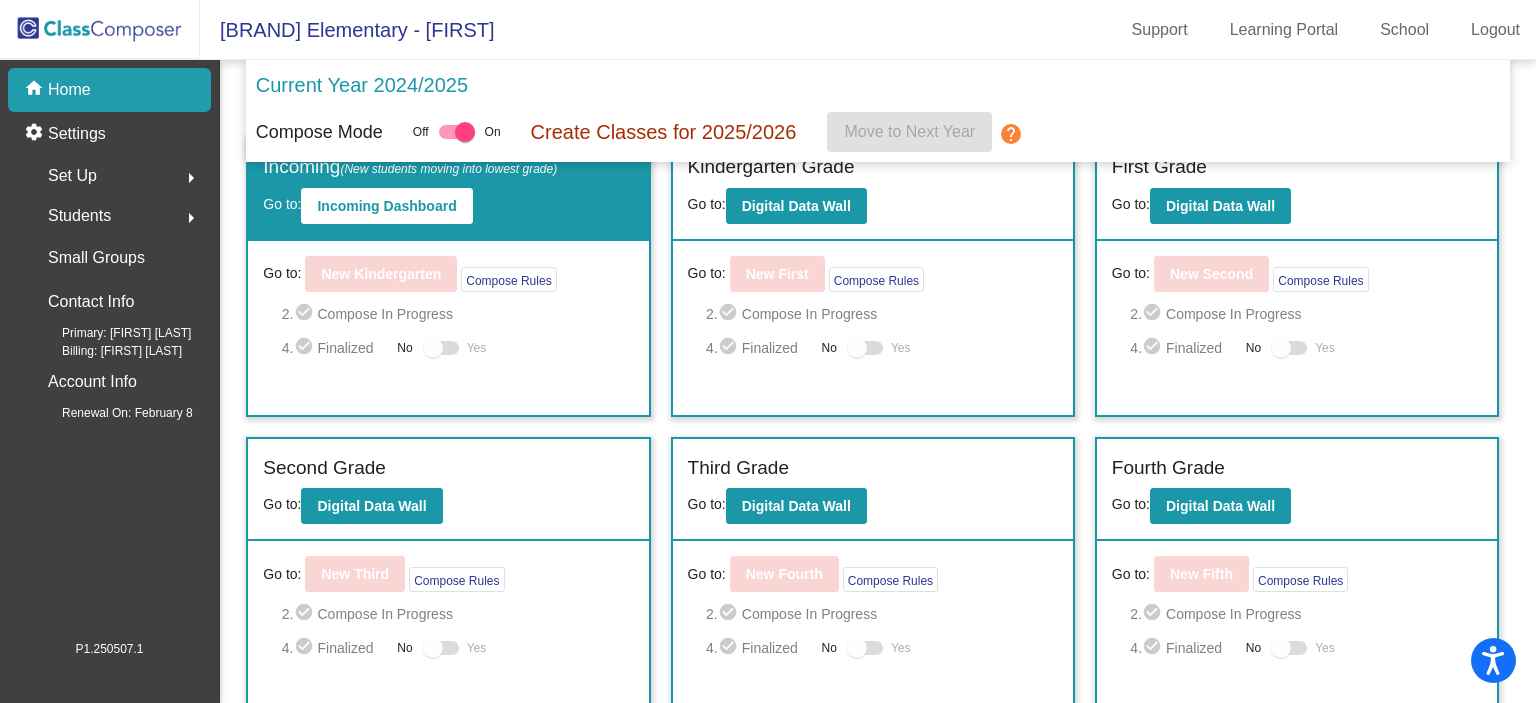 scroll, scrollTop: 172, scrollLeft: 0, axis: vertical 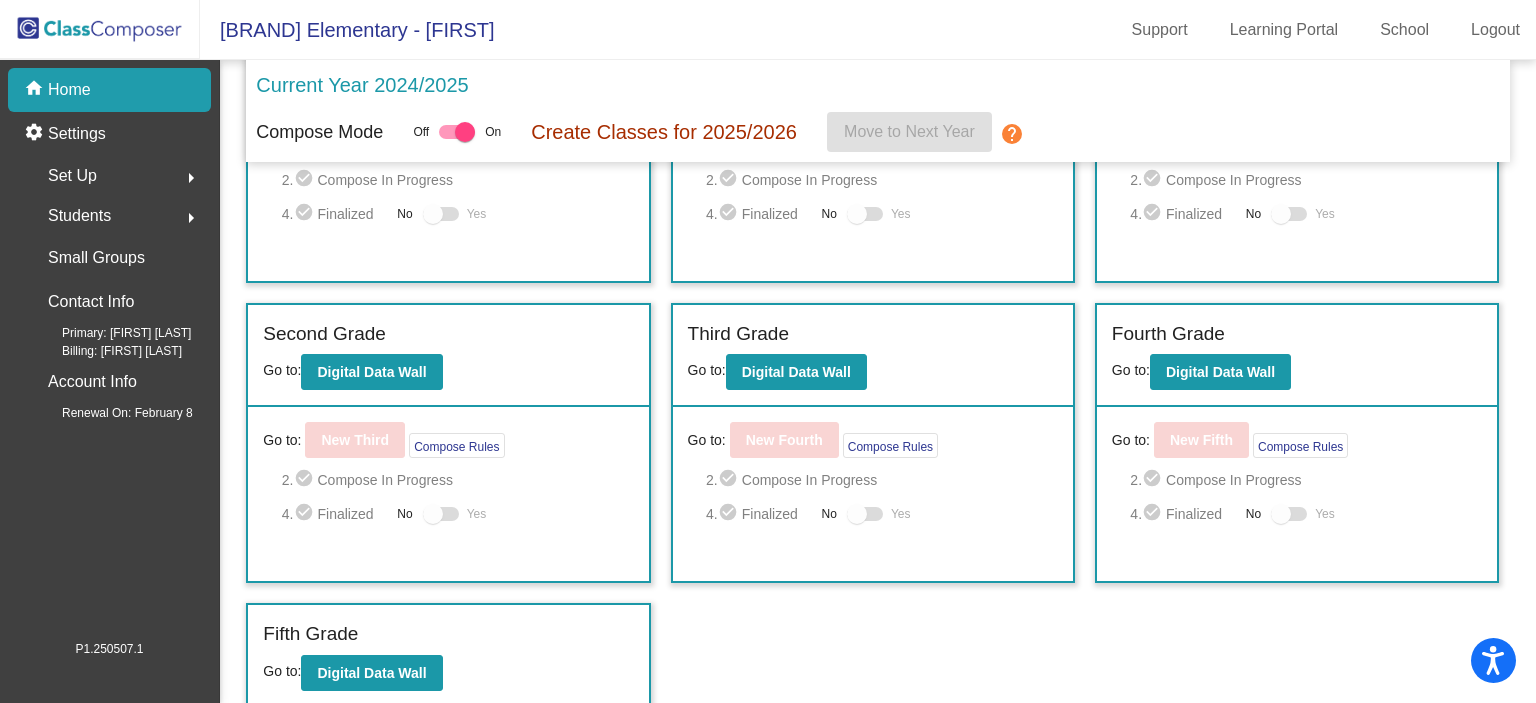 click on "Set Up  arrow_right" 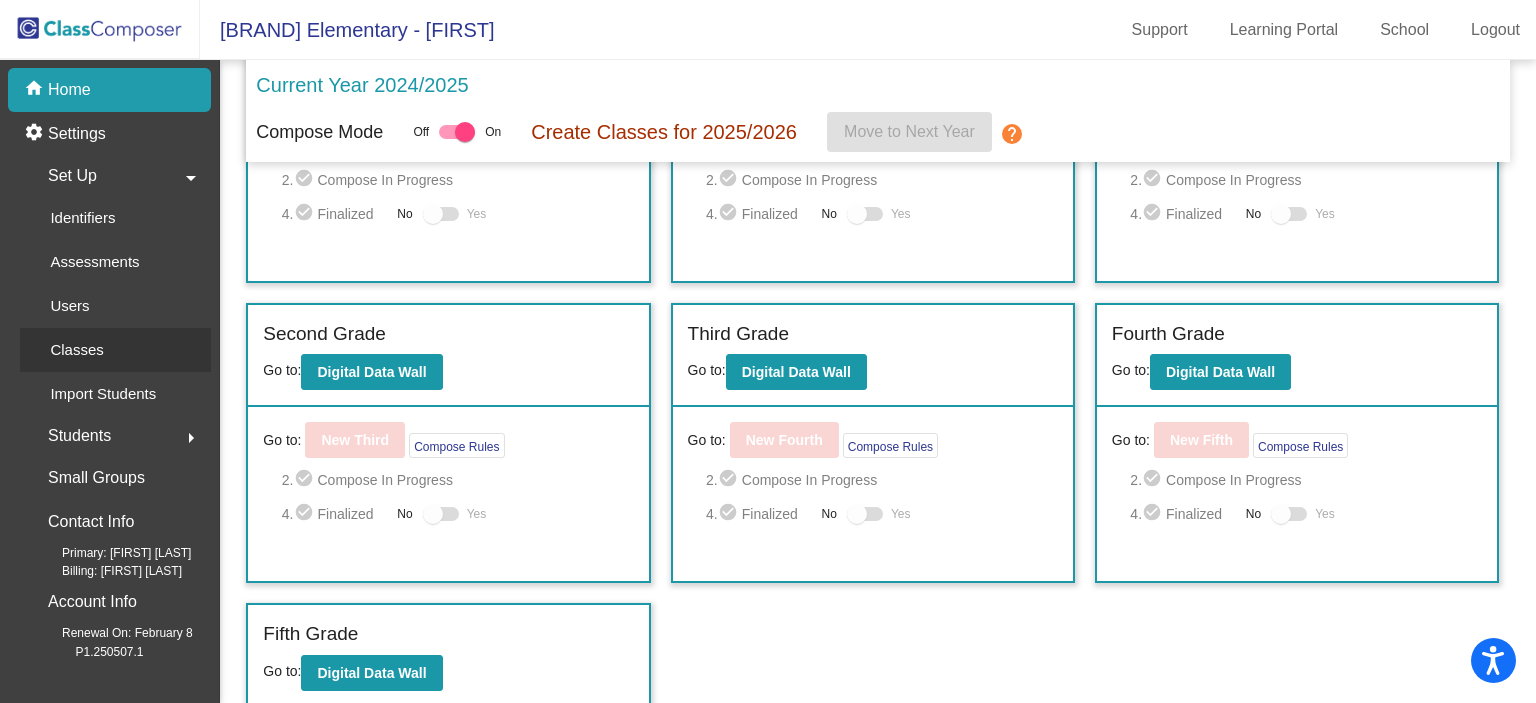 click on "Classes" 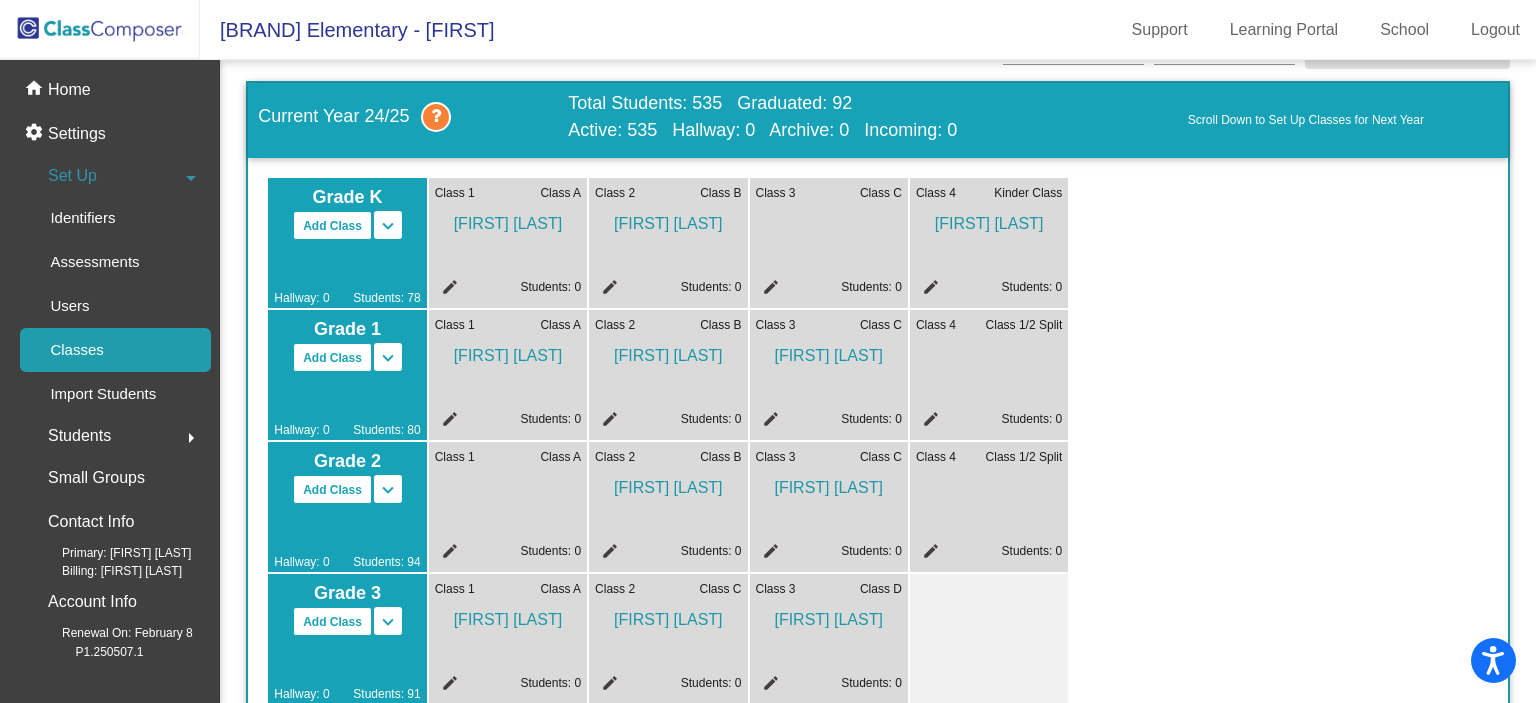 scroll, scrollTop: 0, scrollLeft: 0, axis: both 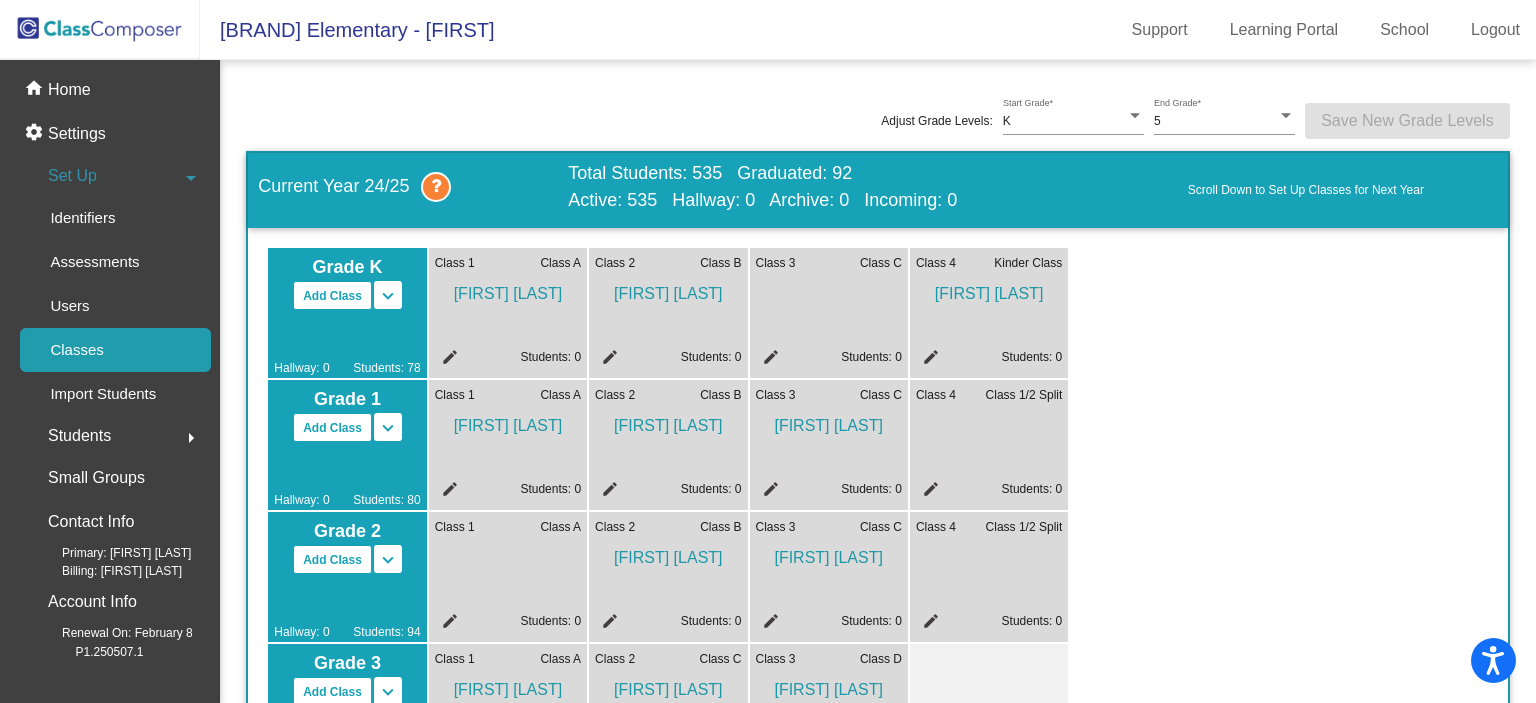click 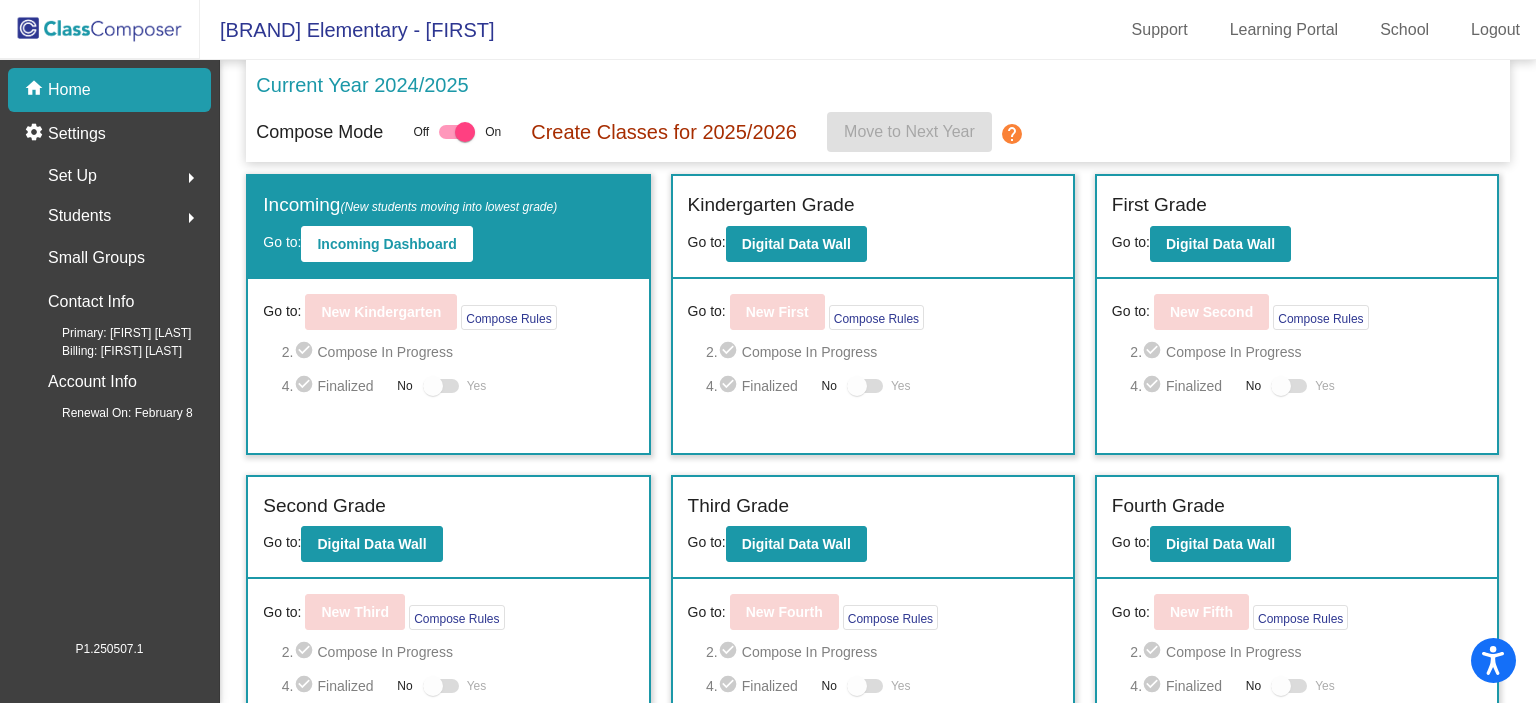 click at bounding box center (465, 132) 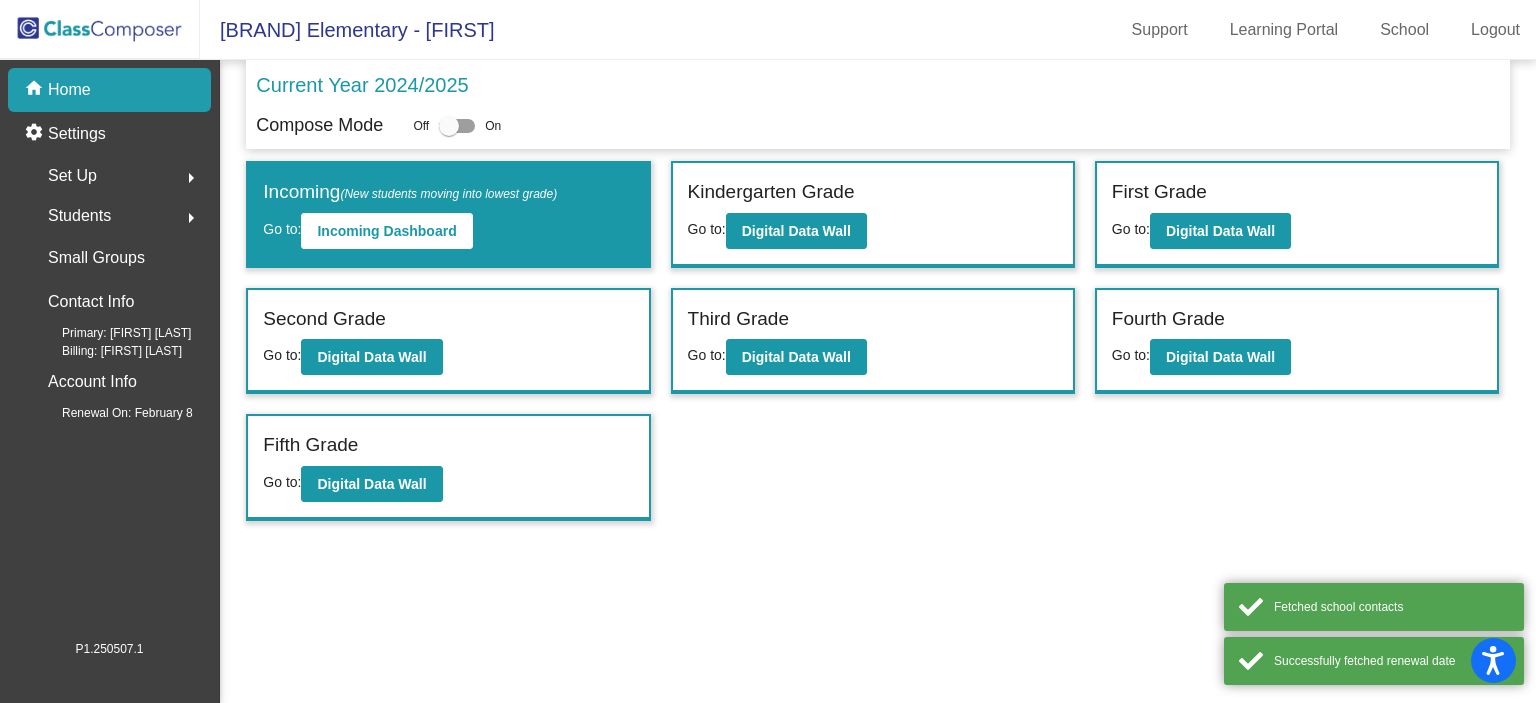 click on "Set Up  arrow_right" 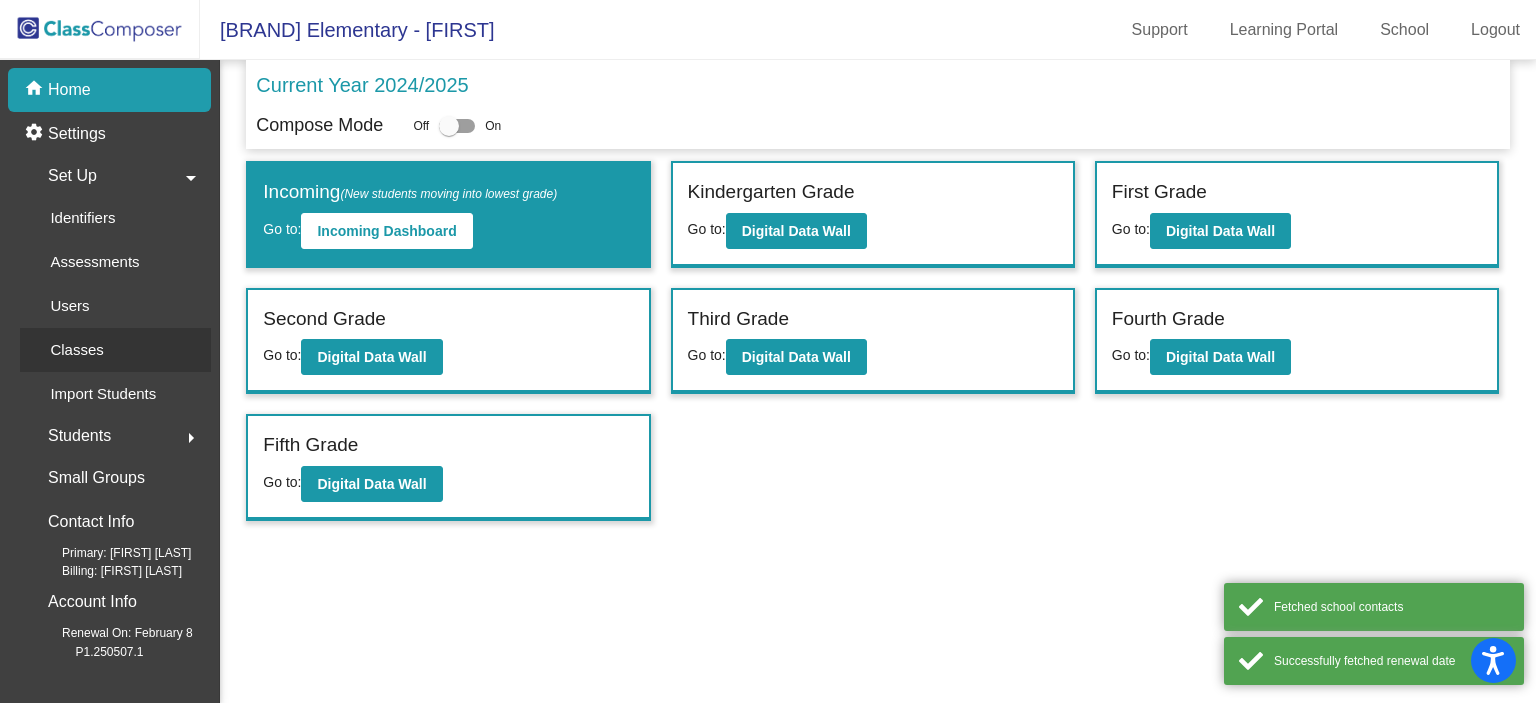 click on "Classes" 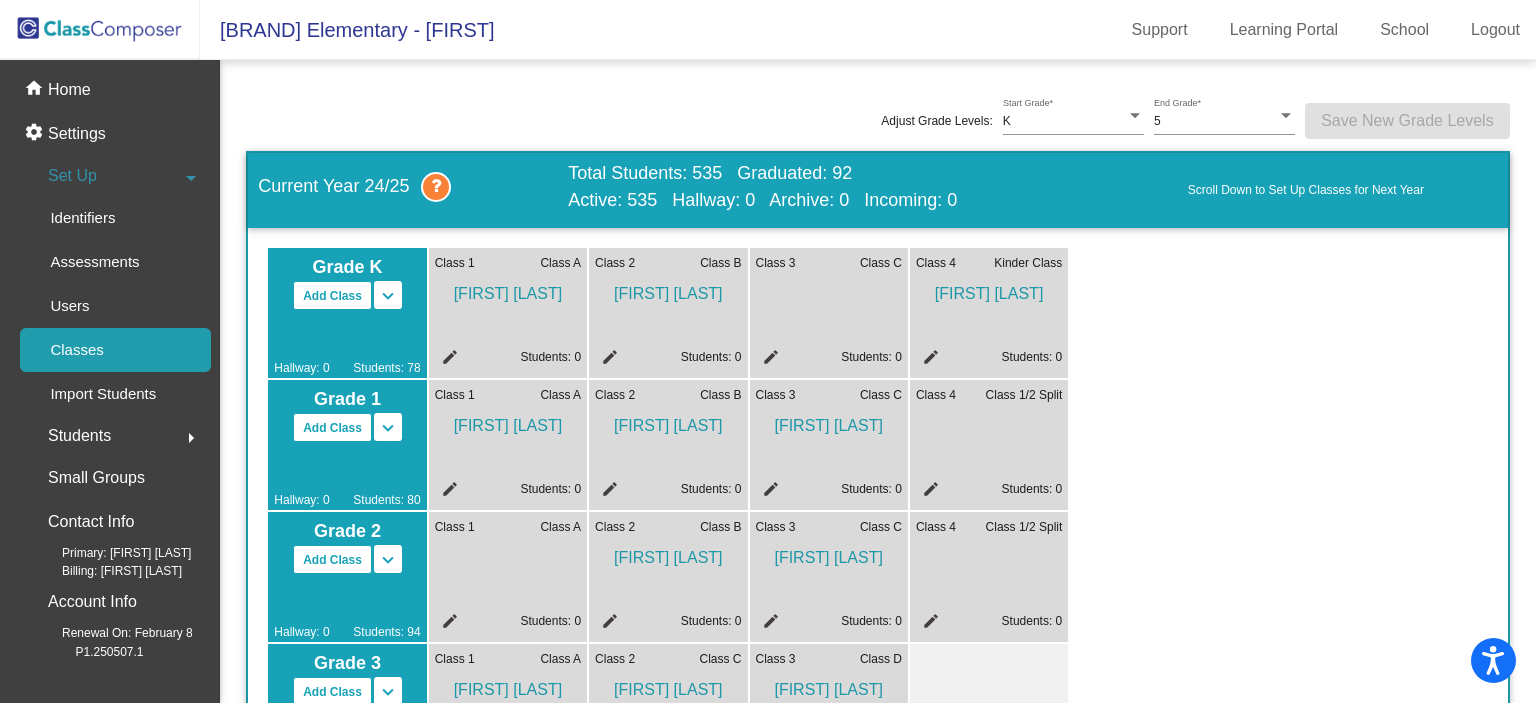 click 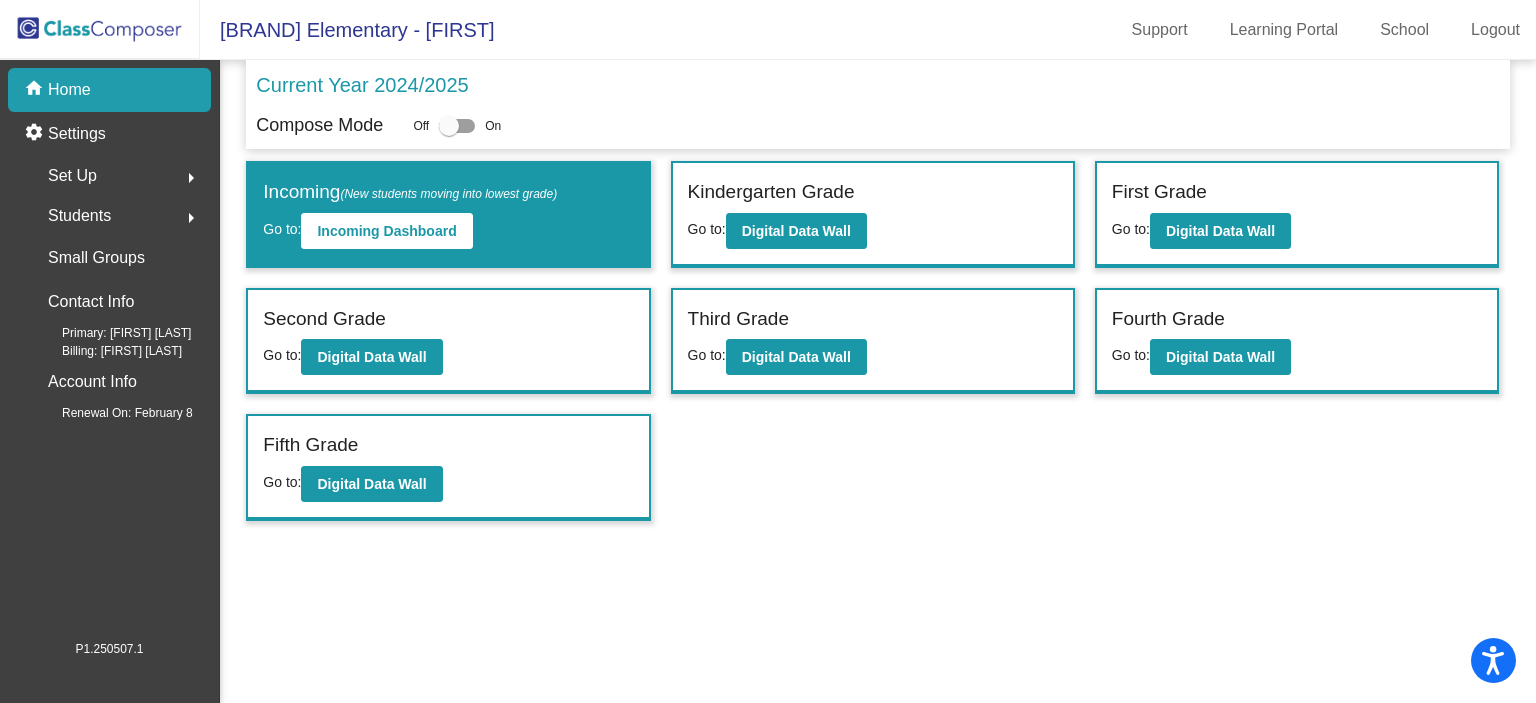 click at bounding box center [457, 126] 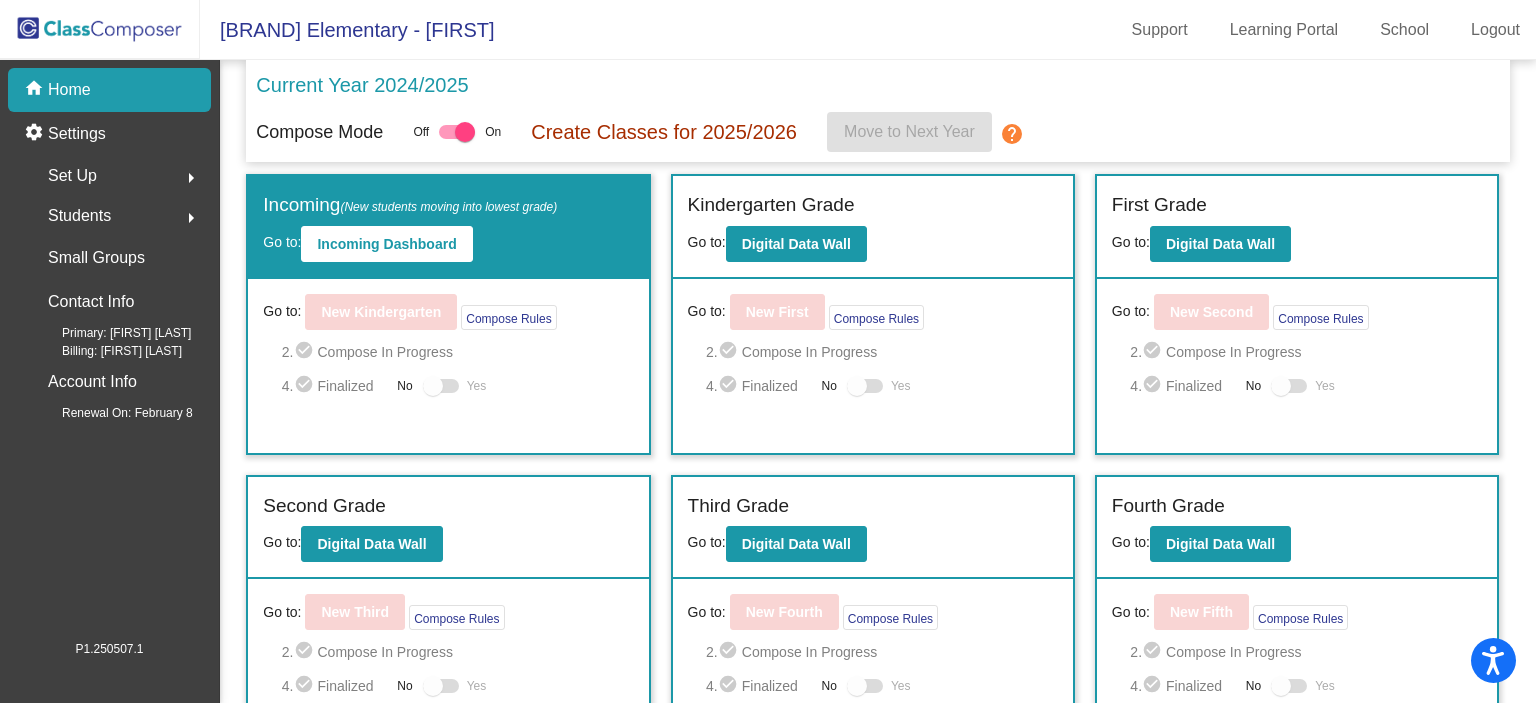 click on "Yes" at bounding box center (455, 386) 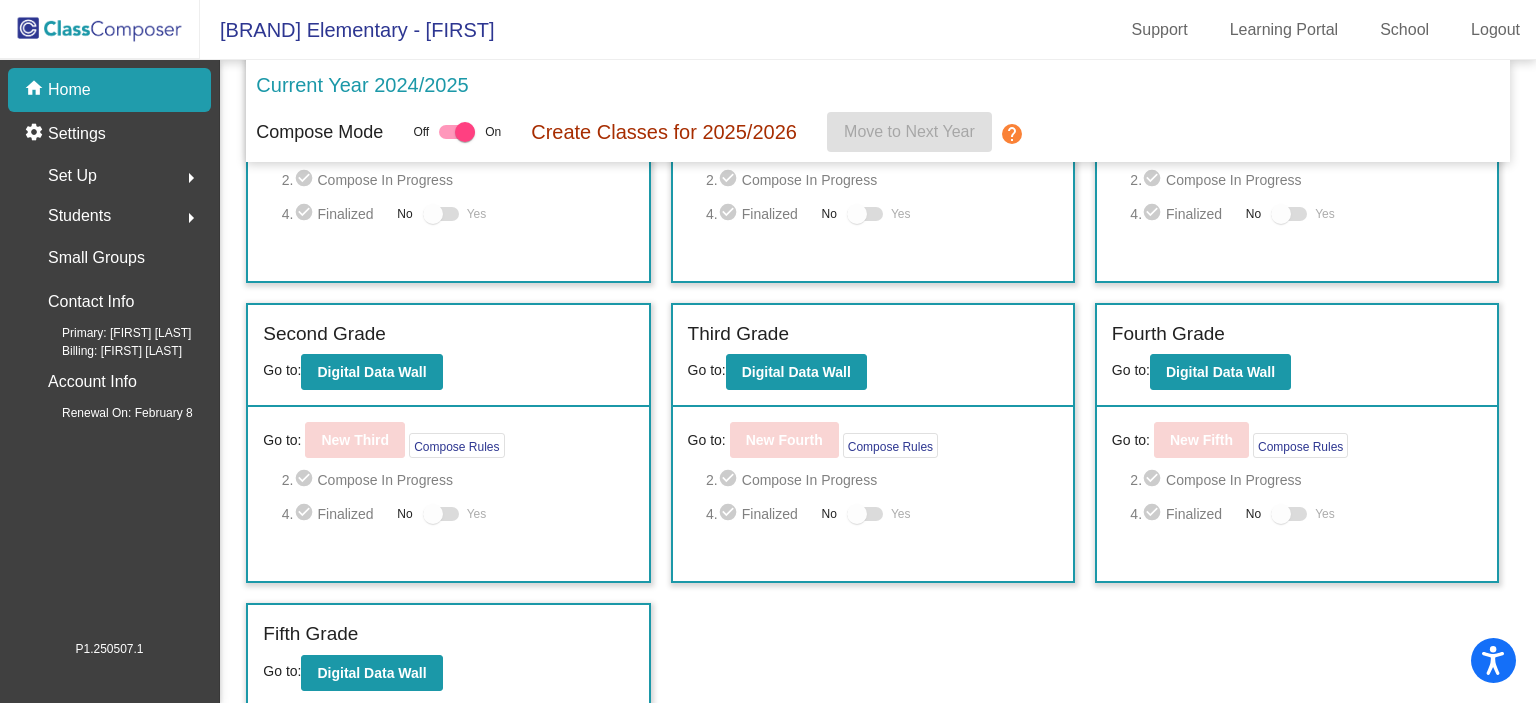 scroll, scrollTop: 0, scrollLeft: 0, axis: both 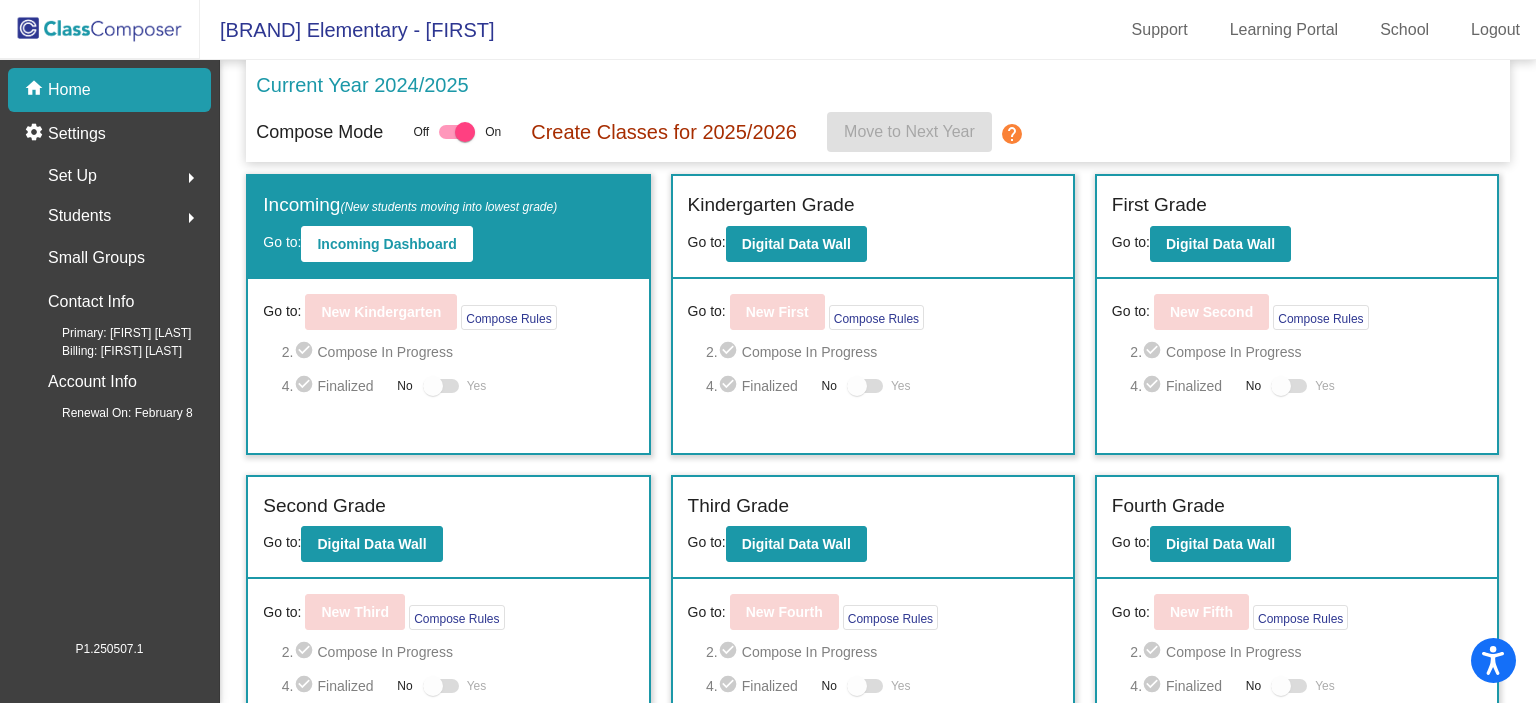 click on "Create Classes for 2025/2026" 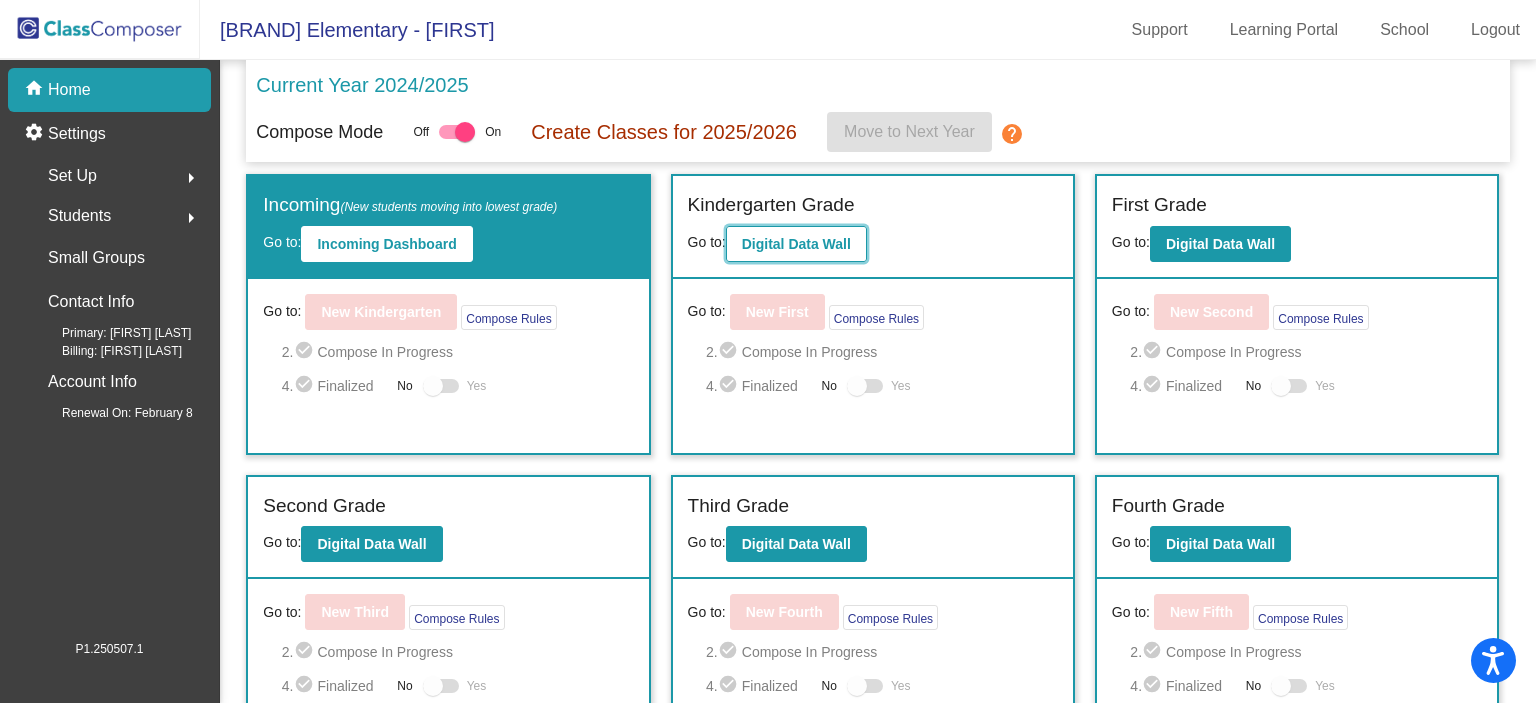 click on "Digital Data Wall" 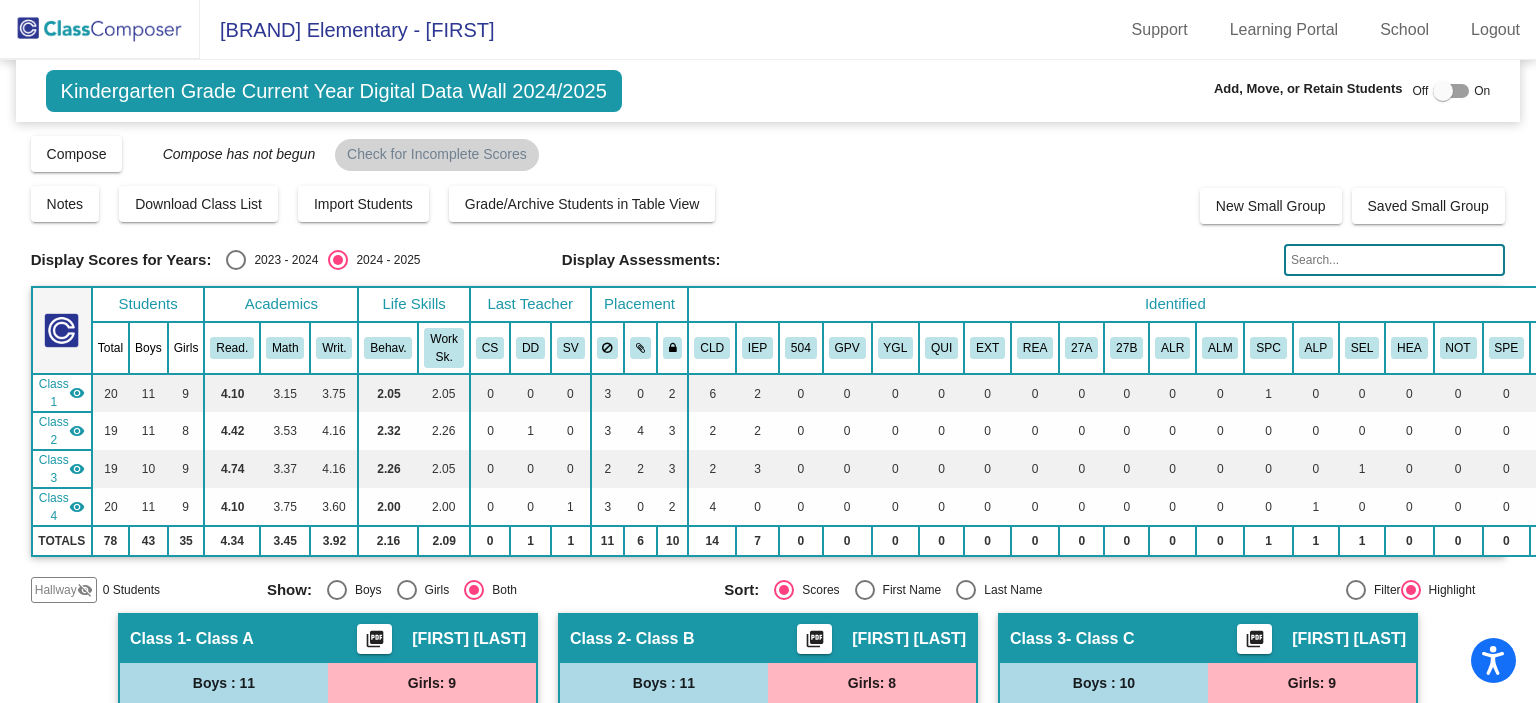 click 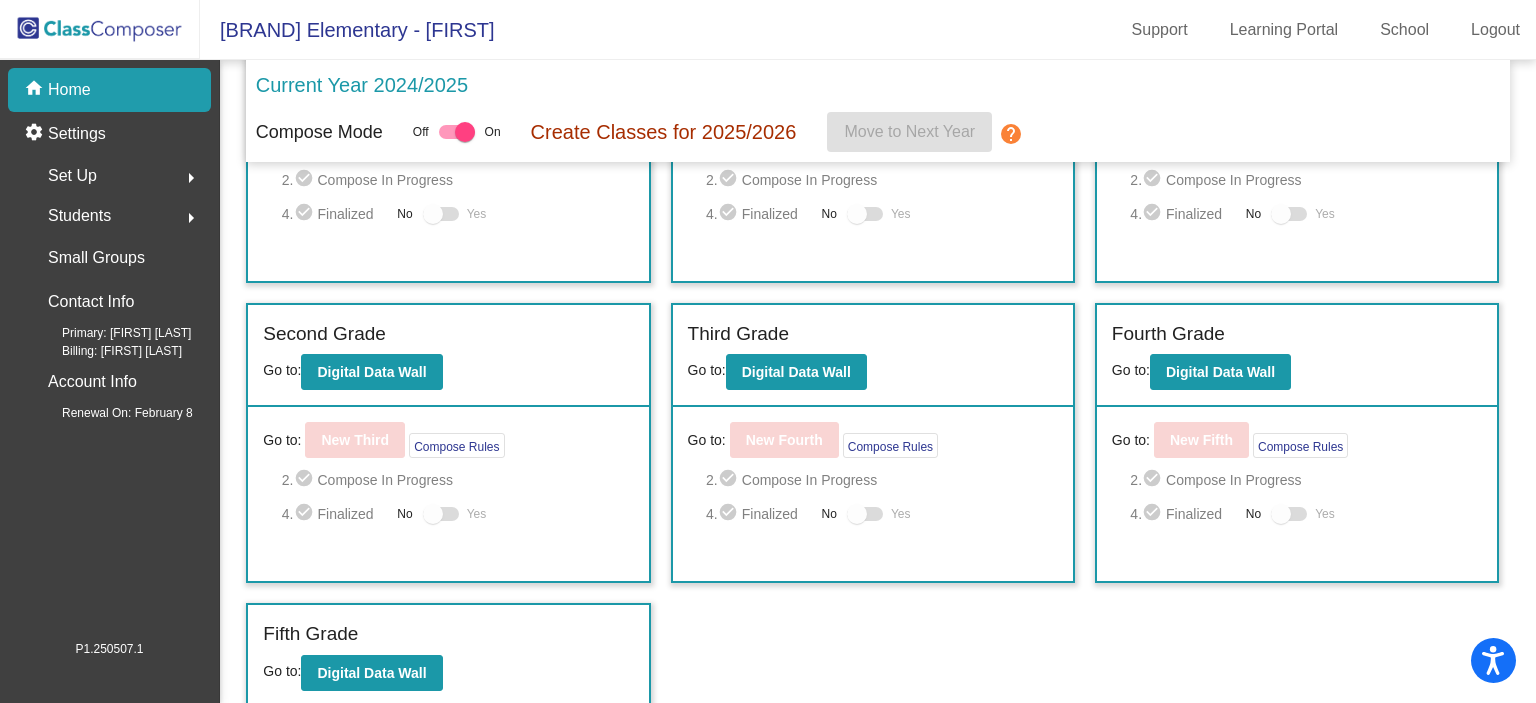 scroll, scrollTop: 100, scrollLeft: 0, axis: vertical 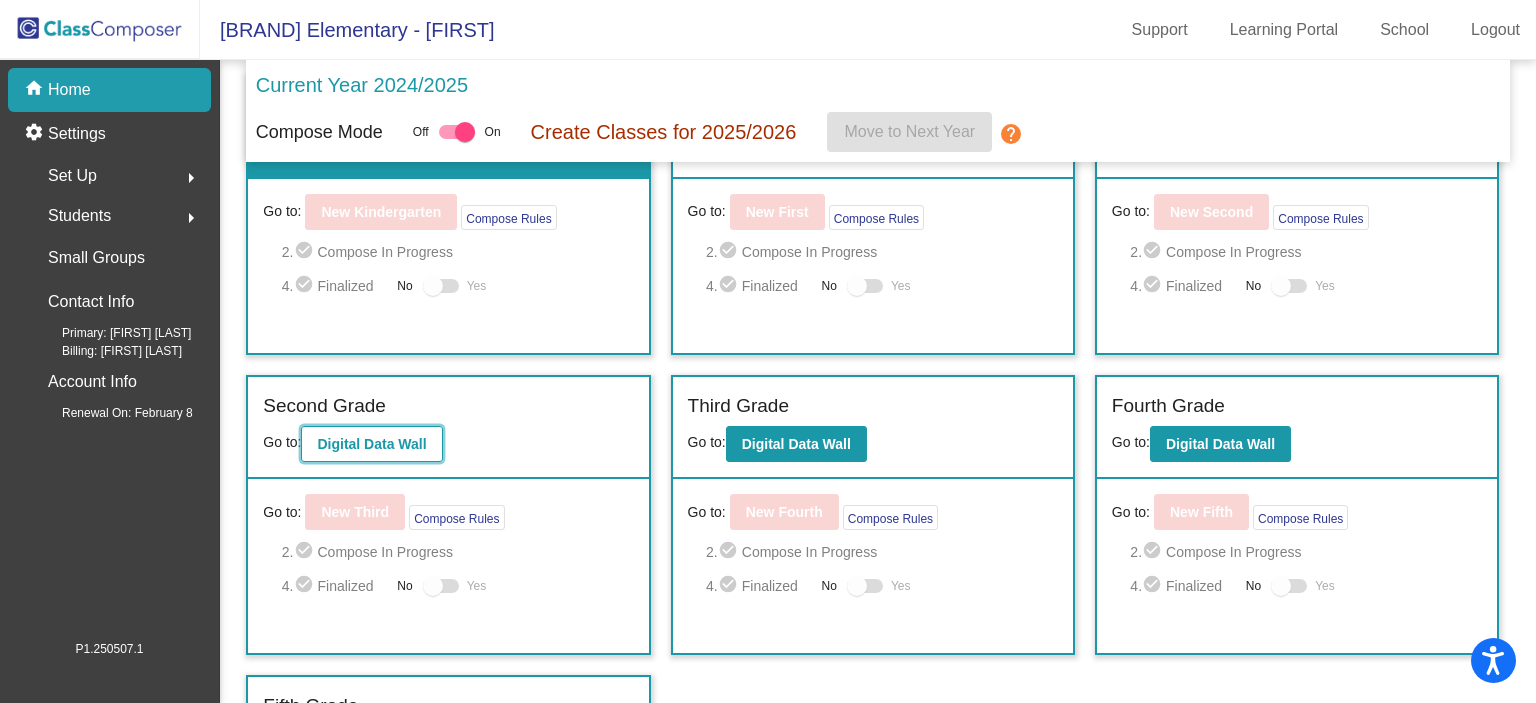 click on "Digital Data Wall" 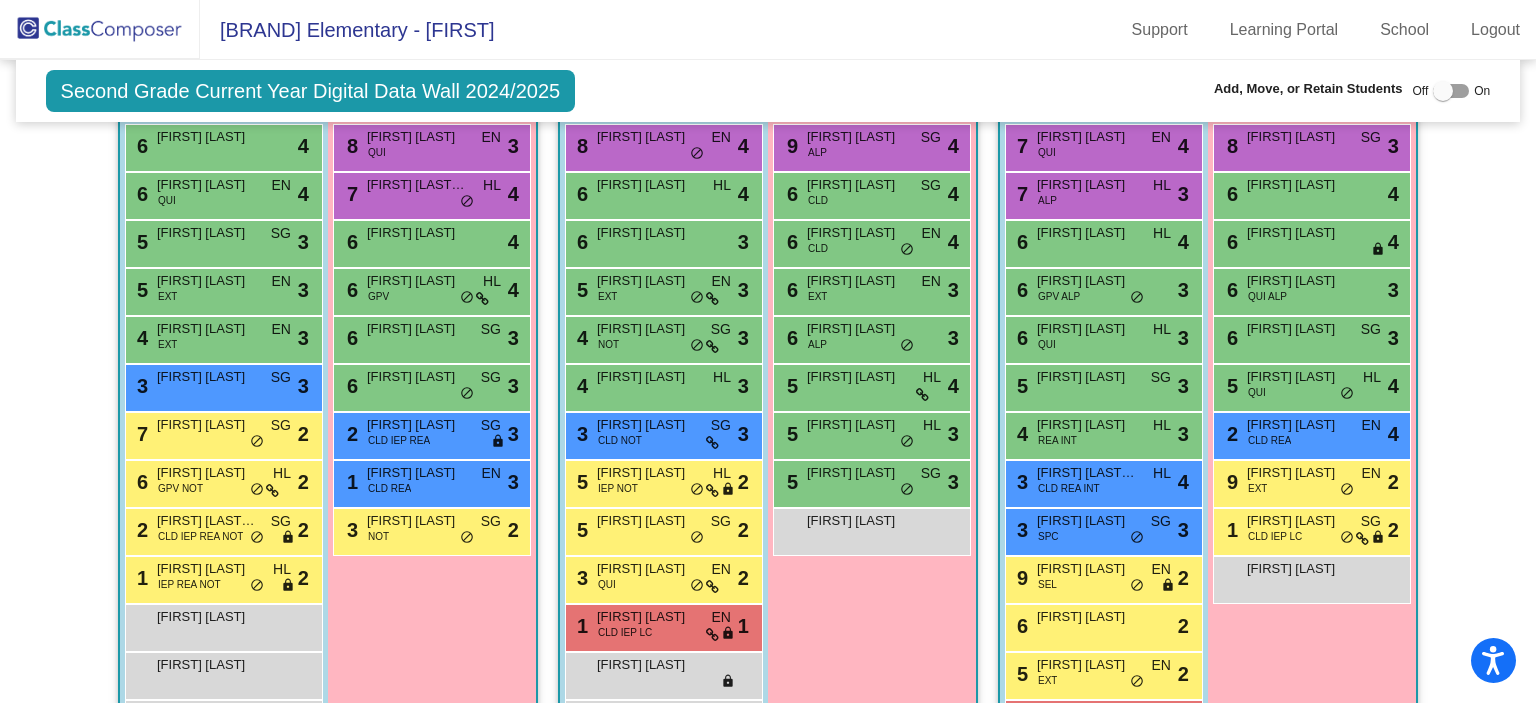 scroll, scrollTop: 618, scrollLeft: 0, axis: vertical 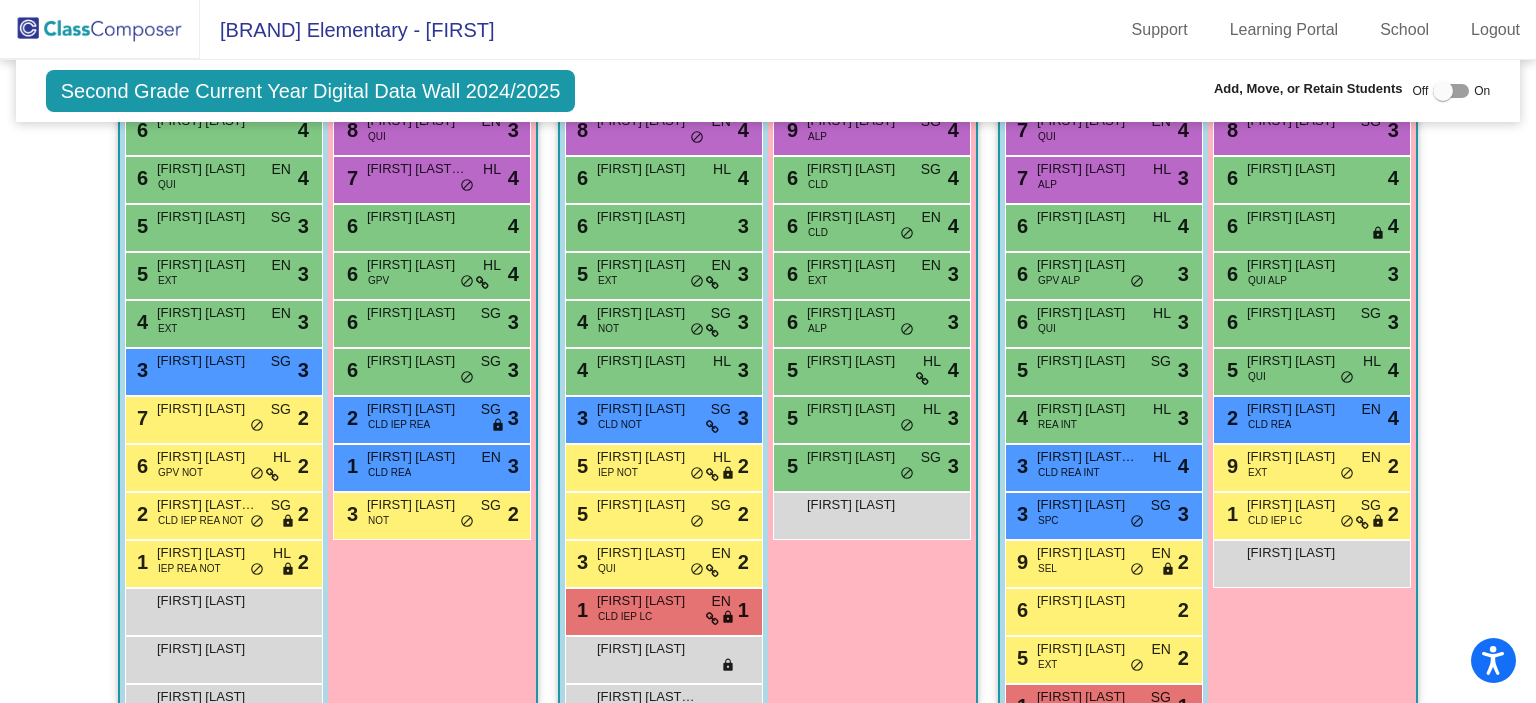 drag, startPoint x: 376, startPoint y: 259, endPoint x: 39, endPoint y: 299, distance: 339.36557 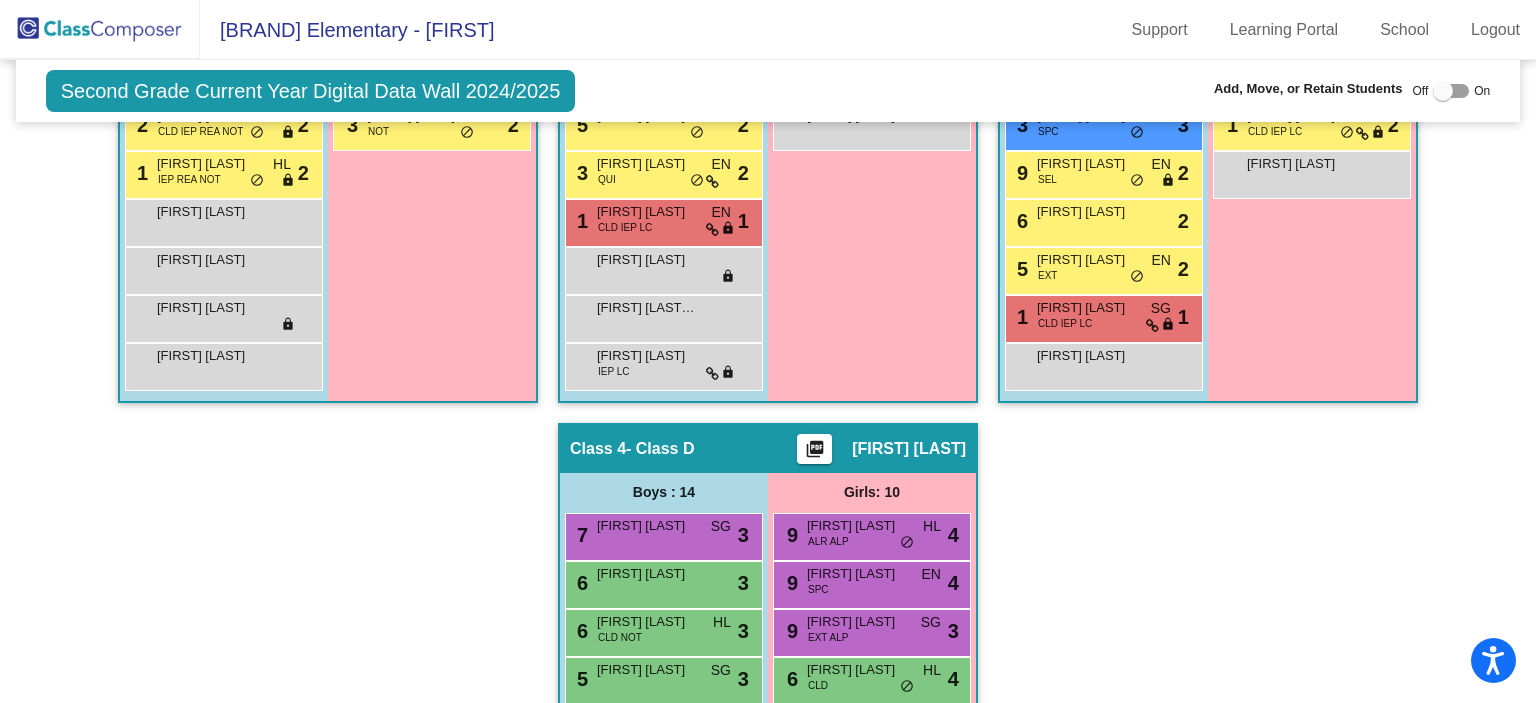 scroll, scrollTop: 1038, scrollLeft: 0, axis: vertical 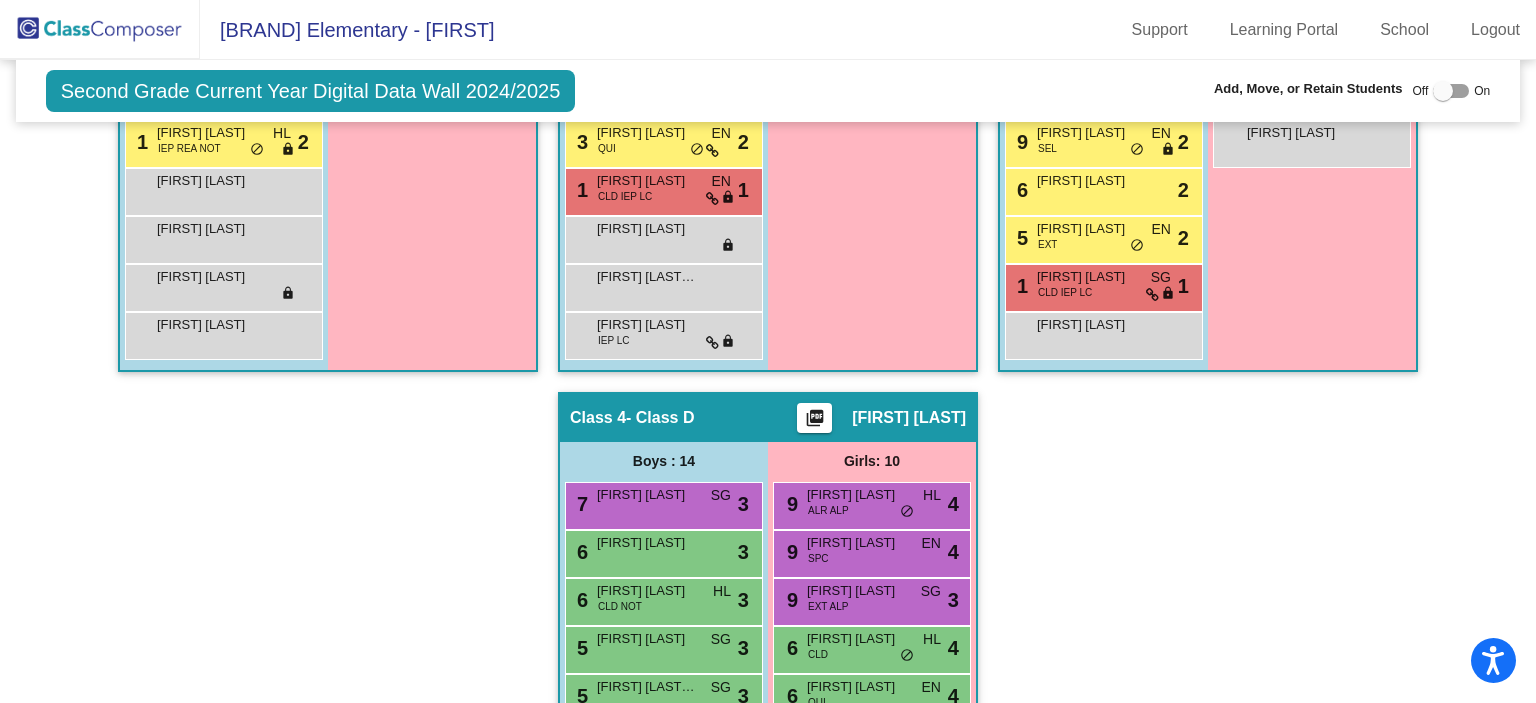 drag, startPoint x: 39, startPoint y: 299, endPoint x: 26, endPoint y: 282, distance: 21.400934 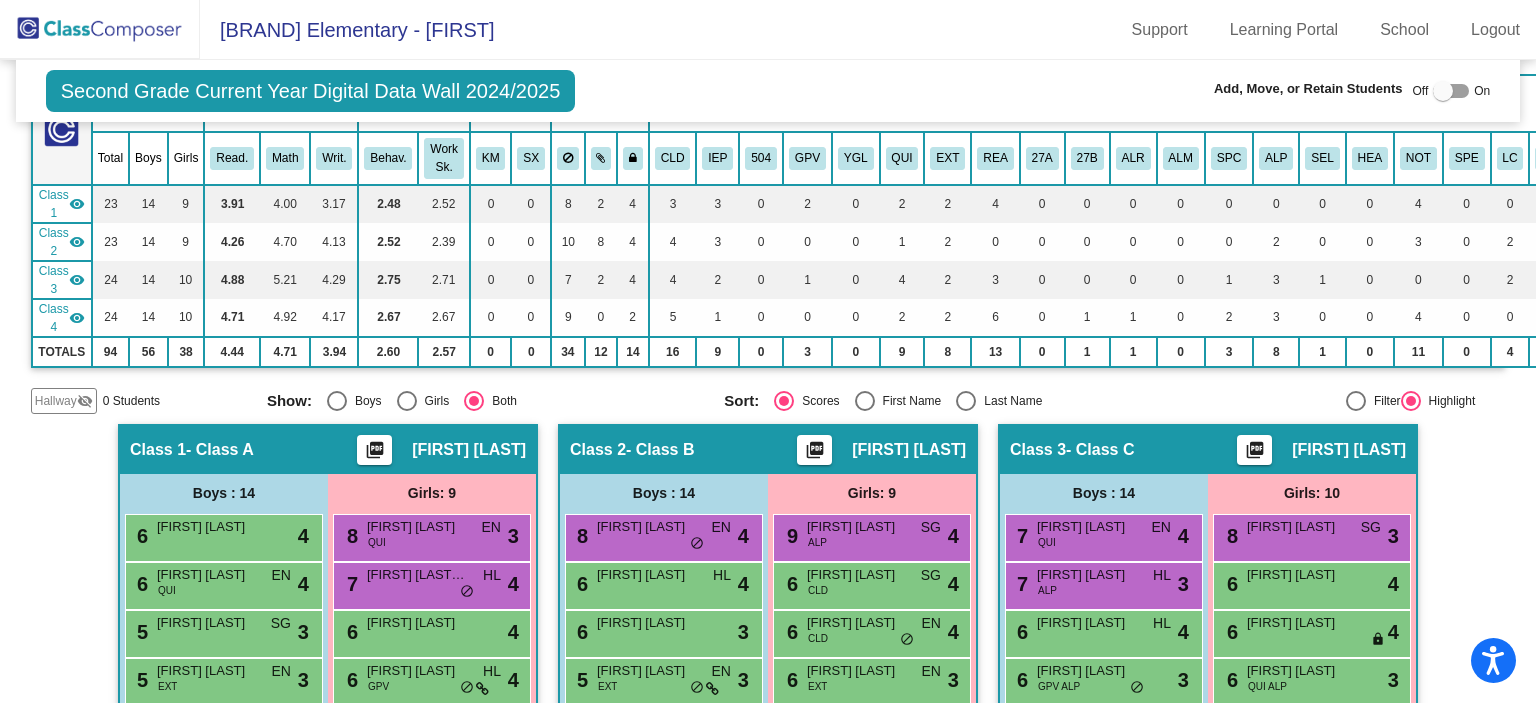 scroll, scrollTop: 0, scrollLeft: 0, axis: both 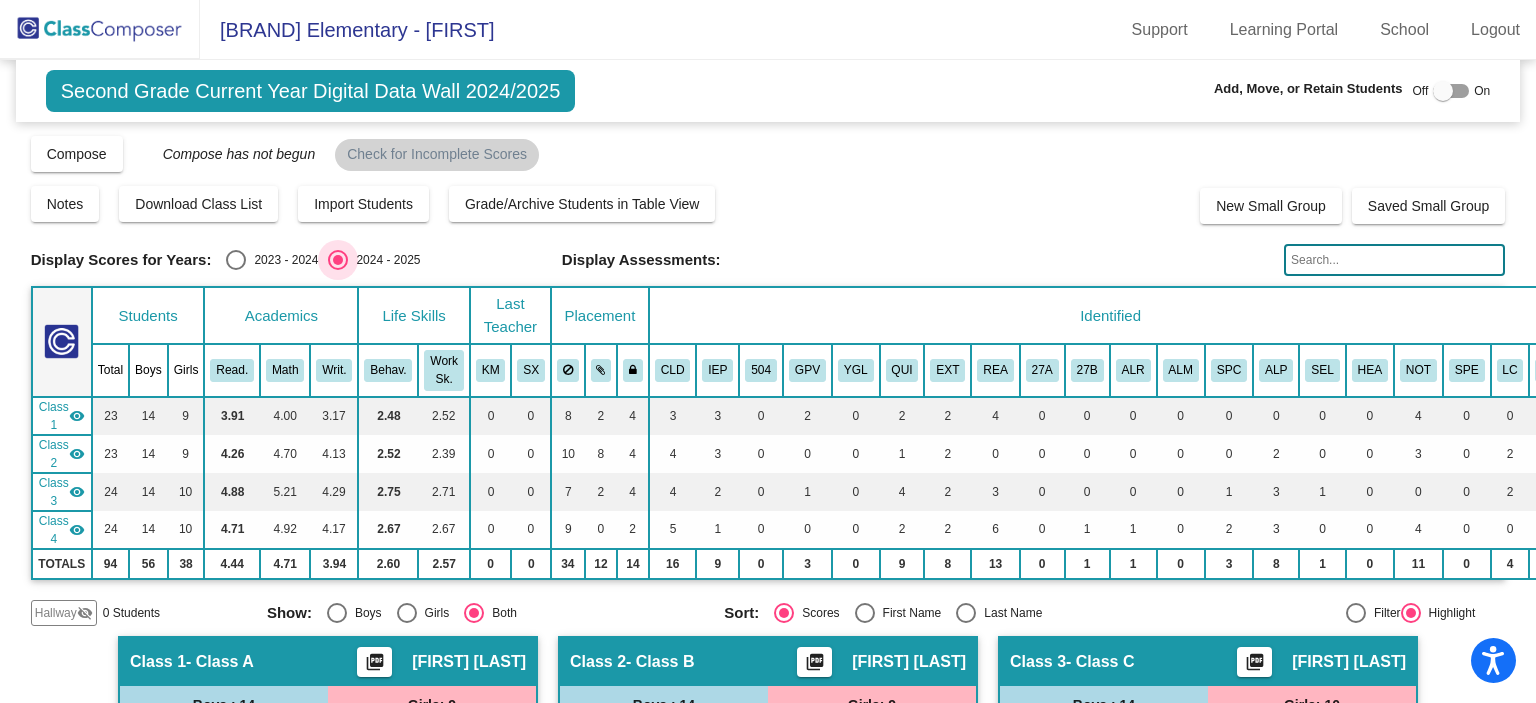 click at bounding box center [338, 260] 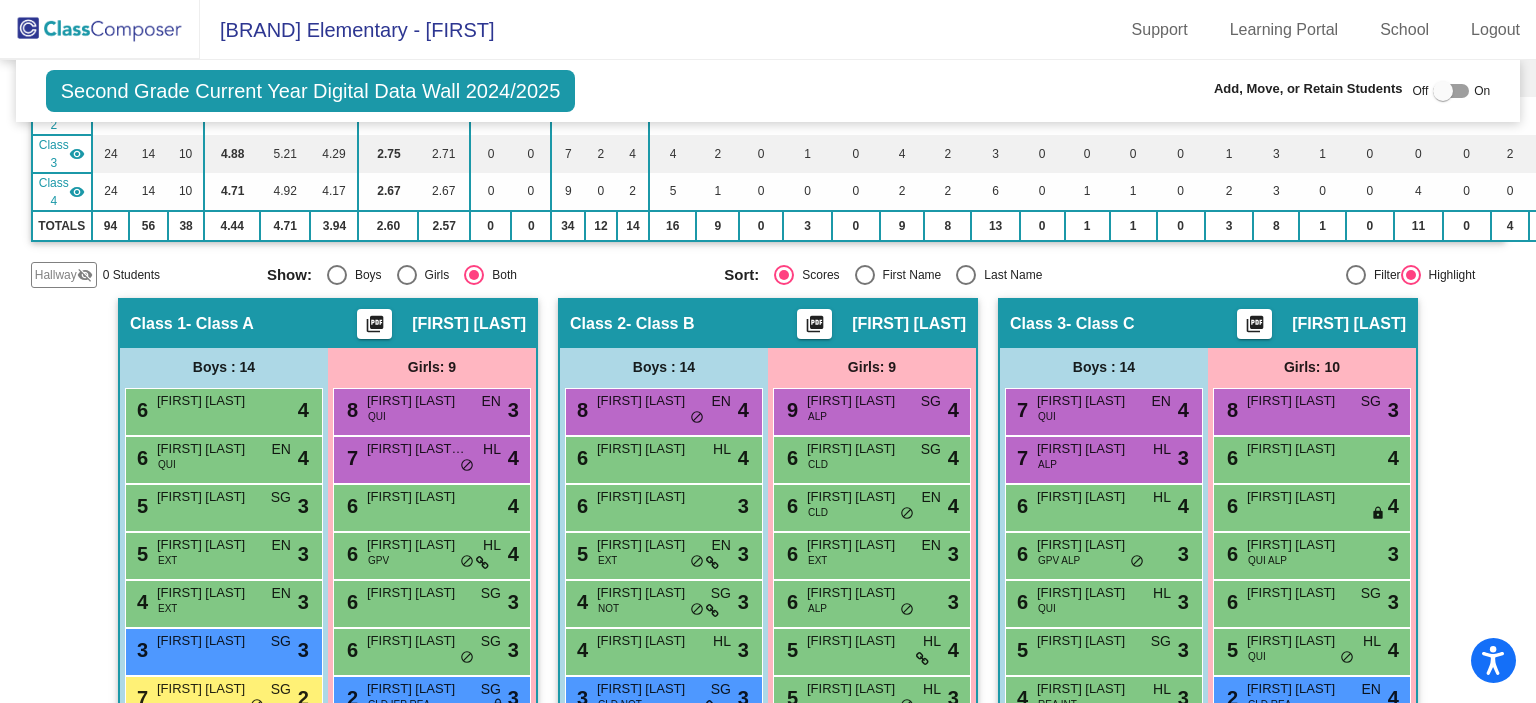 scroll, scrollTop: 0, scrollLeft: 0, axis: both 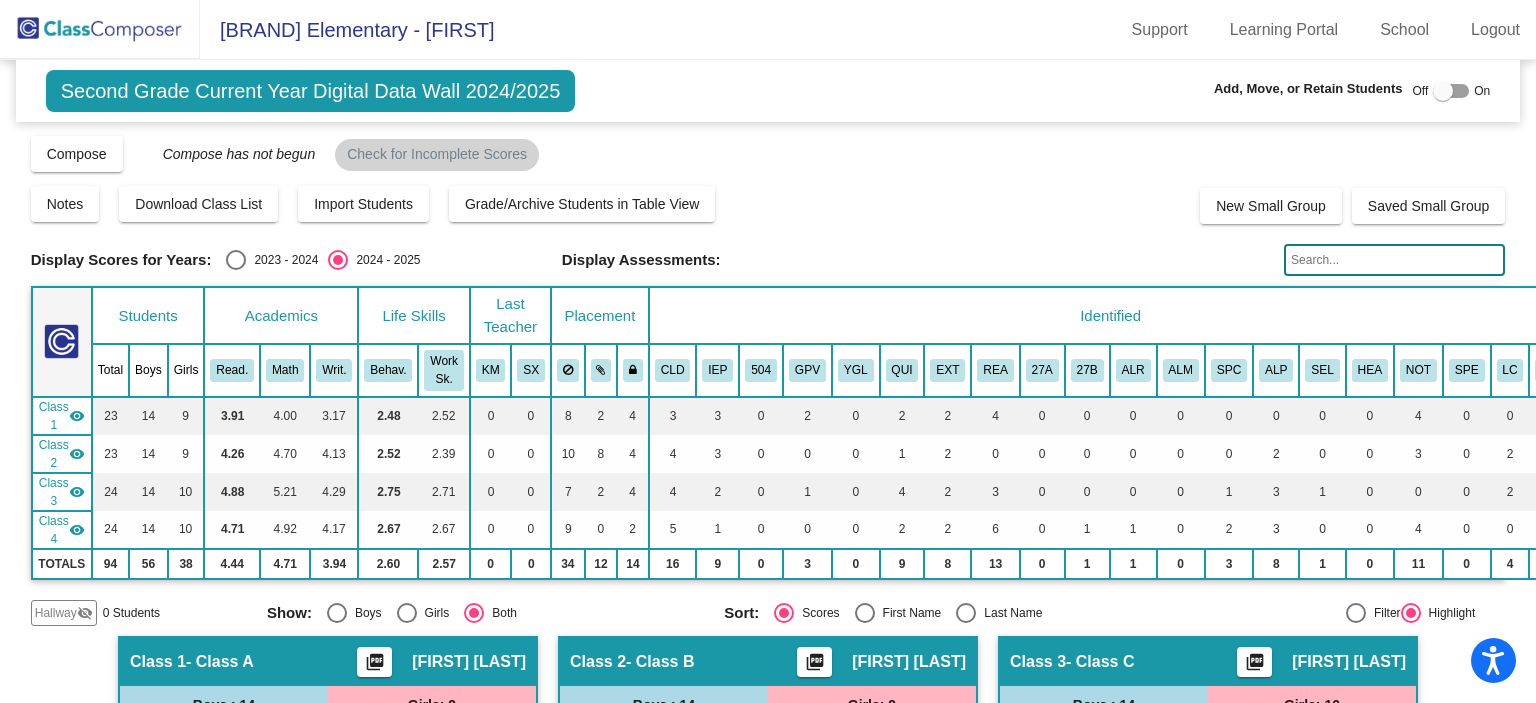 click 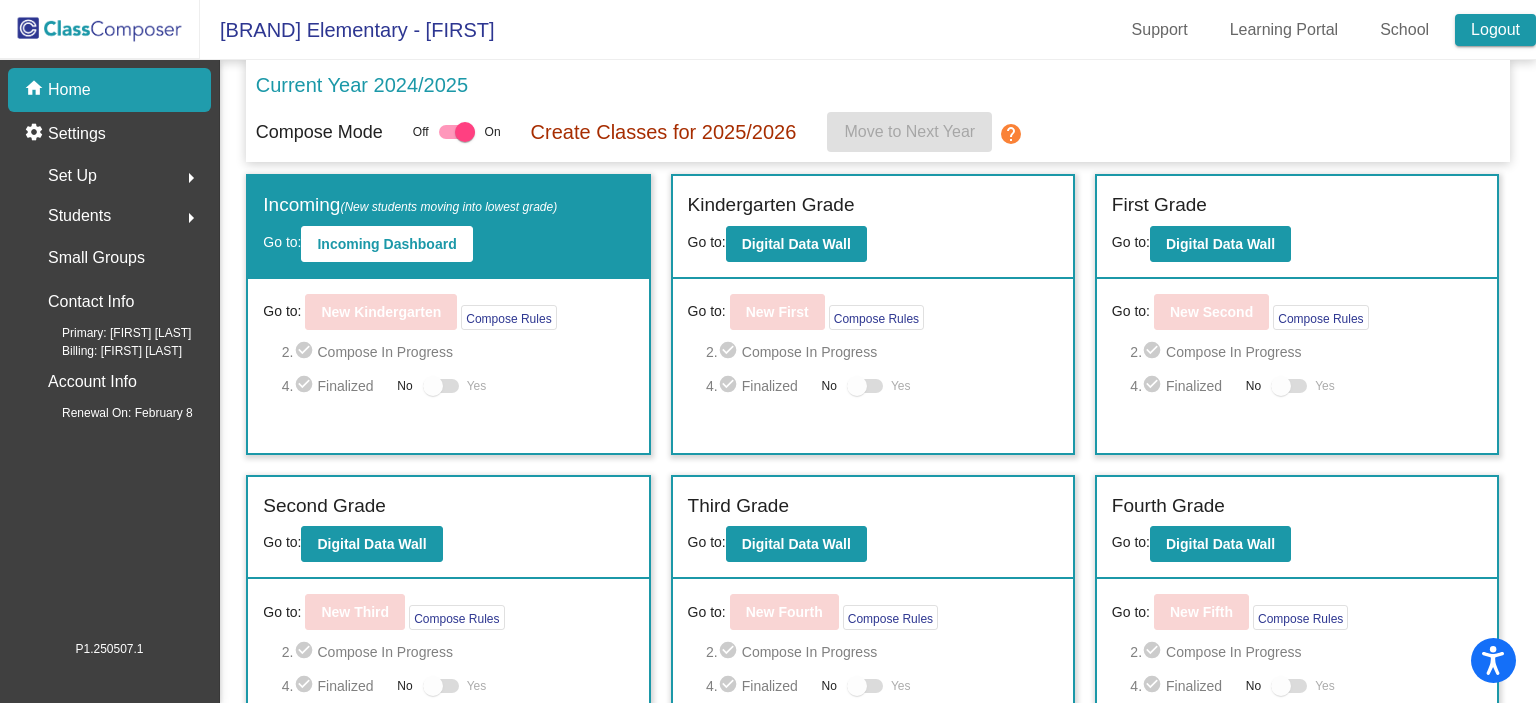 click on "Logout" 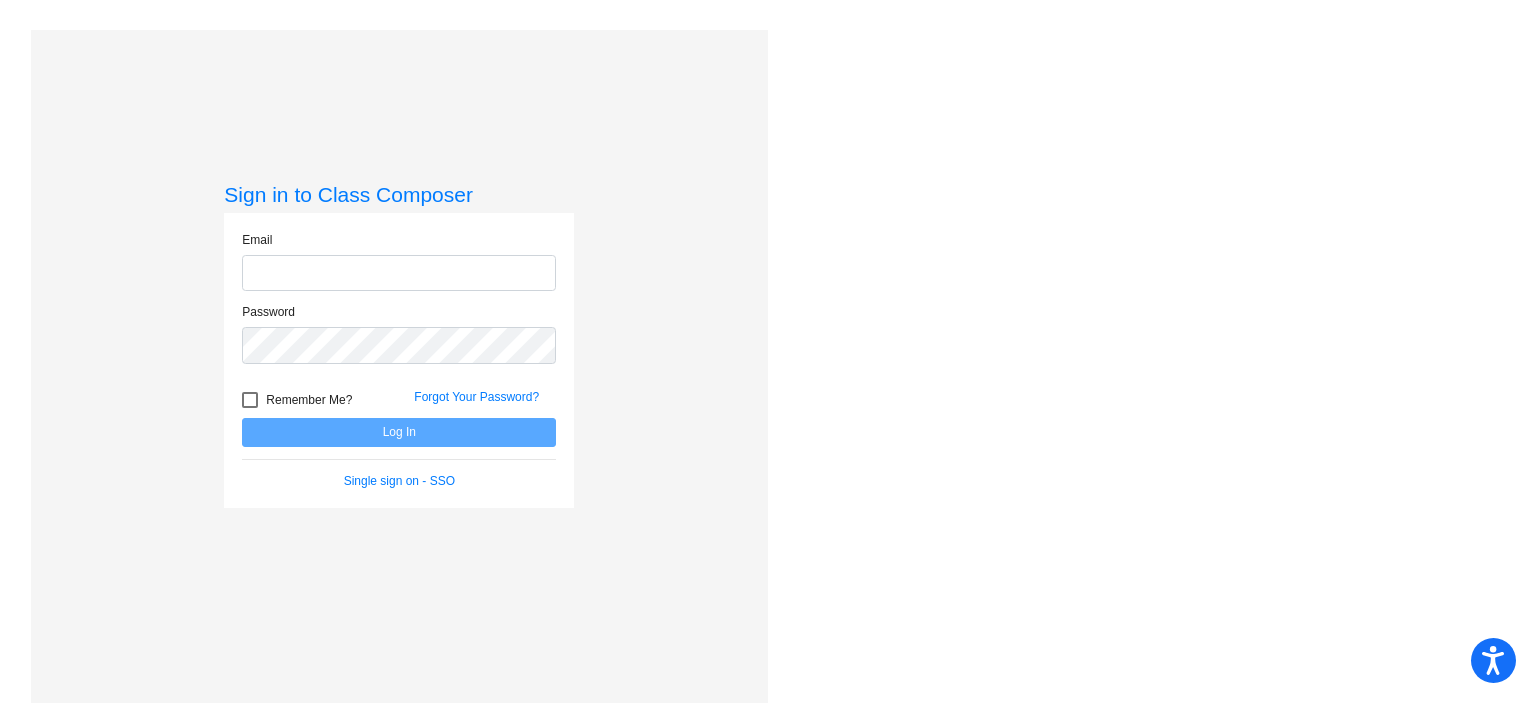 type on "[EMAIL]" 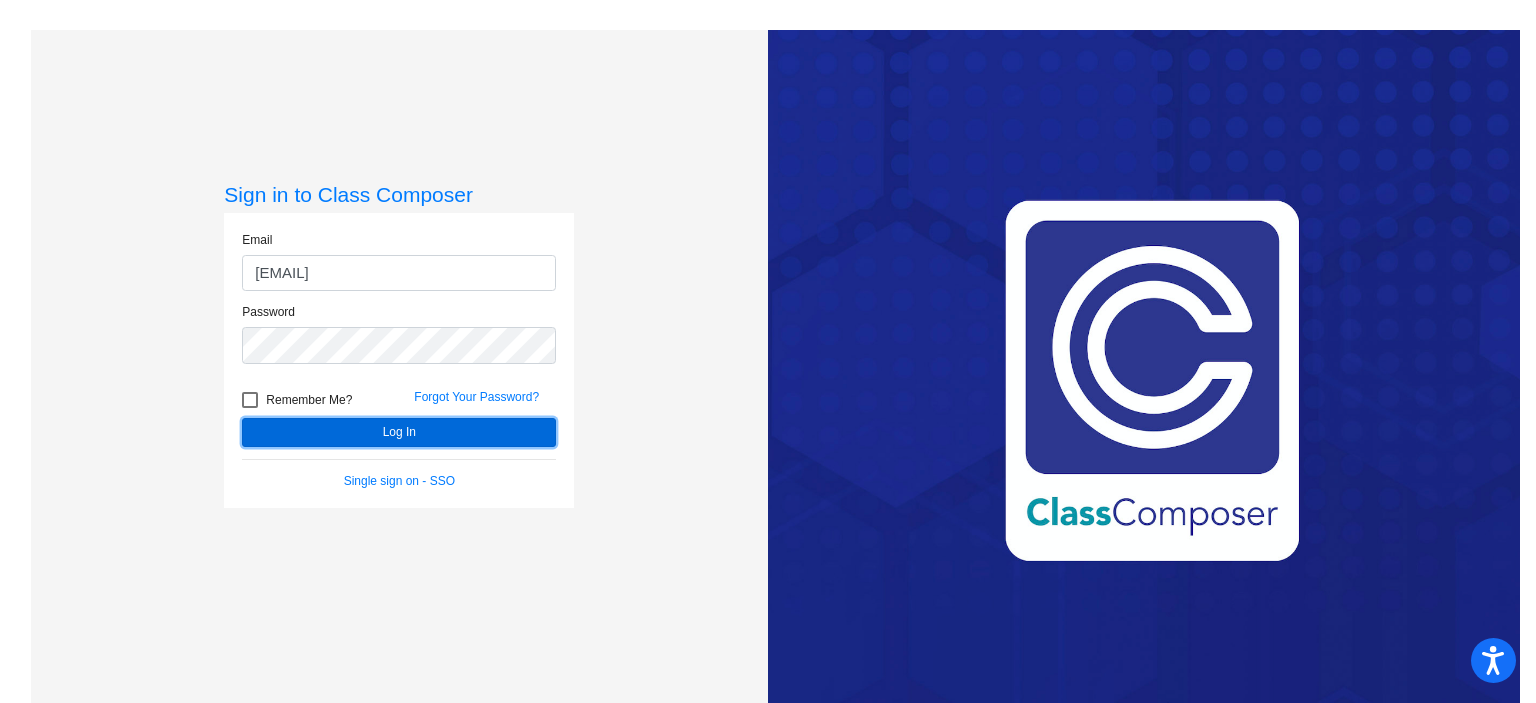 click on "Log In" 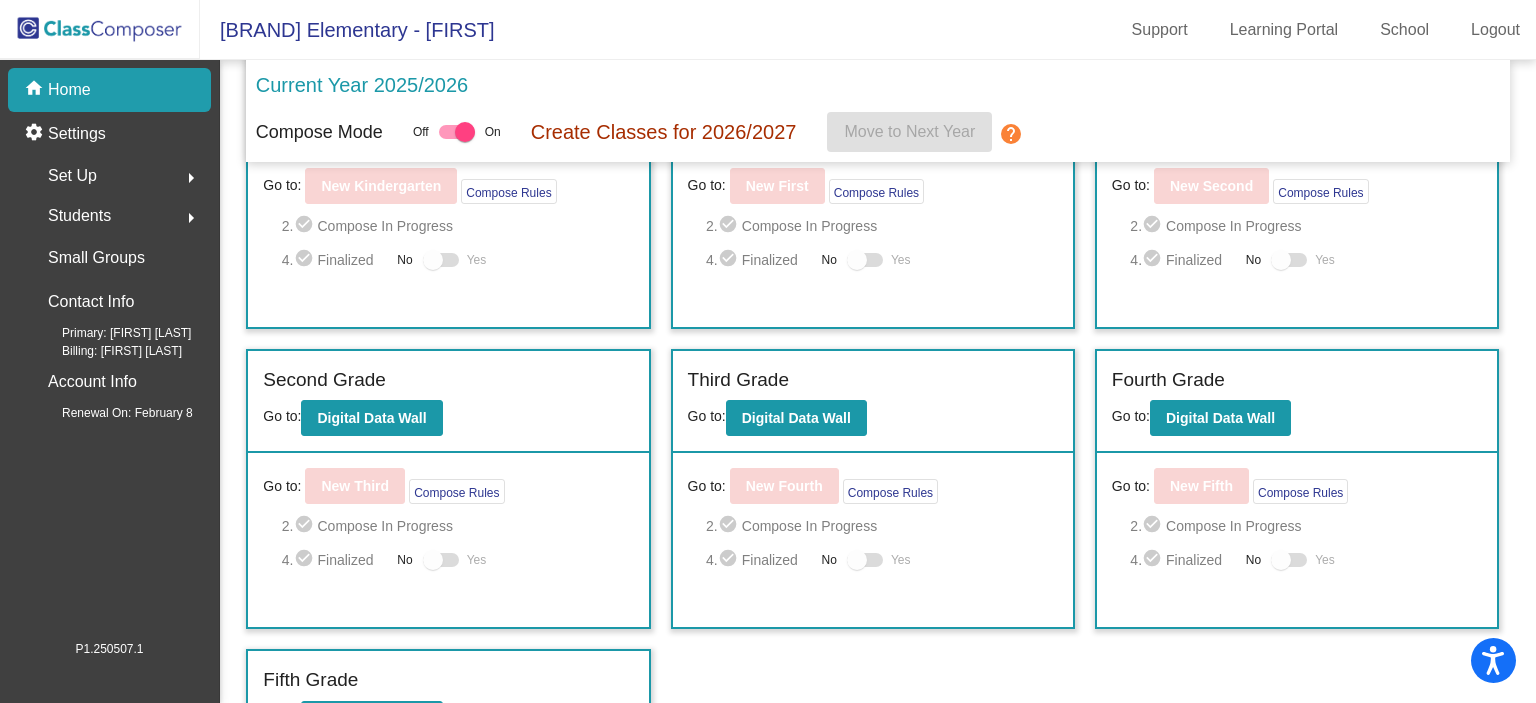 scroll, scrollTop: 128, scrollLeft: 0, axis: vertical 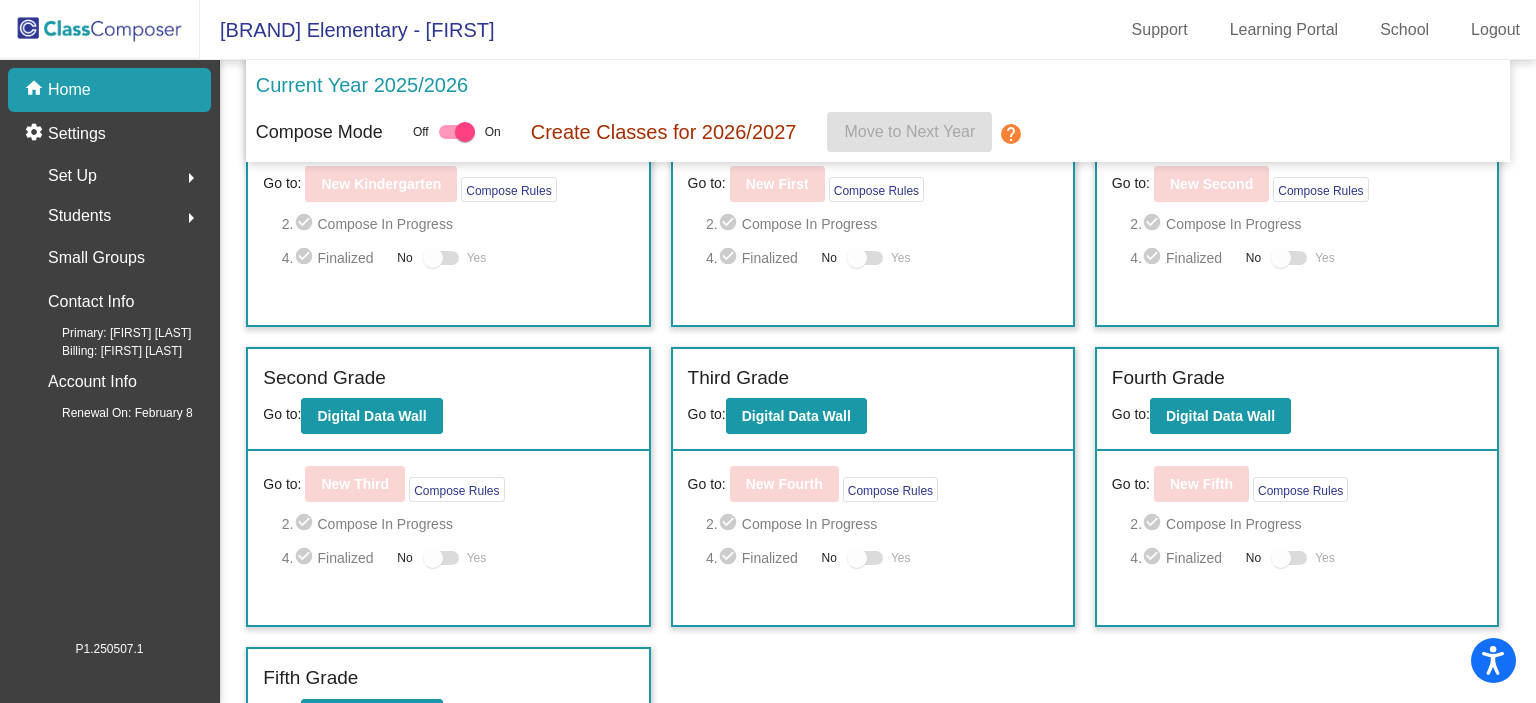 click on "Set Up  arrow_right" 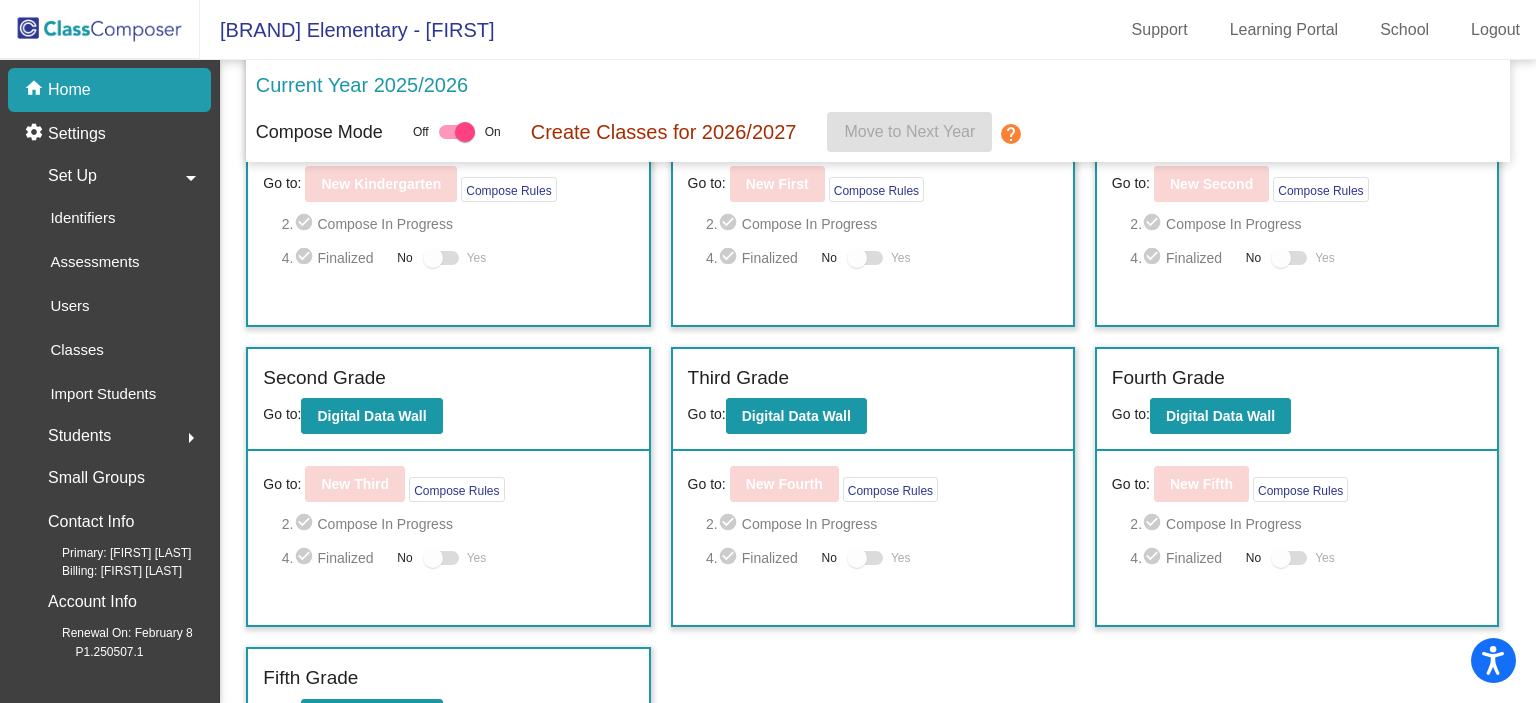 click on "Set Up  arrow_drop_down" 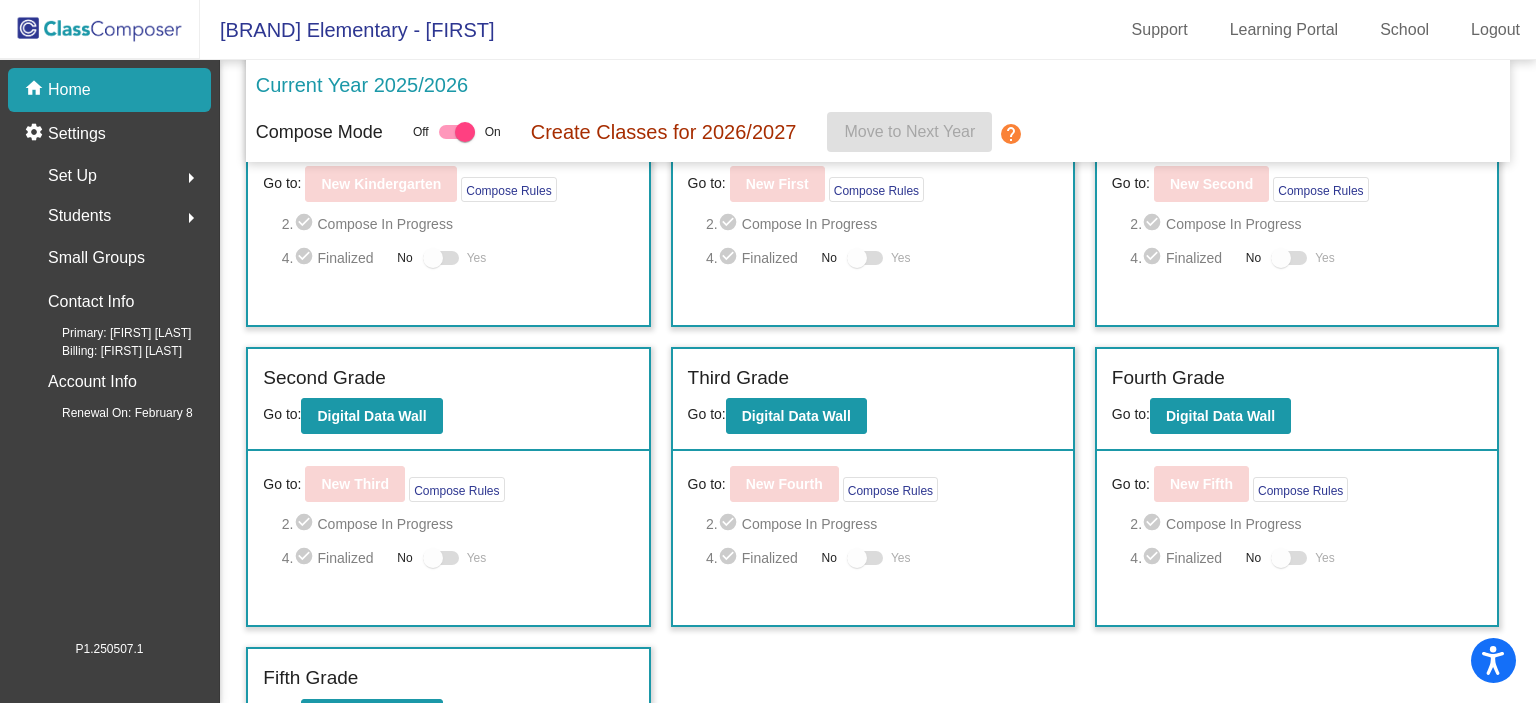 click on "Set Up  arrow_right" 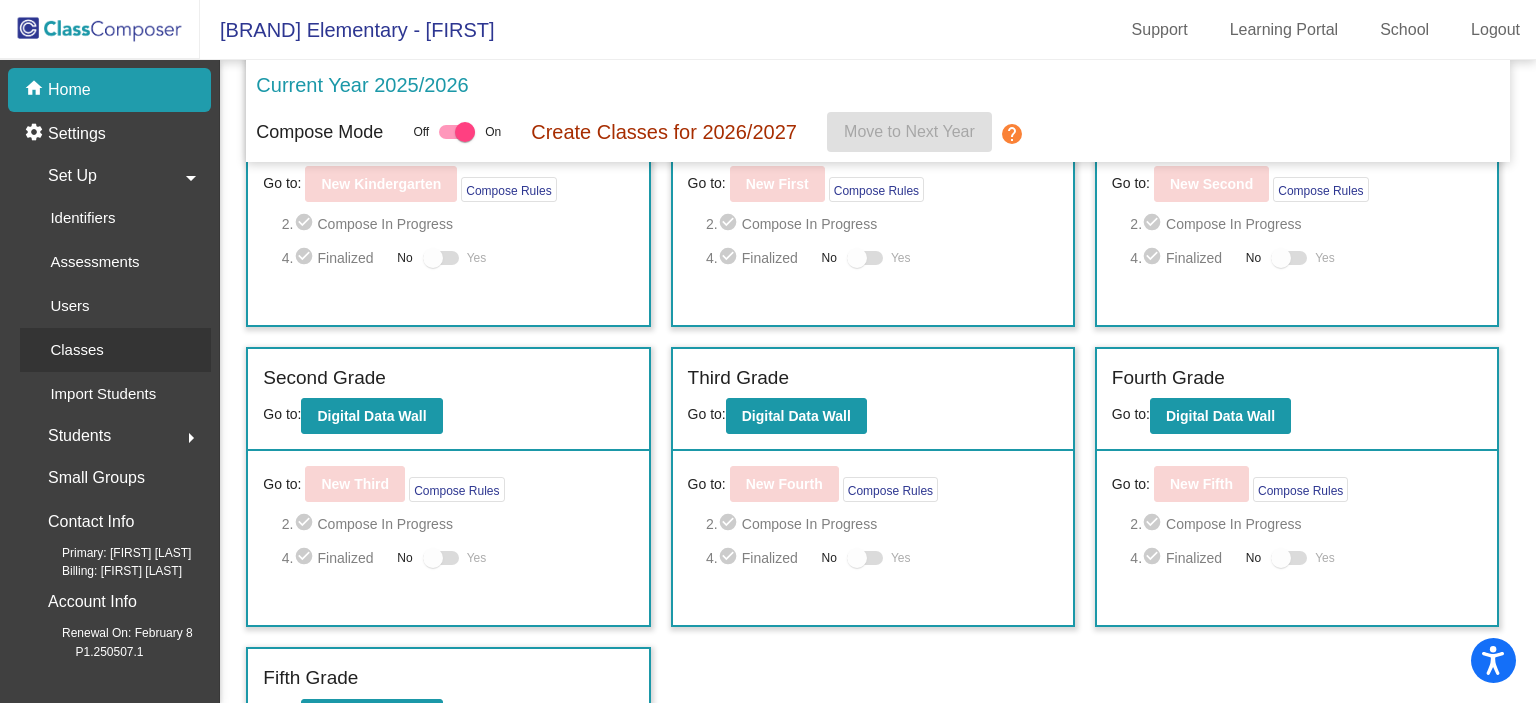 click on "Classes" 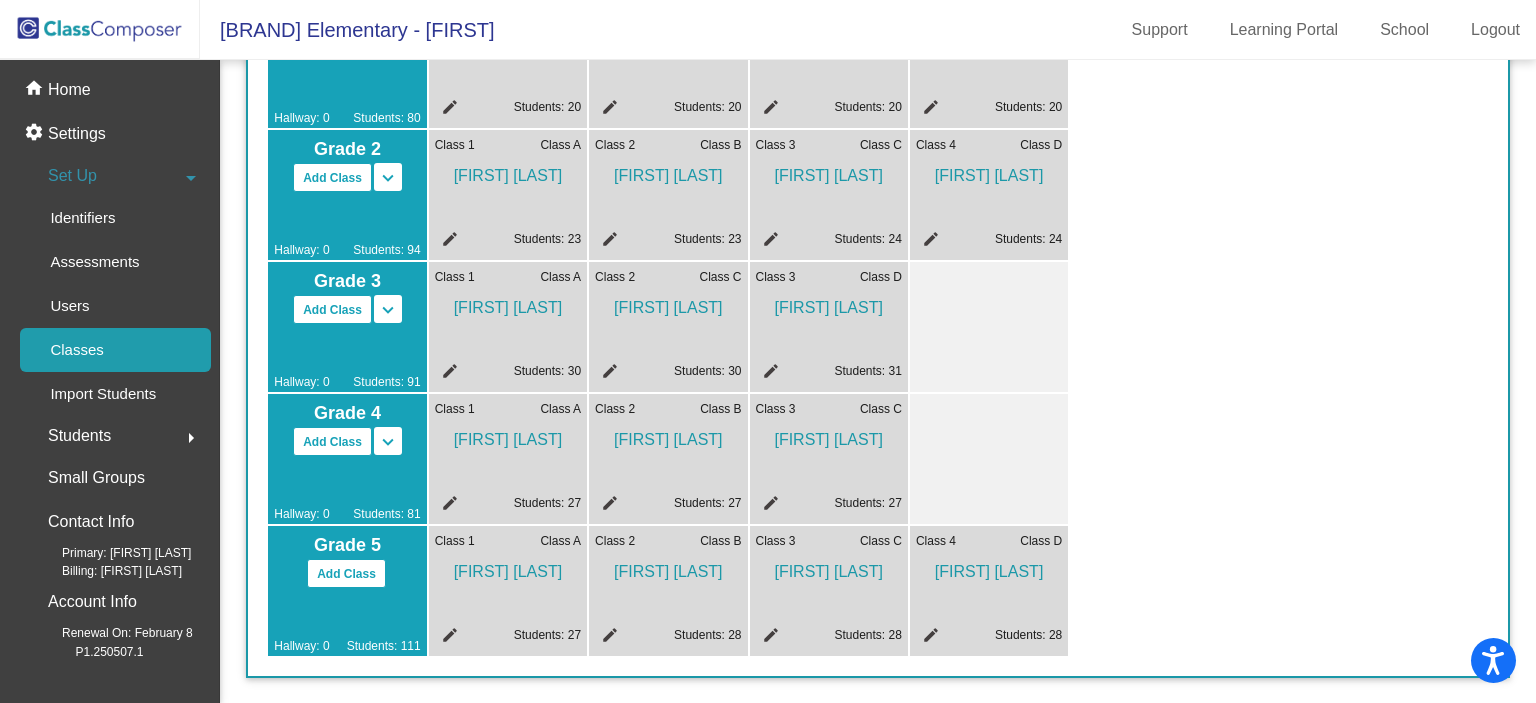 scroll, scrollTop: 403, scrollLeft: 0, axis: vertical 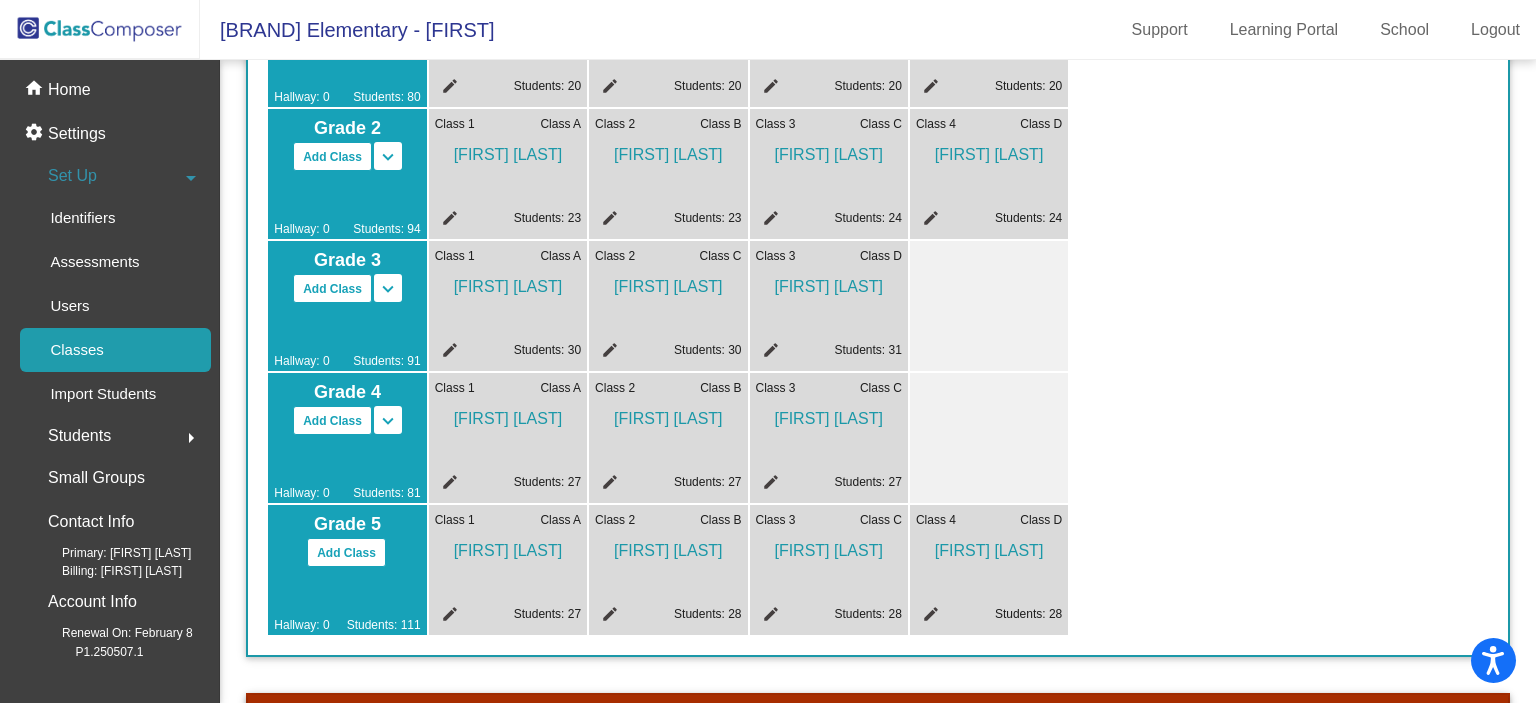 drag, startPoint x: 676, startPoint y: 389, endPoint x: 1232, endPoint y: 555, distance: 580.25165 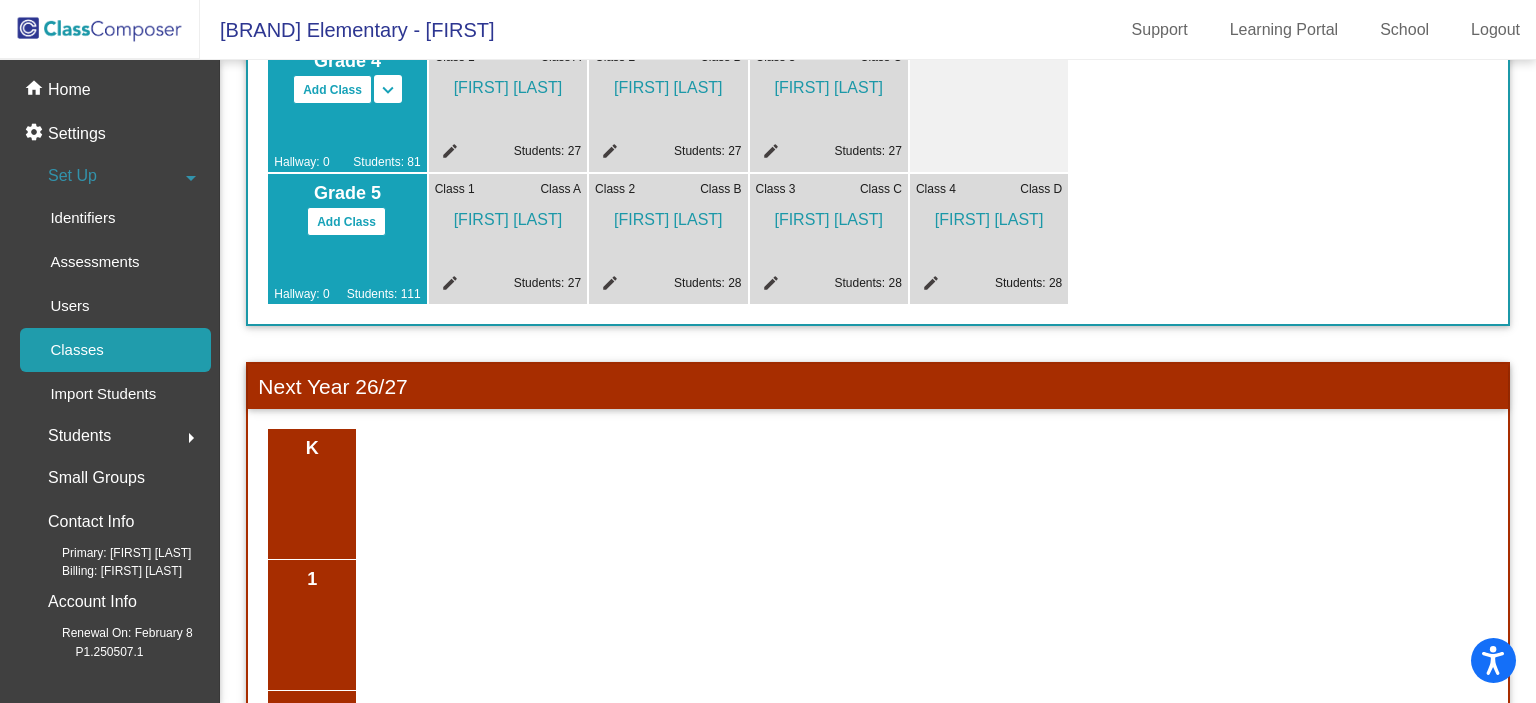 scroll, scrollTop: 779, scrollLeft: 0, axis: vertical 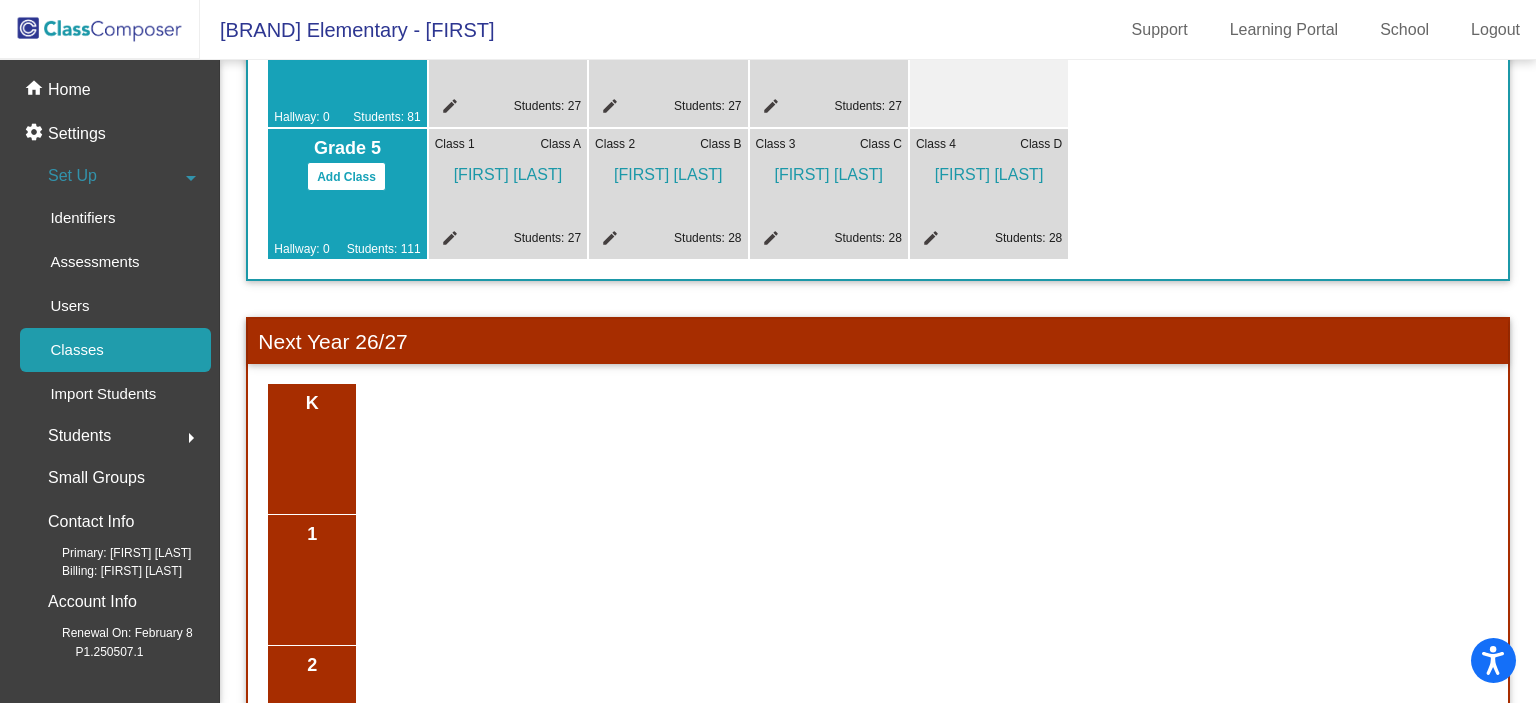 drag, startPoint x: 1232, startPoint y: 555, endPoint x: 774, endPoint y: 557, distance: 458.00436 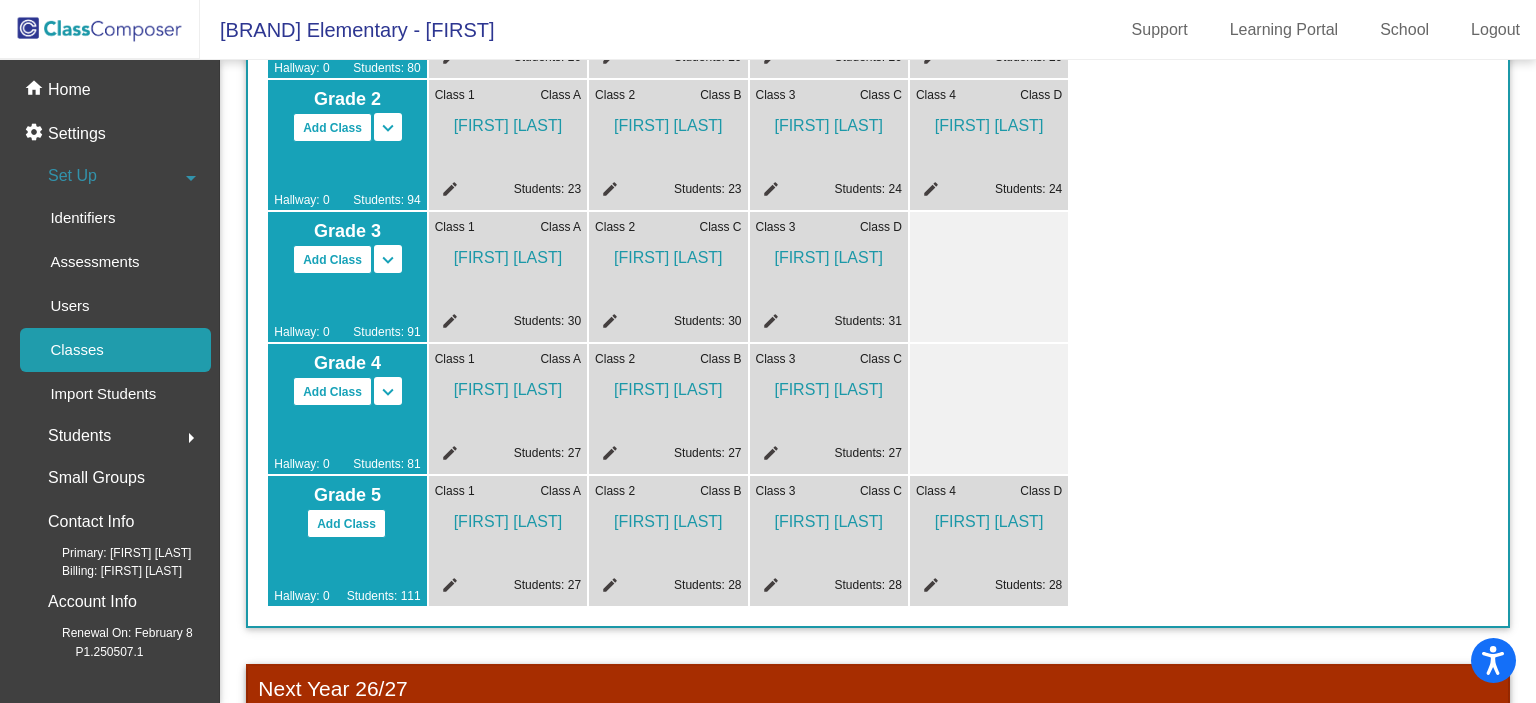 scroll, scrollTop: 0, scrollLeft: 0, axis: both 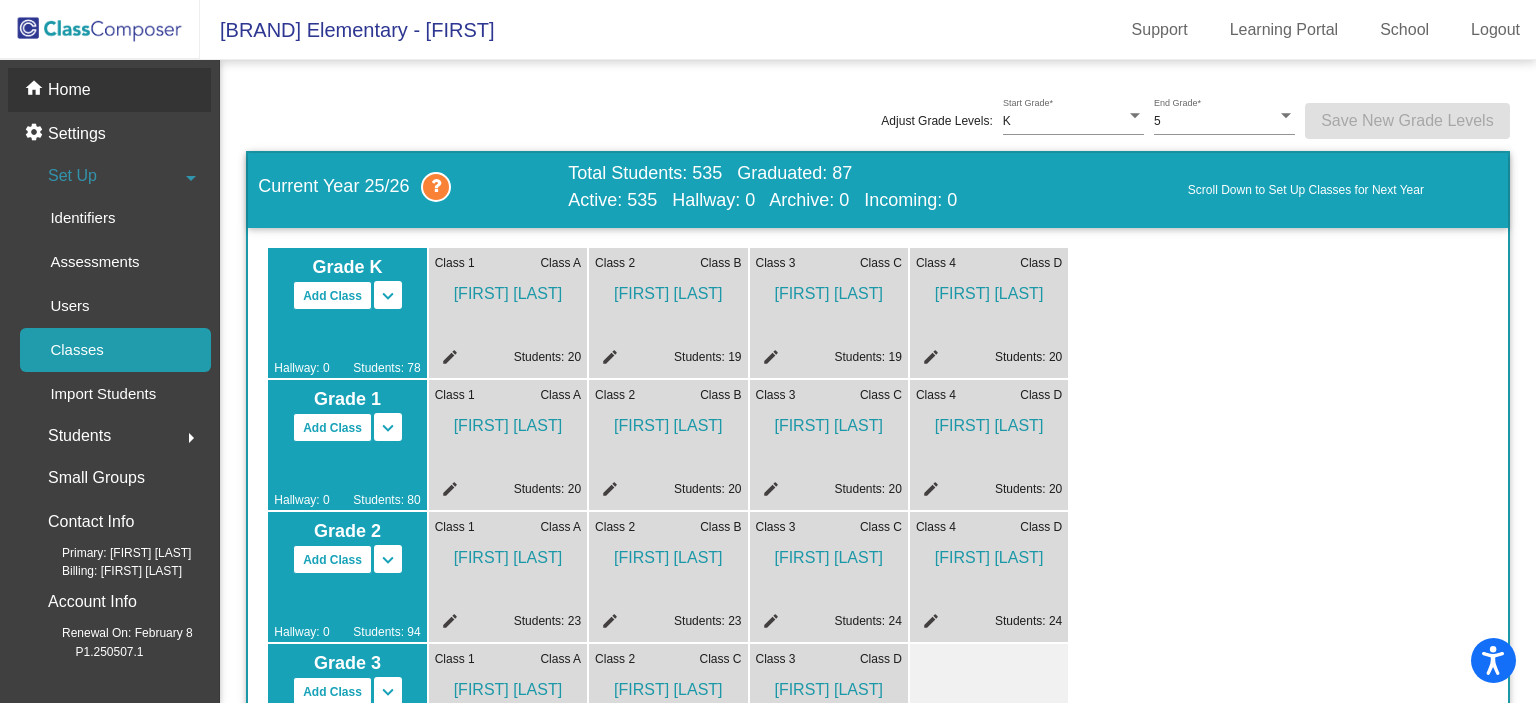 click on "Home" 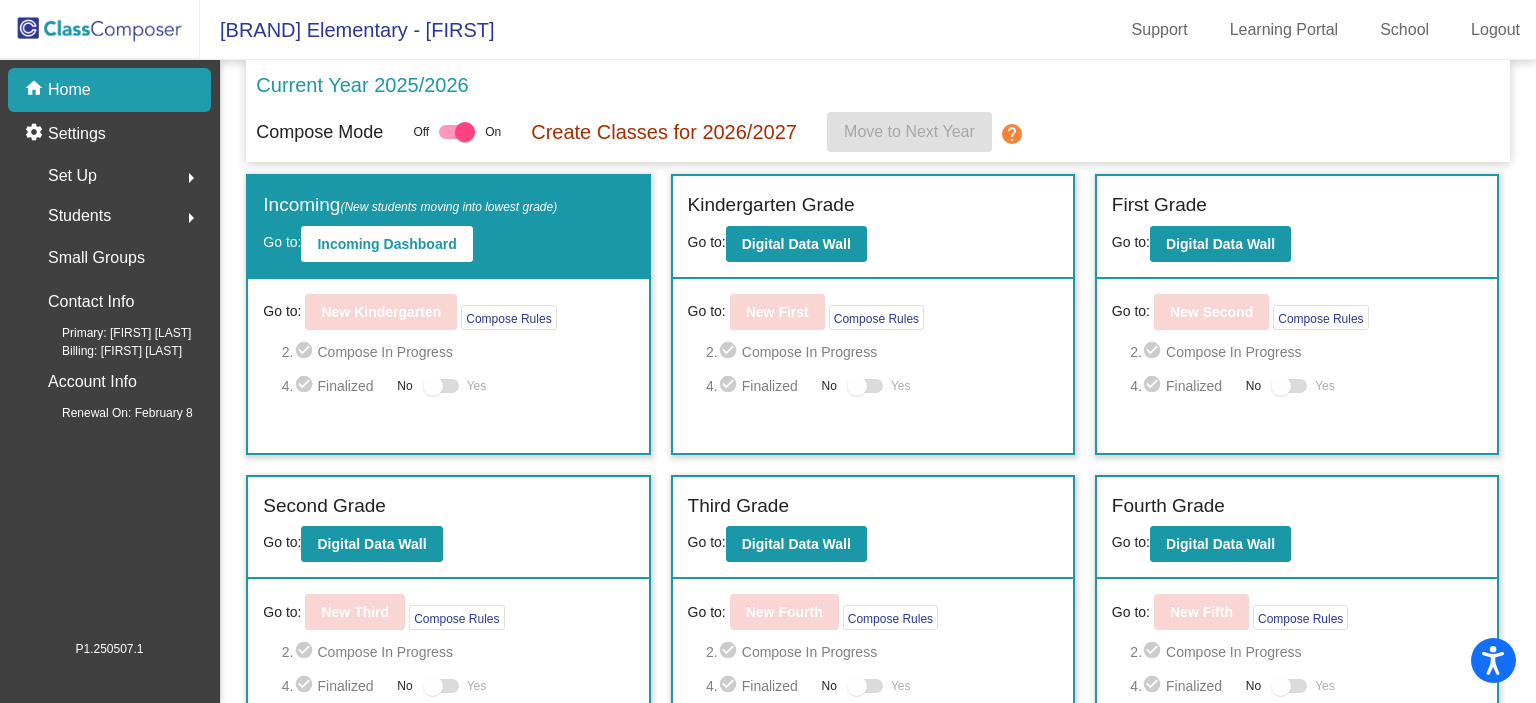 scroll, scrollTop: 172, scrollLeft: 0, axis: vertical 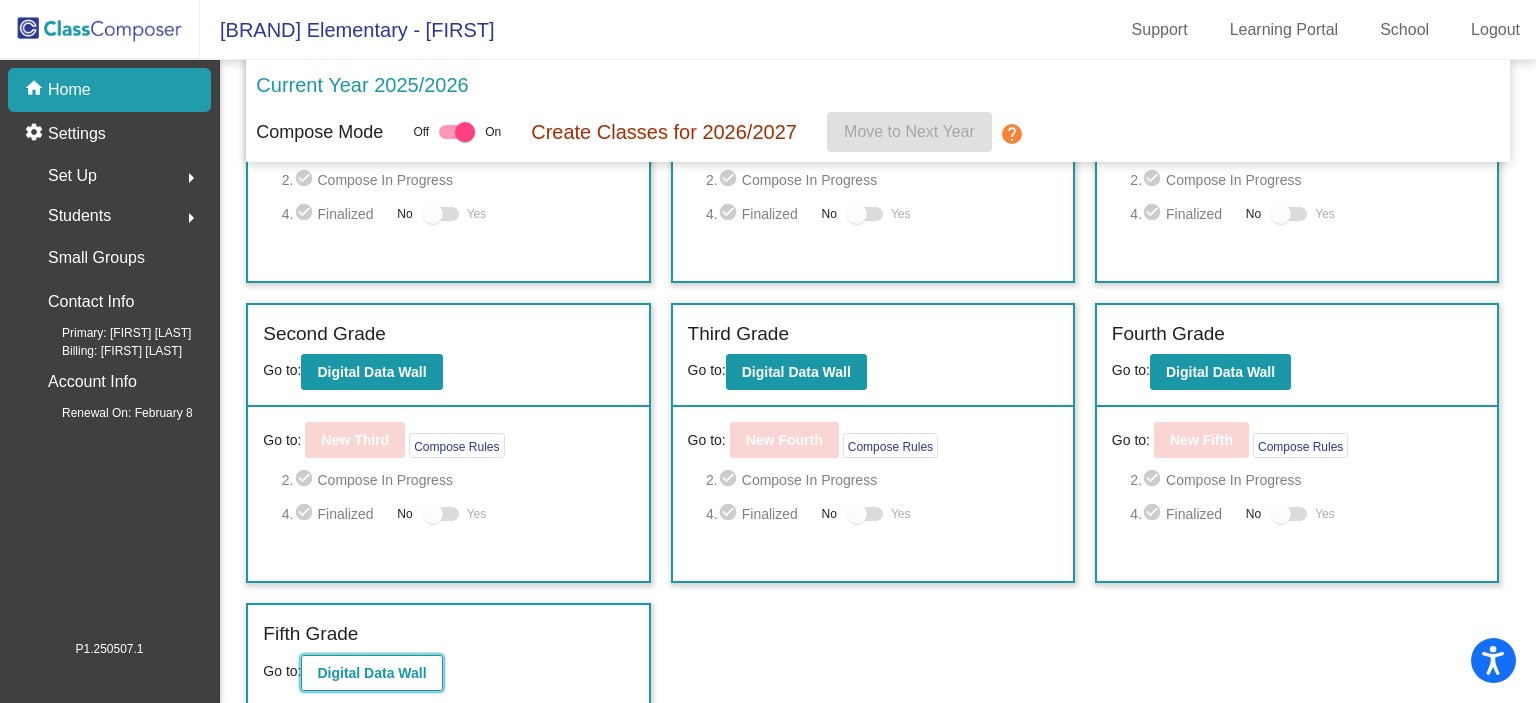 click on "Digital Data Wall" 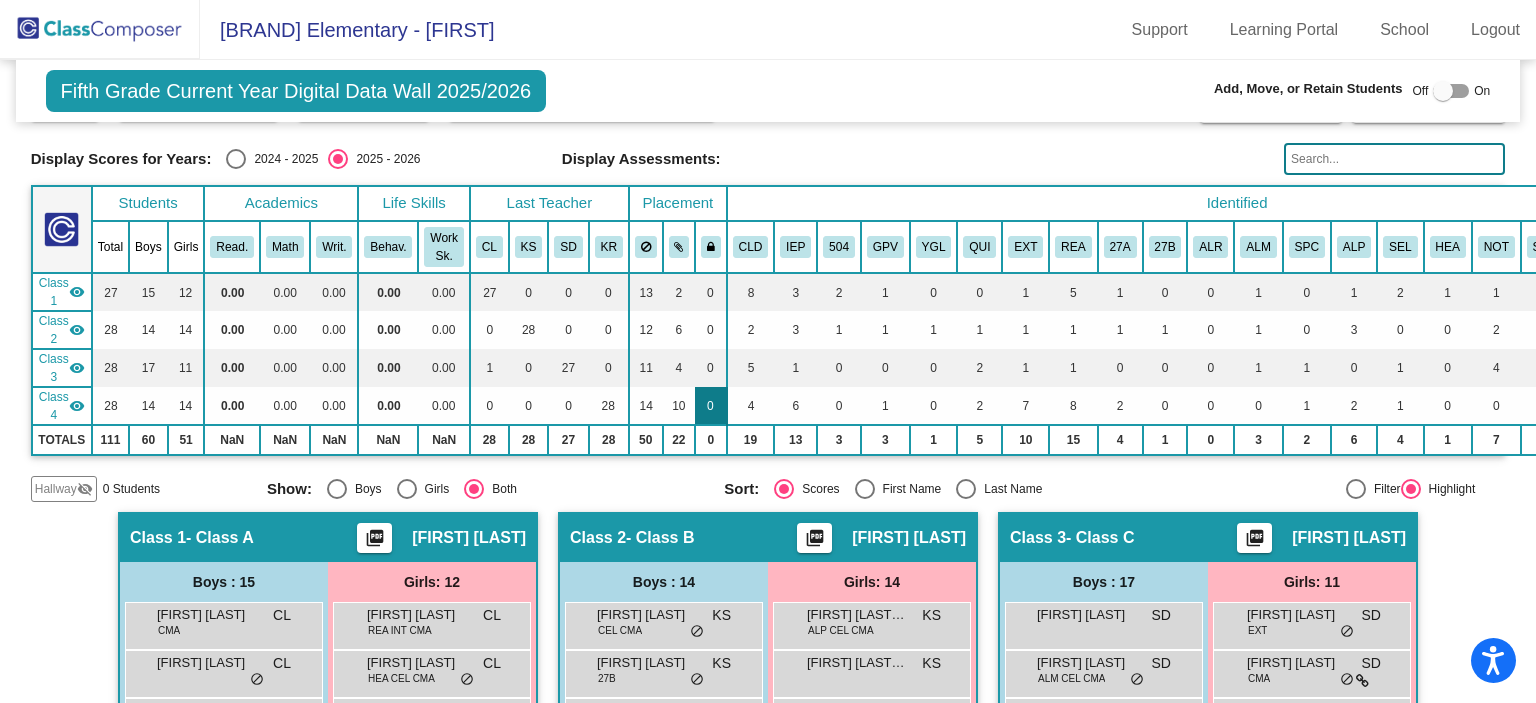 scroll, scrollTop: 96, scrollLeft: 0, axis: vertical 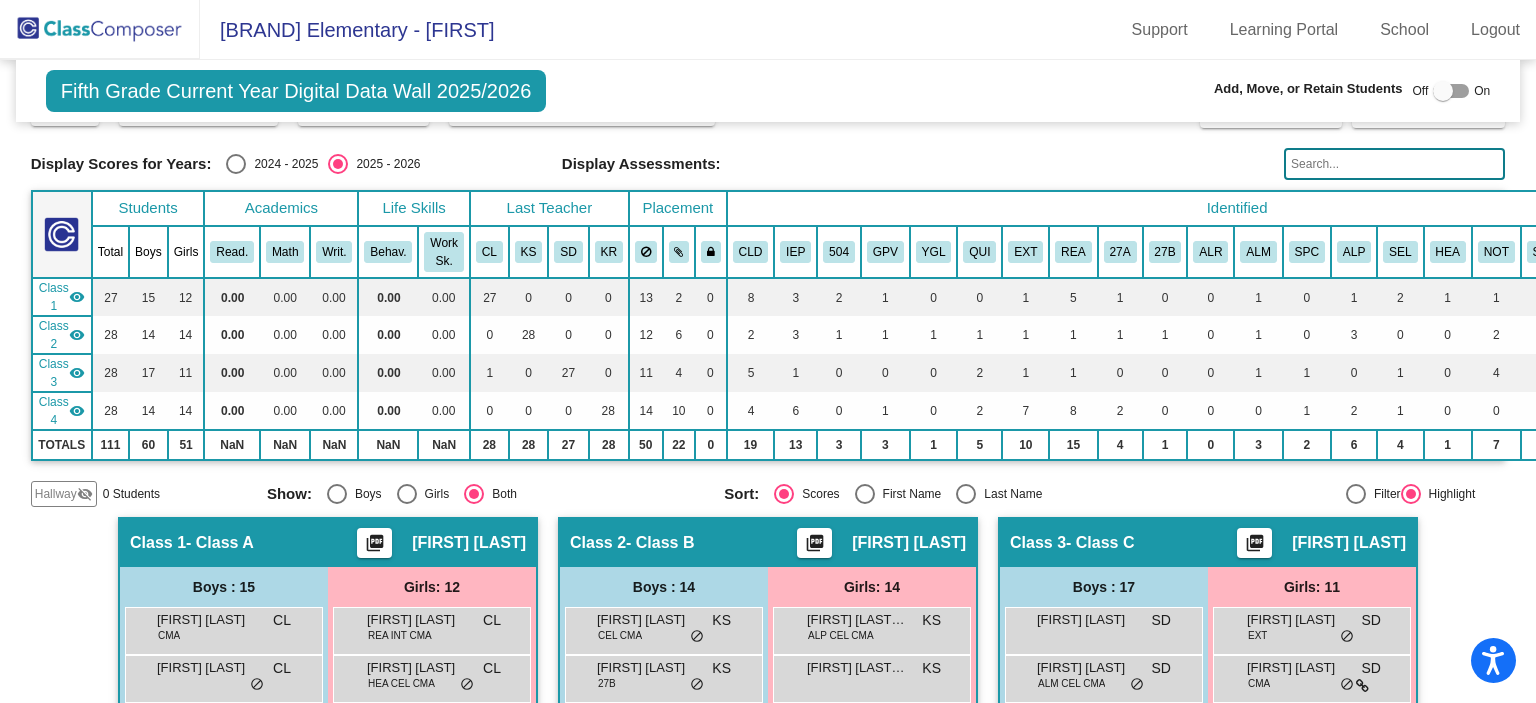 click 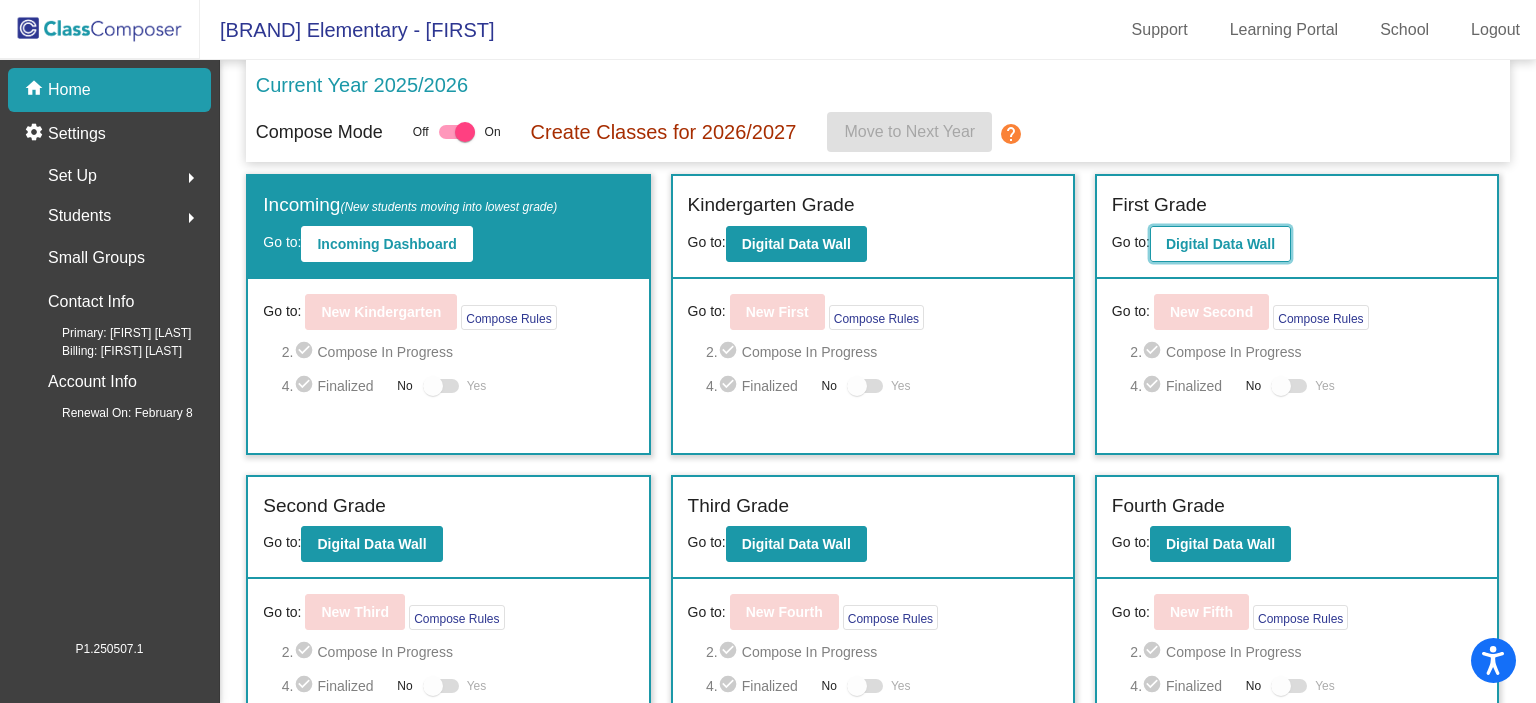 click on "Digital Data Wall" 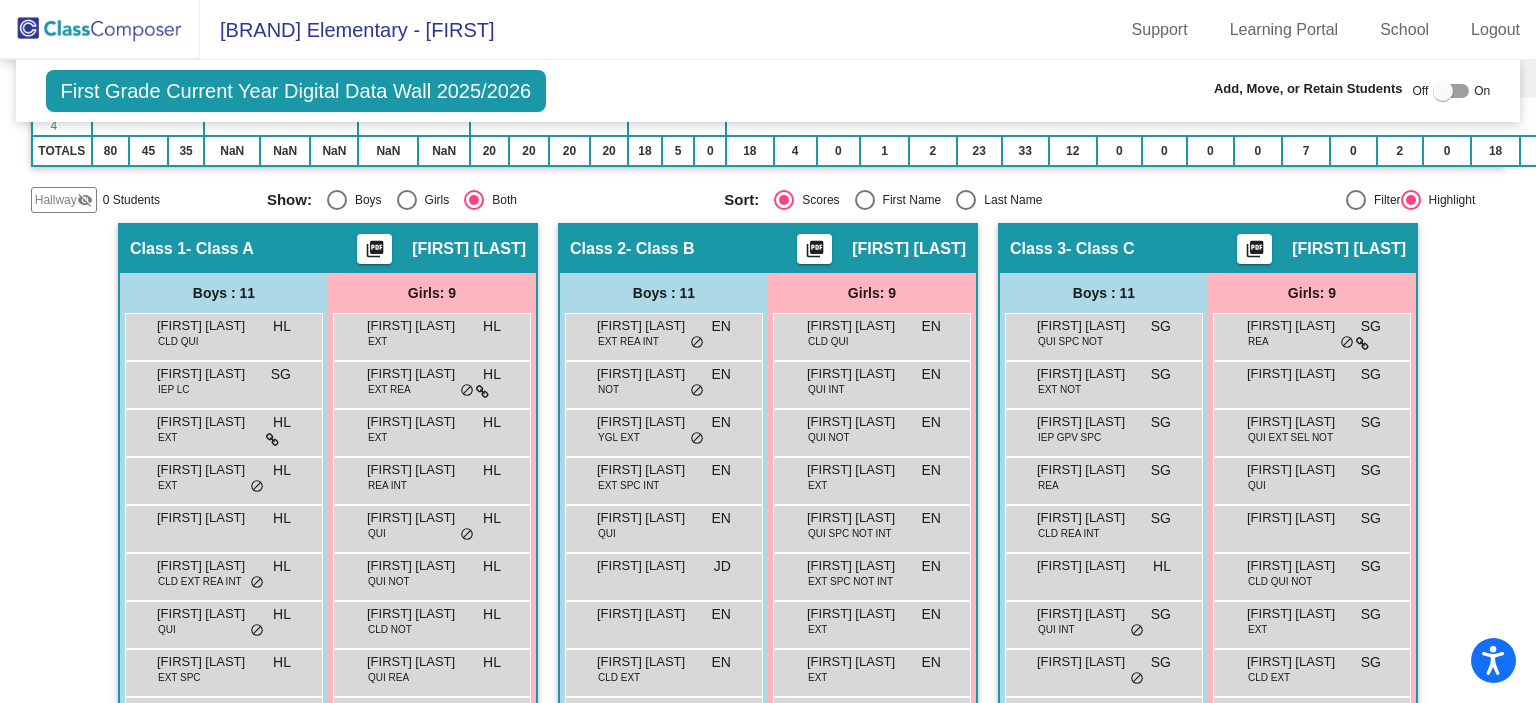 scroll, scrollTop: 0, scrollLeft: 0, axis: both 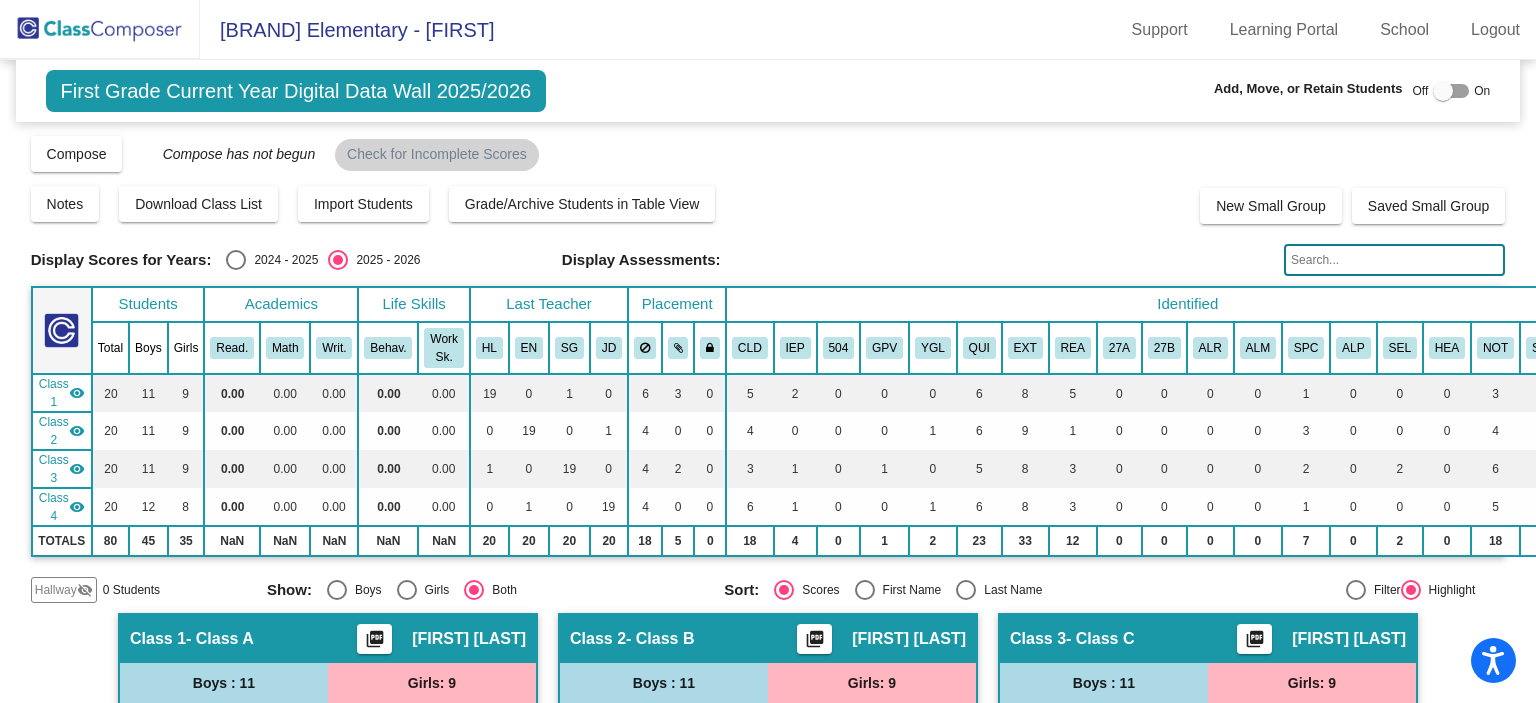 click 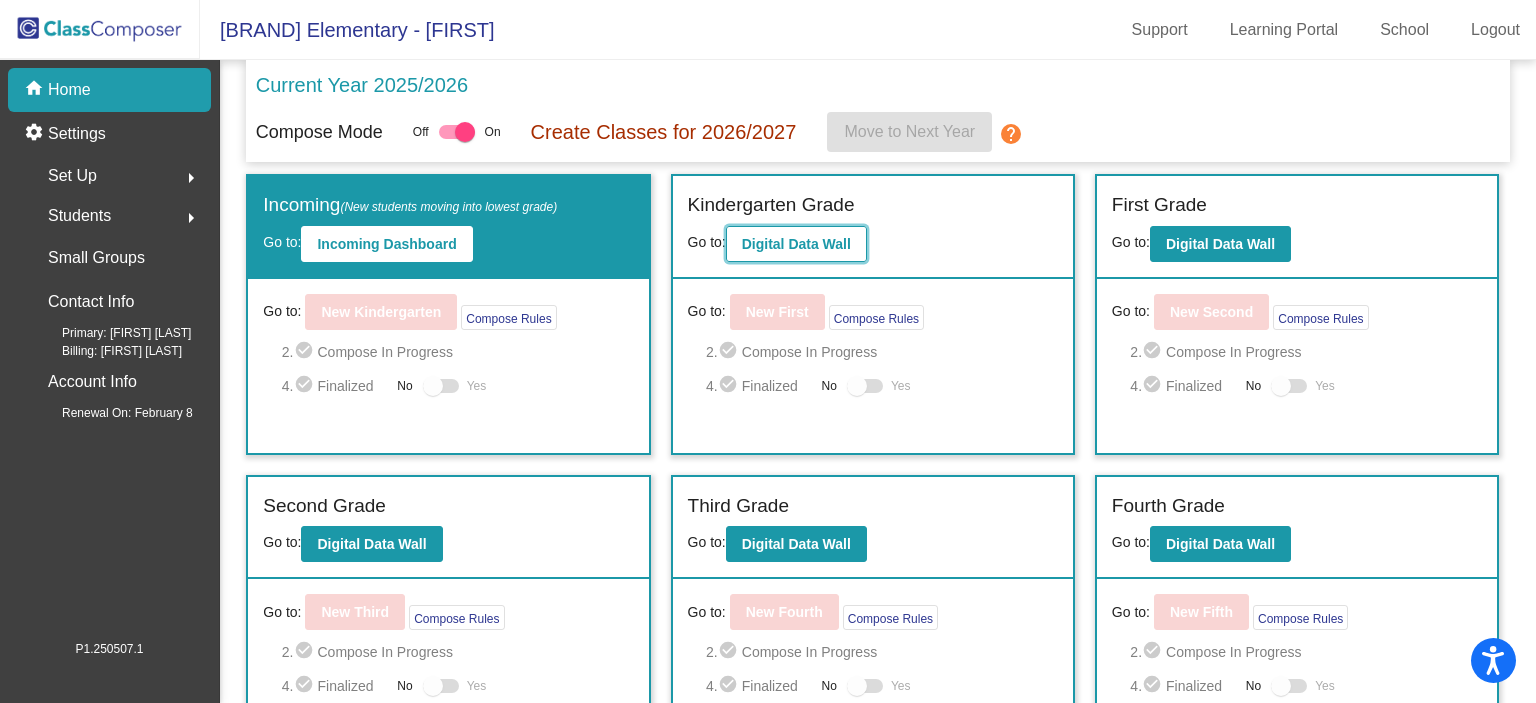 click on "Digital Data Wall" 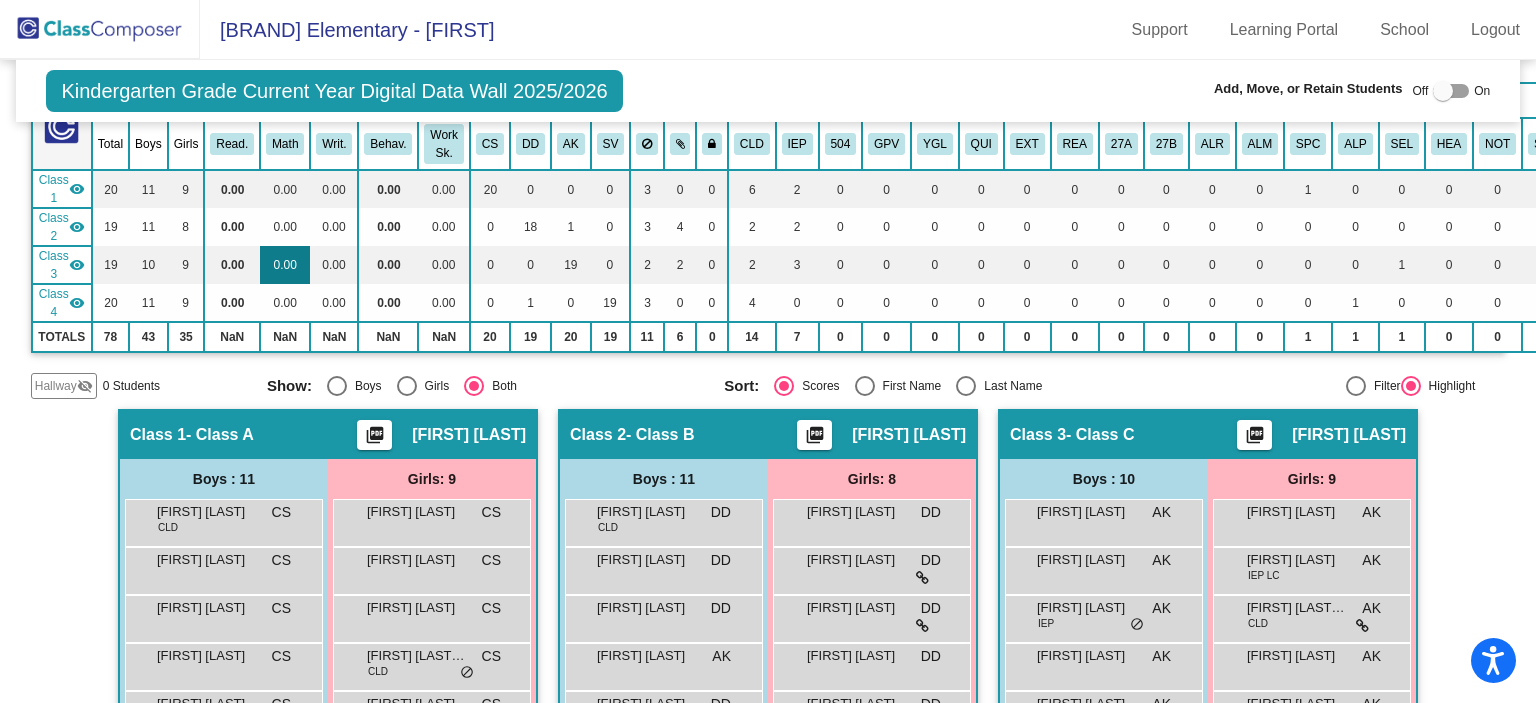 scroll, scrollTop: 228, scrollLeft: 0, axis: vertical 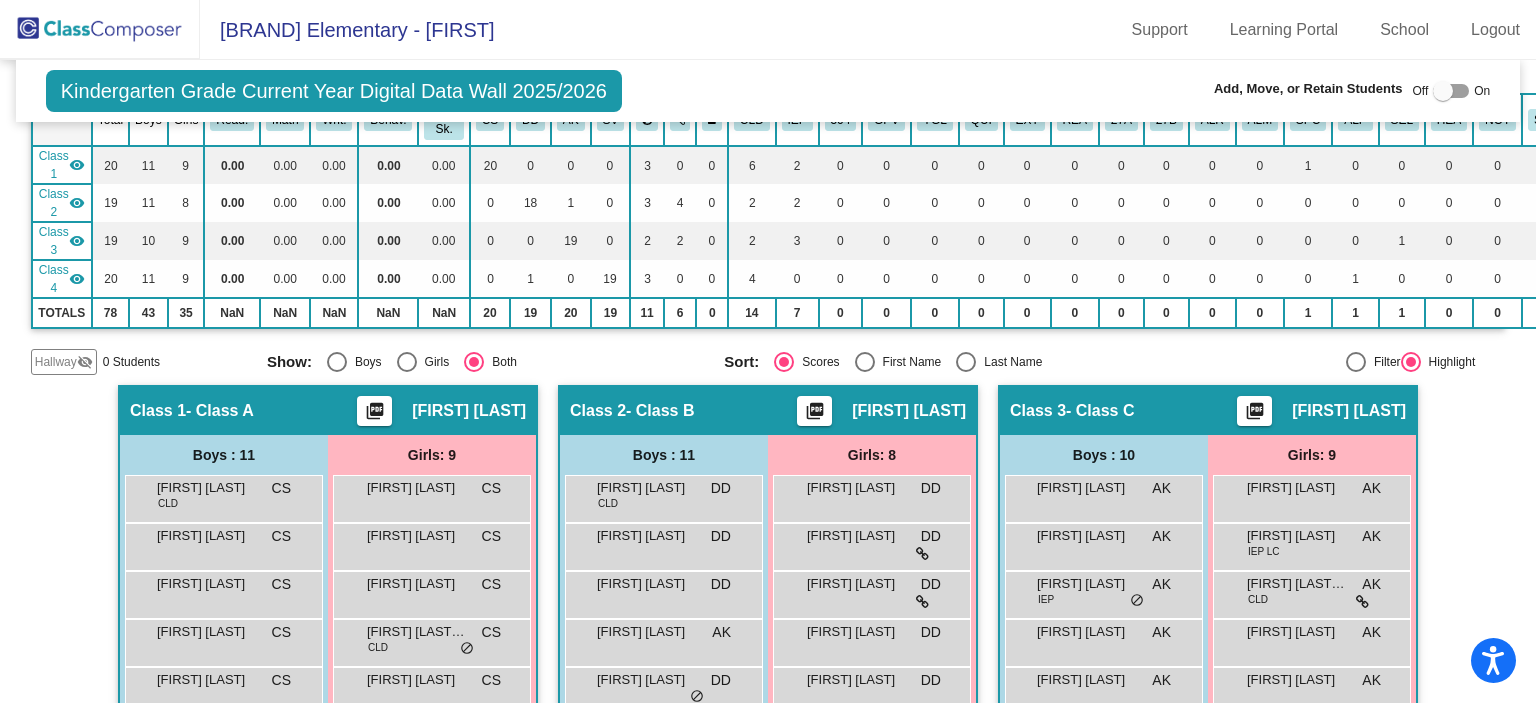 click at bounding box center [1451, 91] 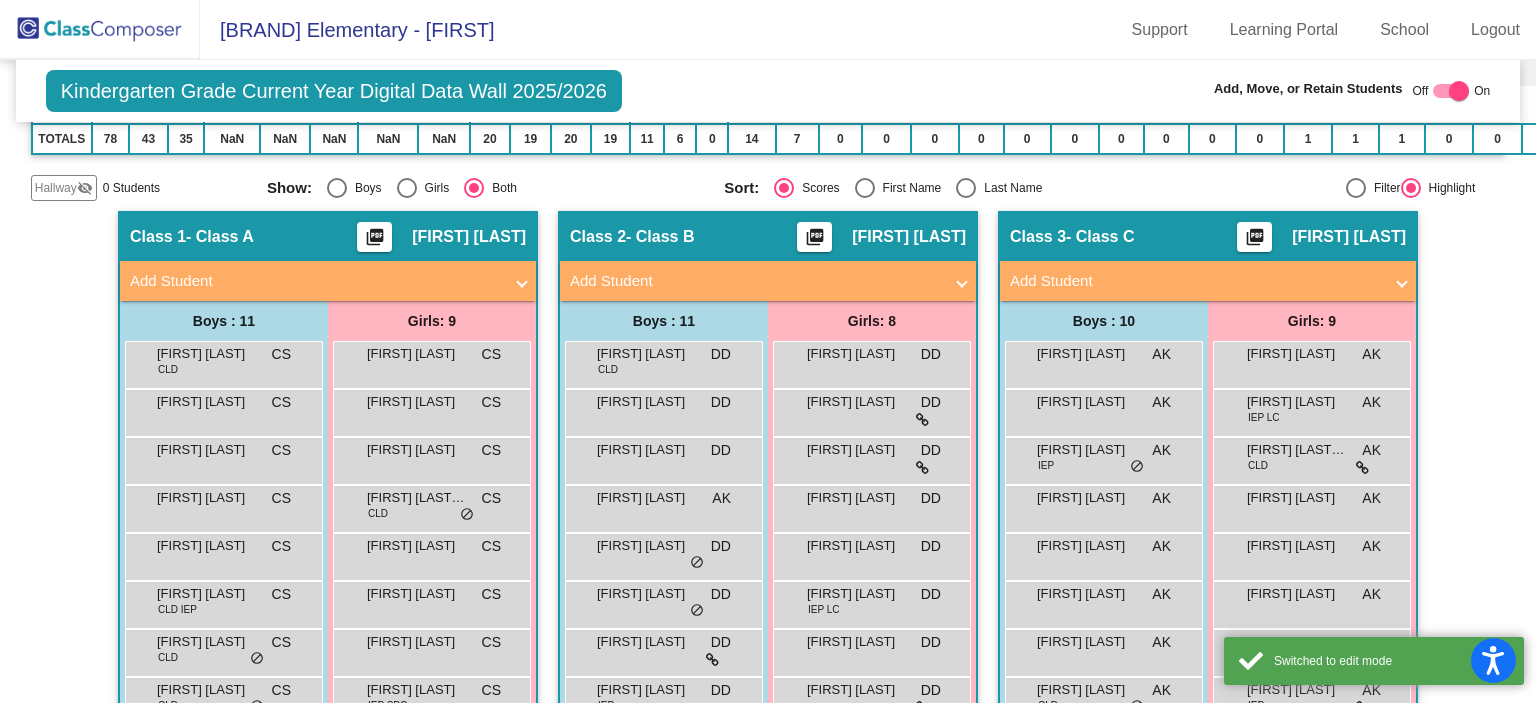 scroll, scrollTop: 418, scrollLeft: 0, axis: vertical 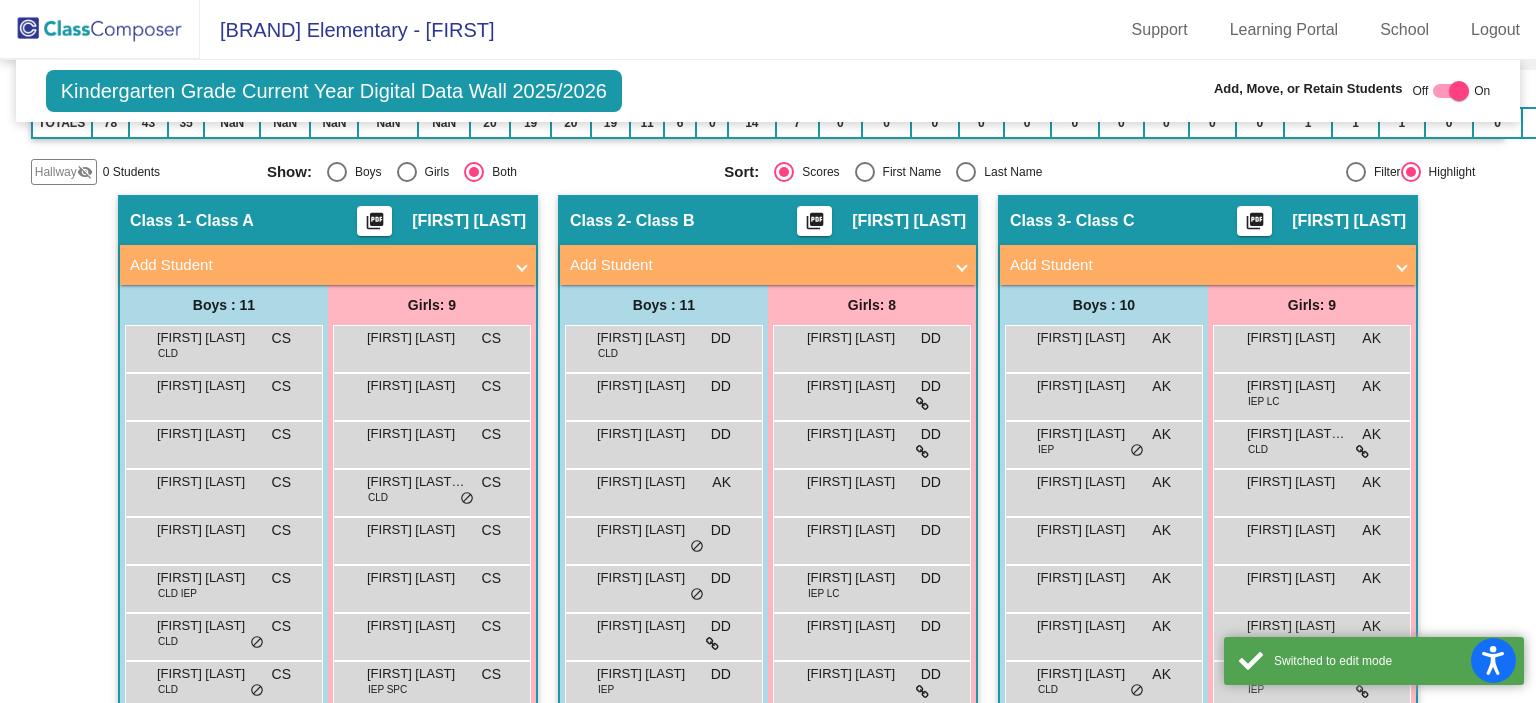 click on "Add Student" at bounding box center [756, 265] 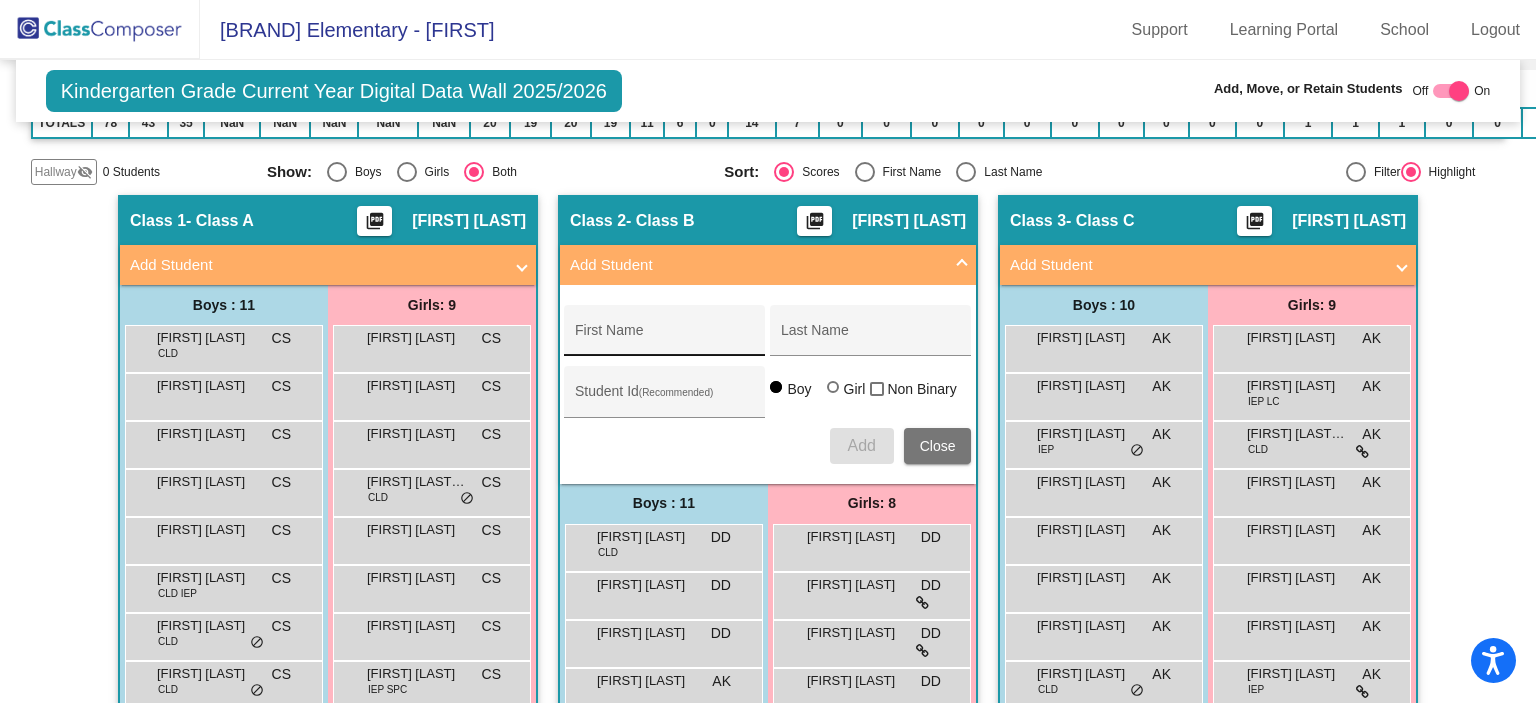 click on "First Name" at bounding box center [665, 338] 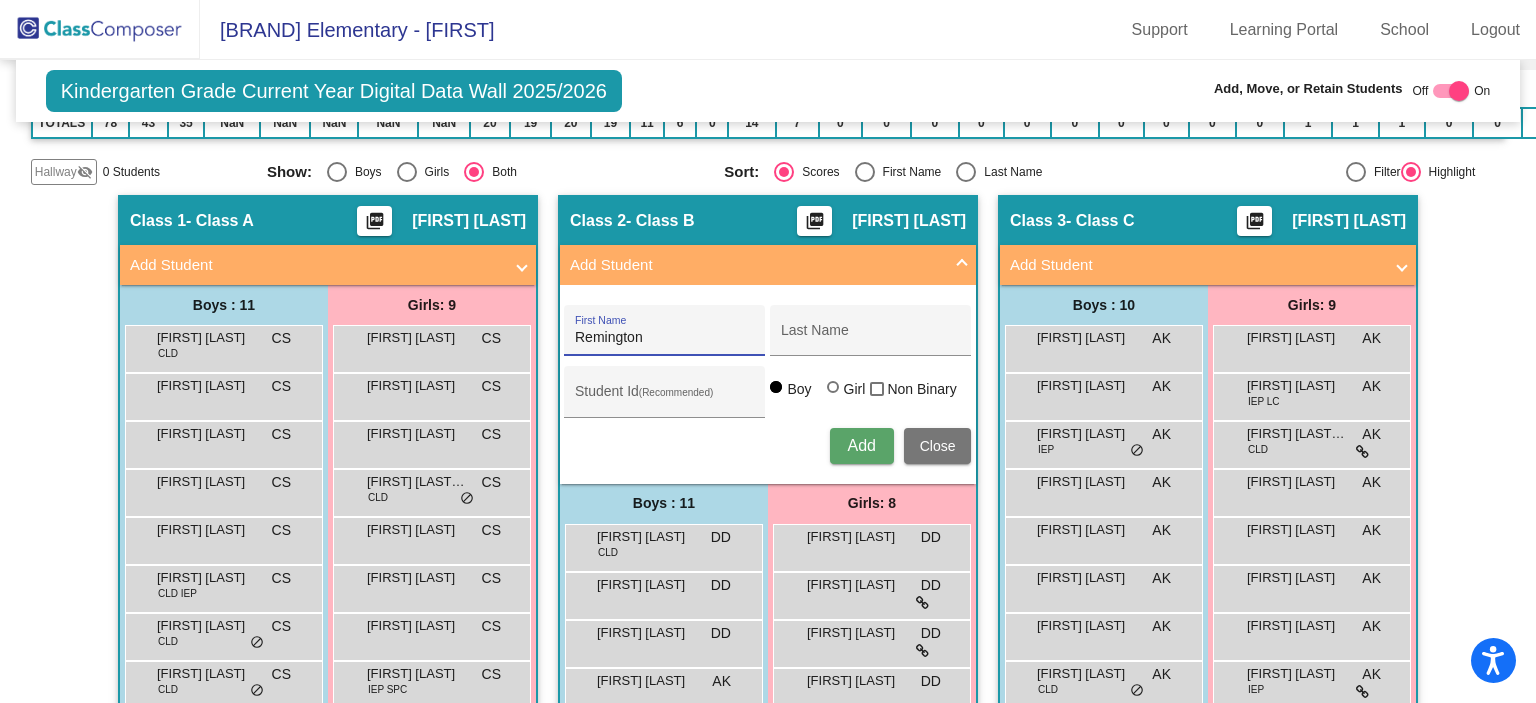 type on "Remington" 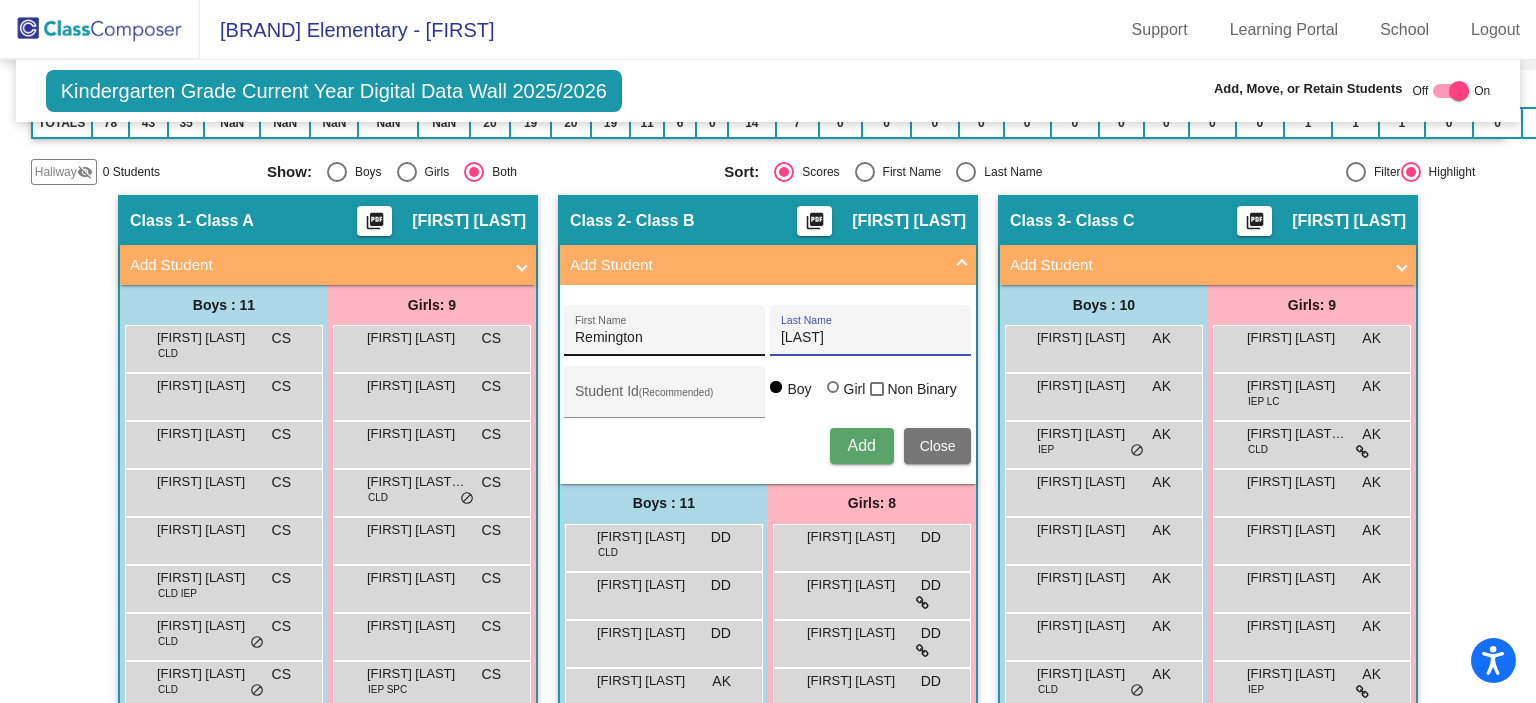 type on "[LAST]" 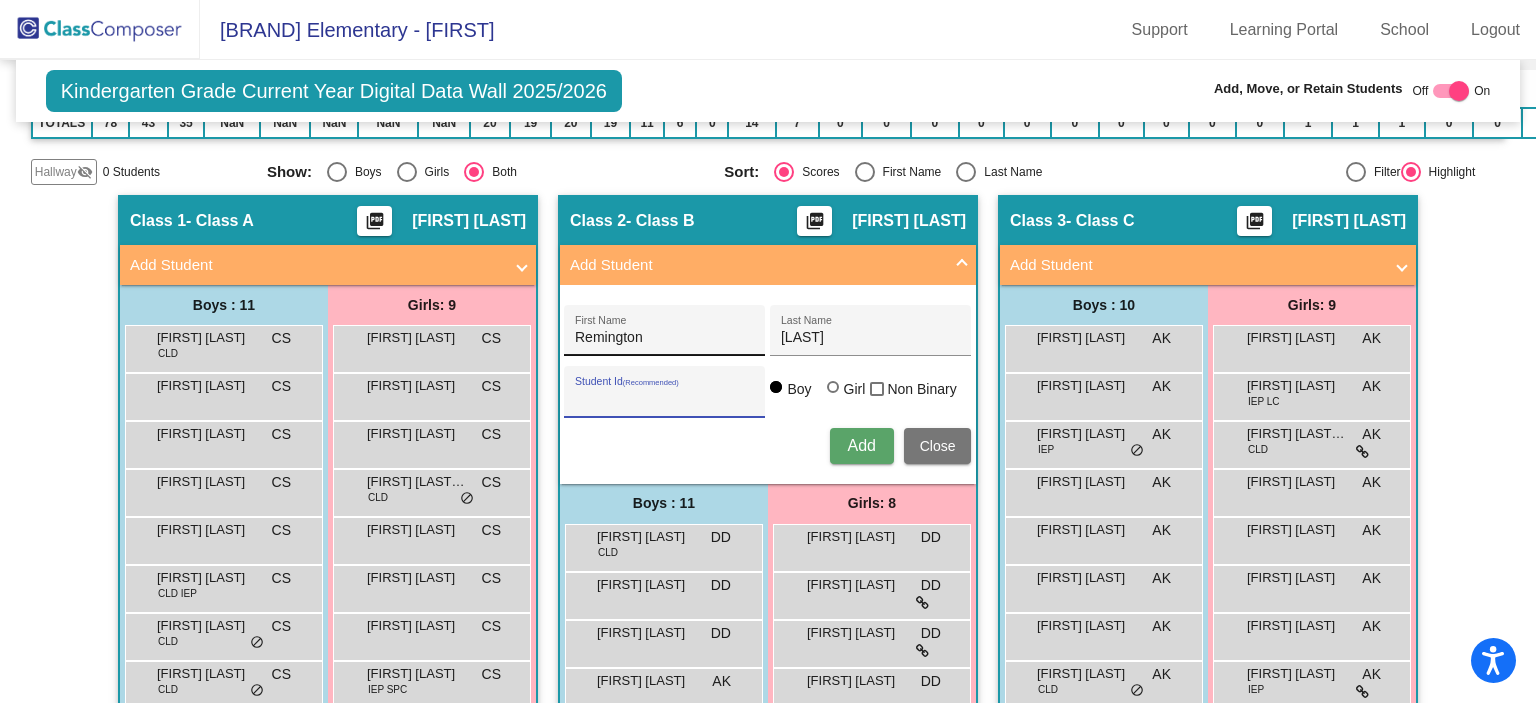 paste on "706886715" 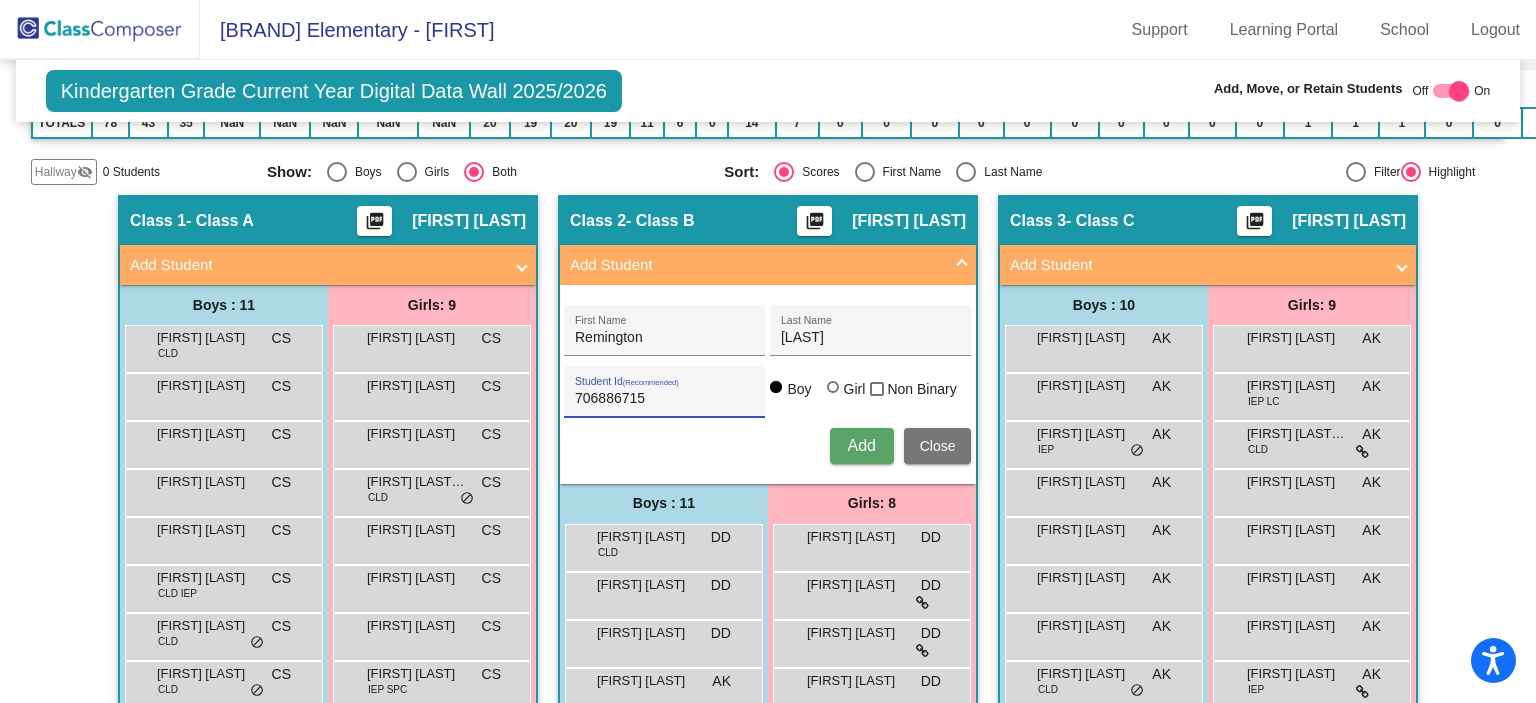 type on "706886715" 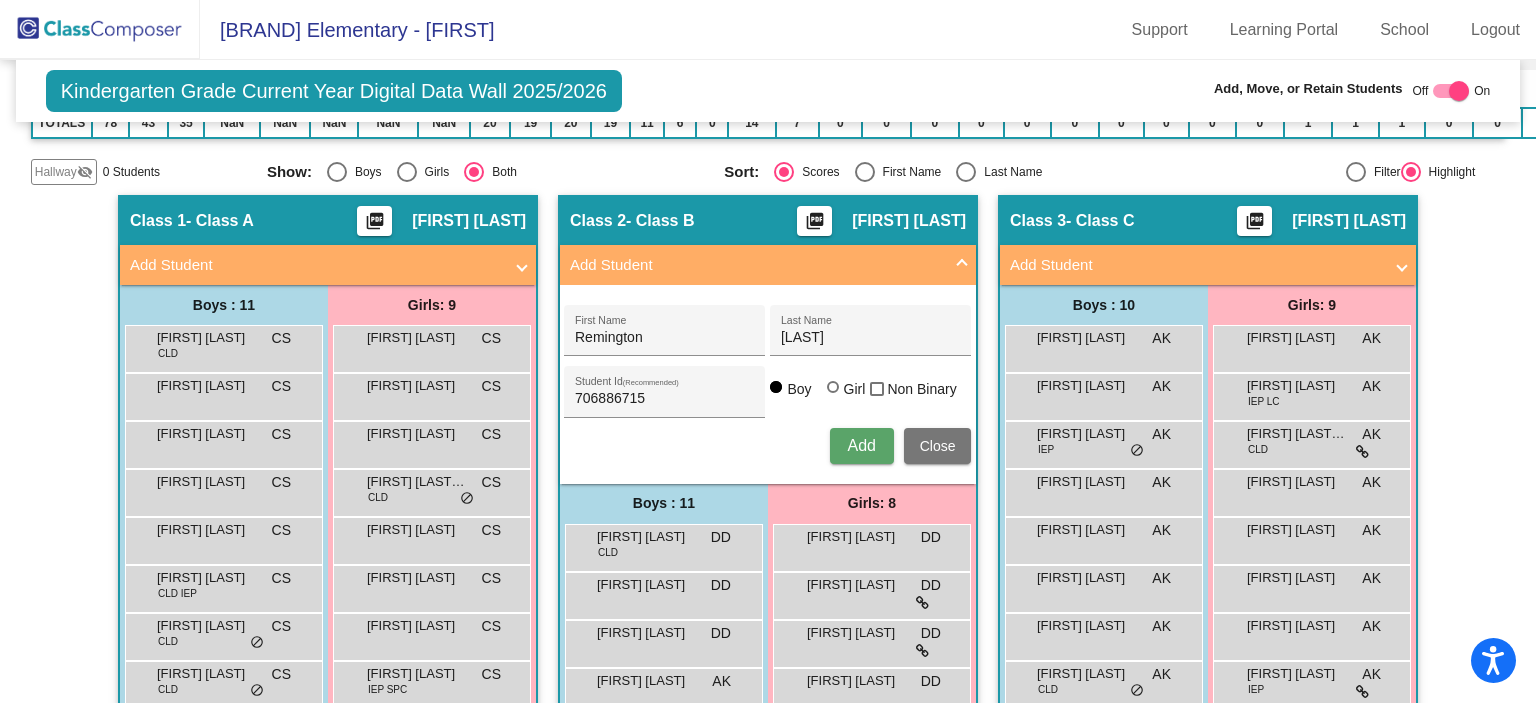 type 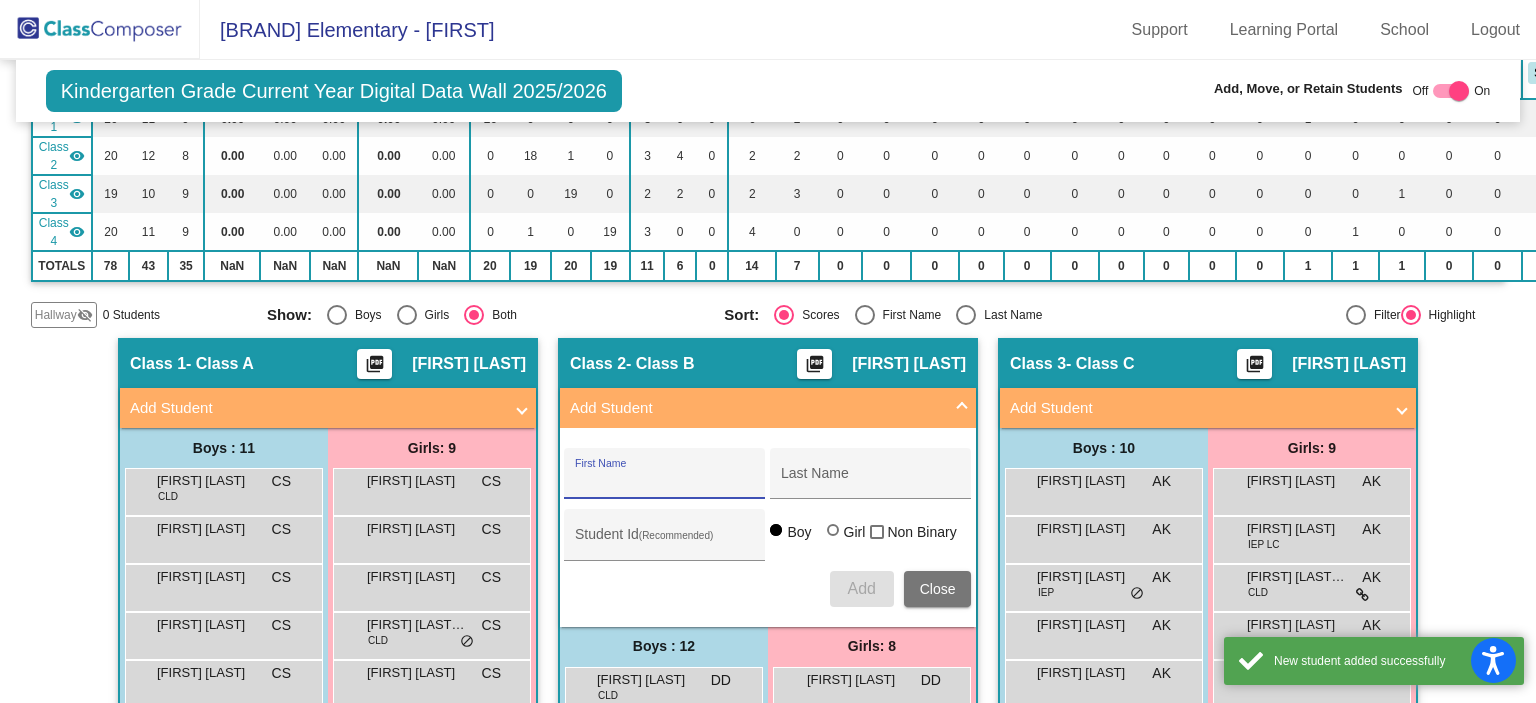 scroll, scrollTop: 283, scrollLeft: 0, axis: vertical 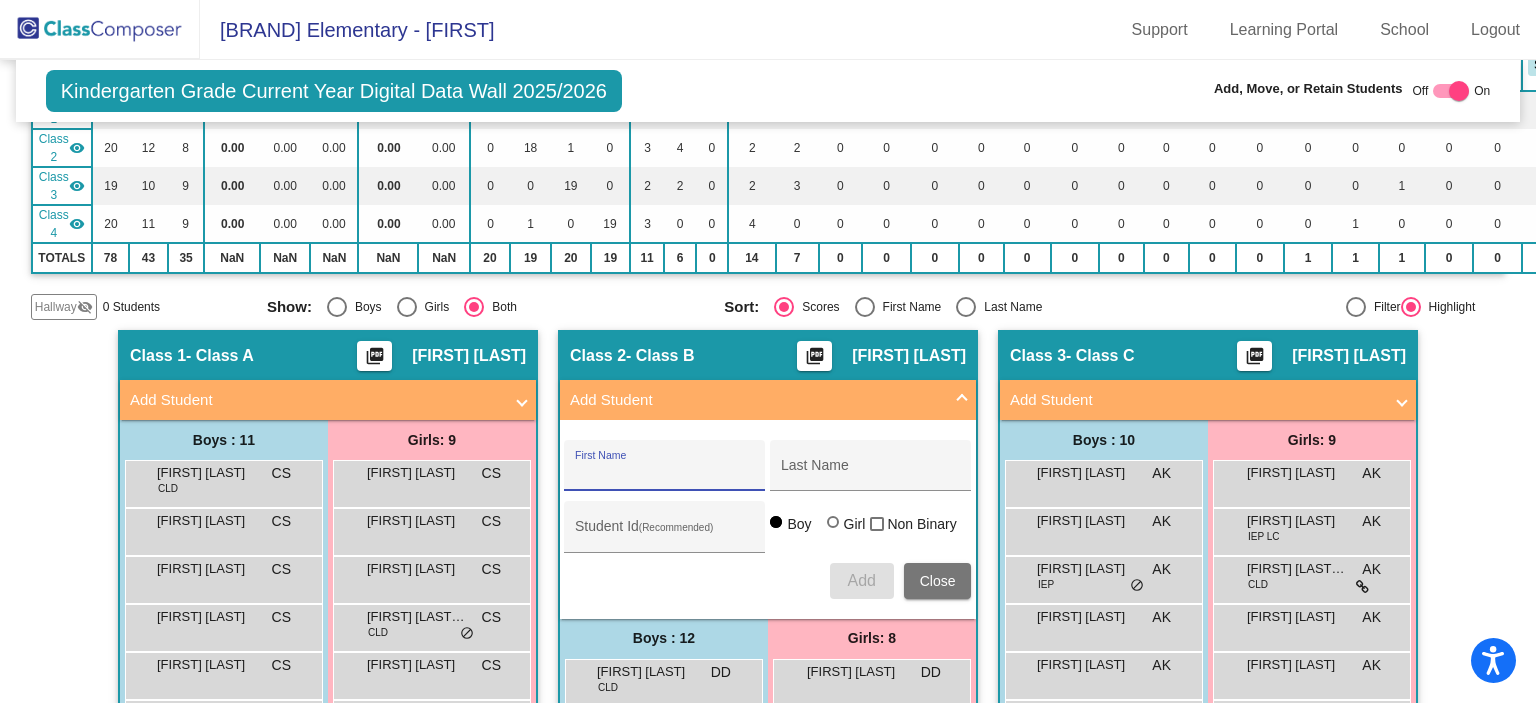 click on "Close" at bounding box center [938, 581] 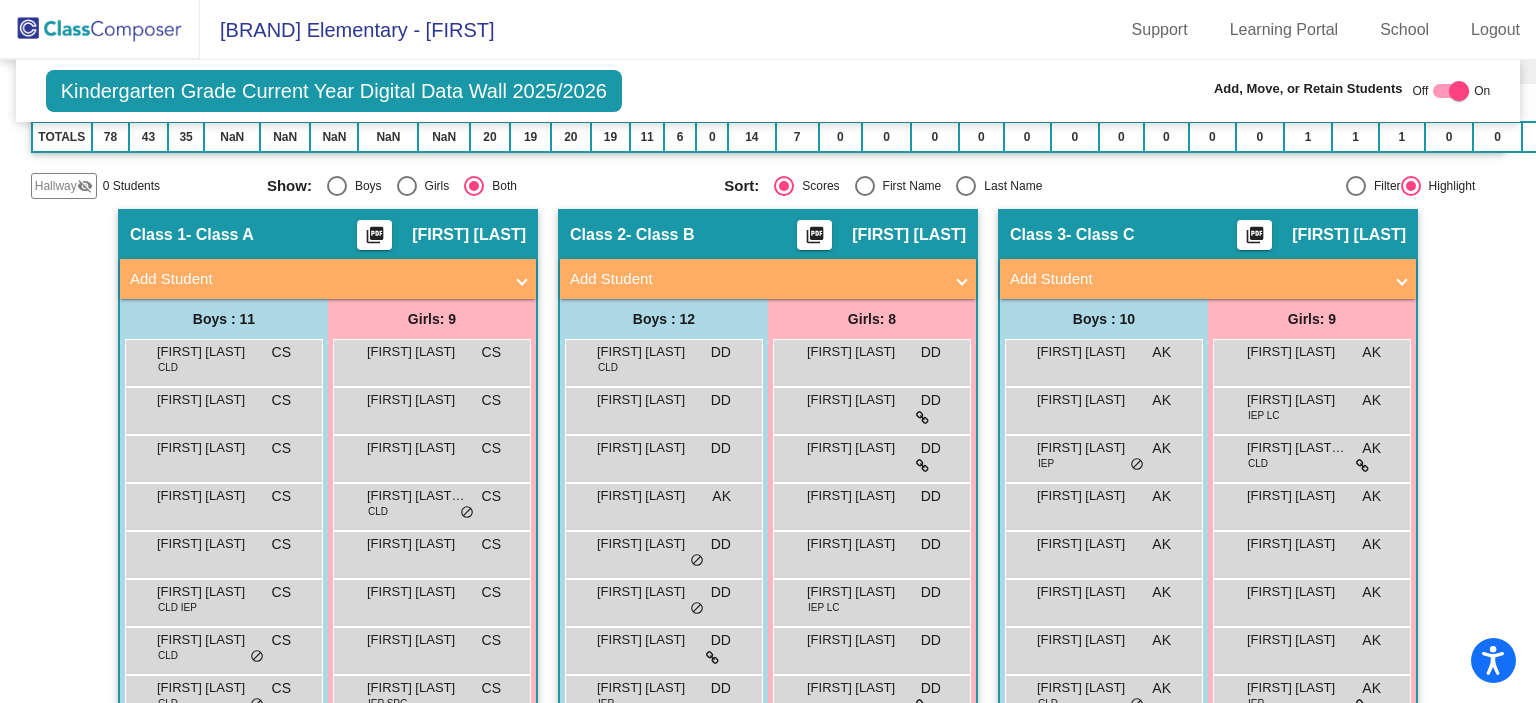 scroll, scrollTop: 0, scrollLeft: 0, axis: both 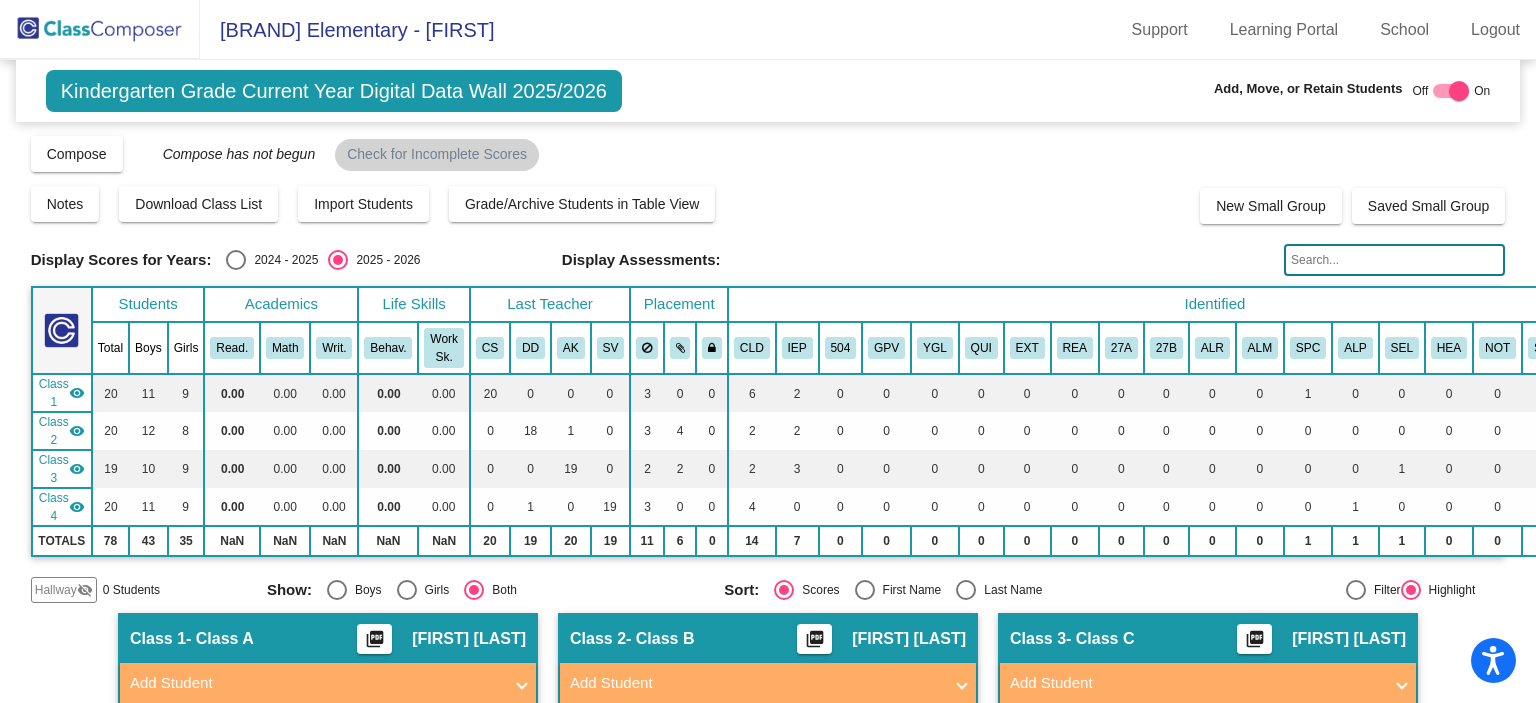 click 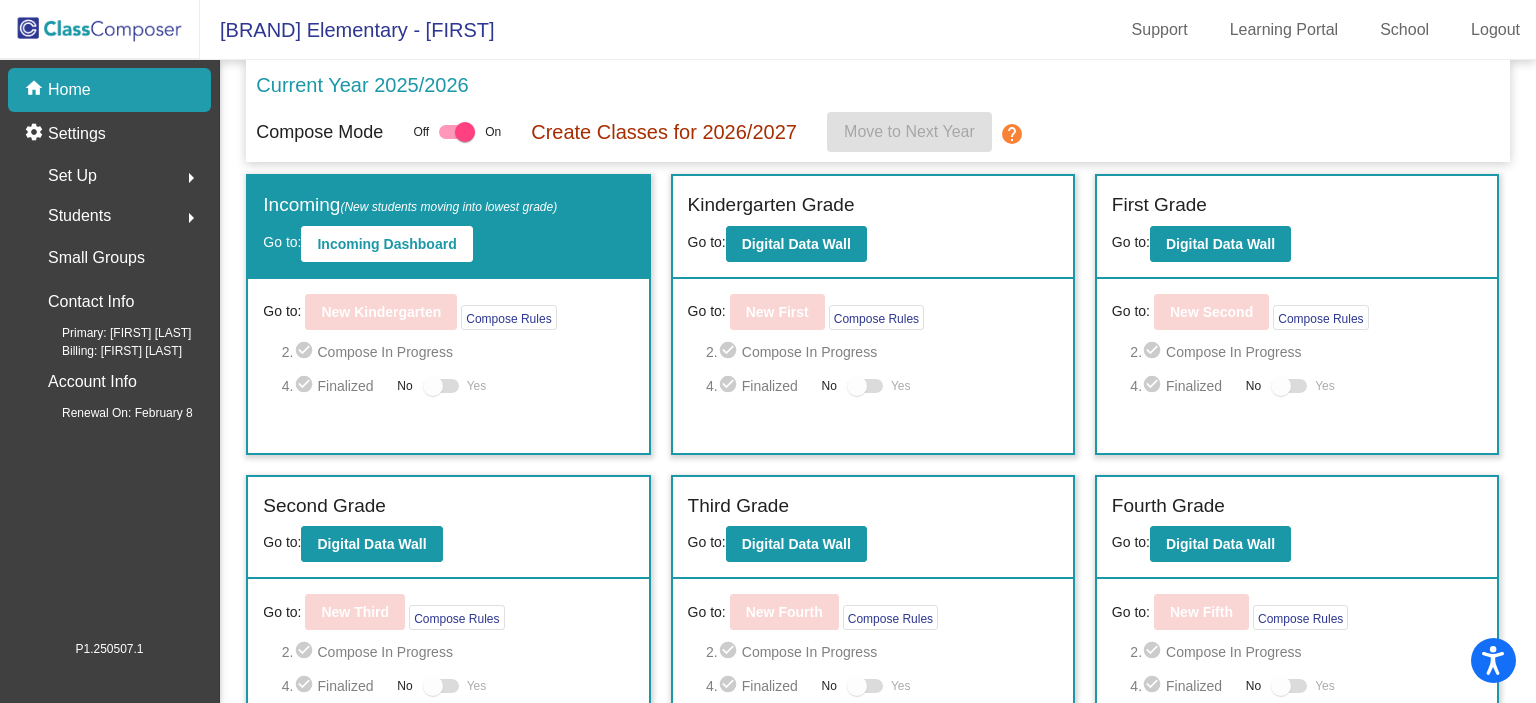 click on "Set Up  arrow_right" 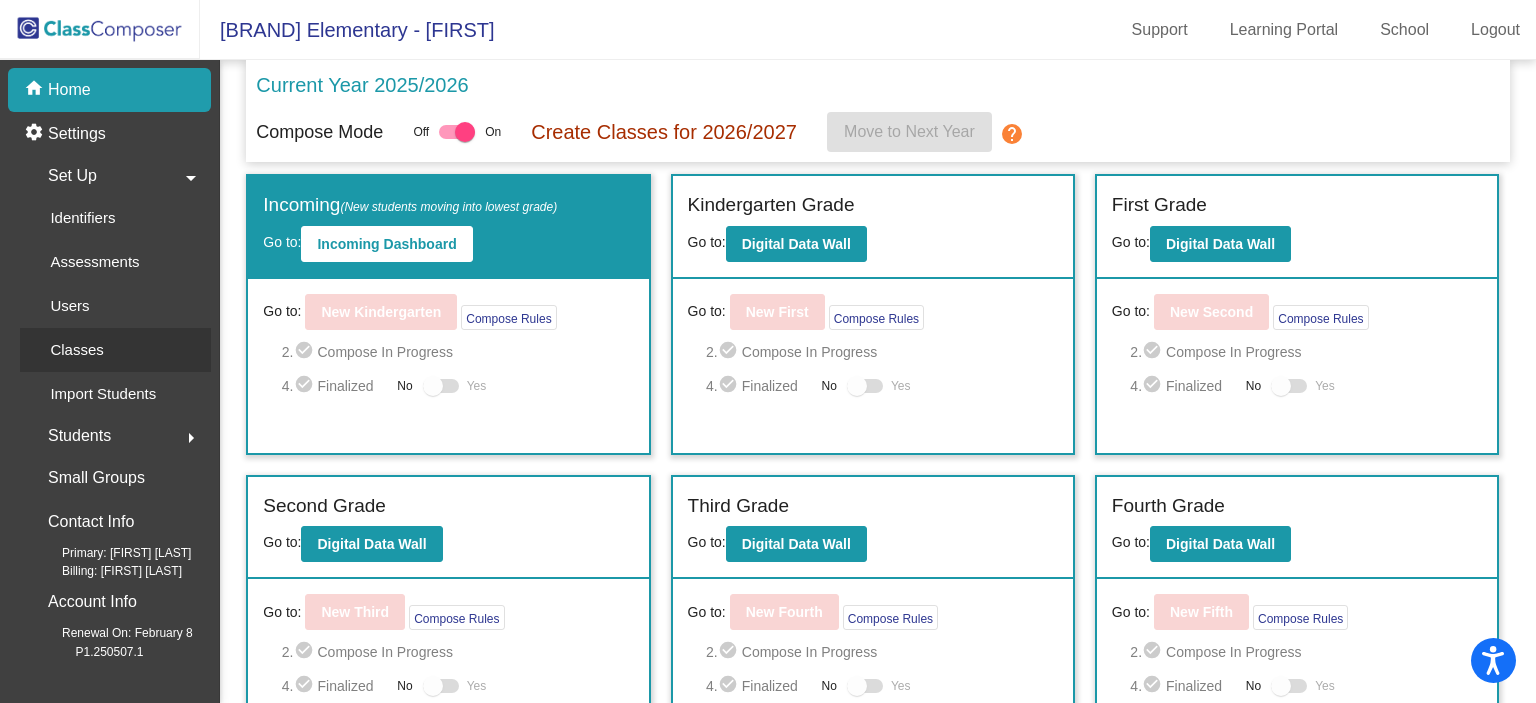click on "Classes" 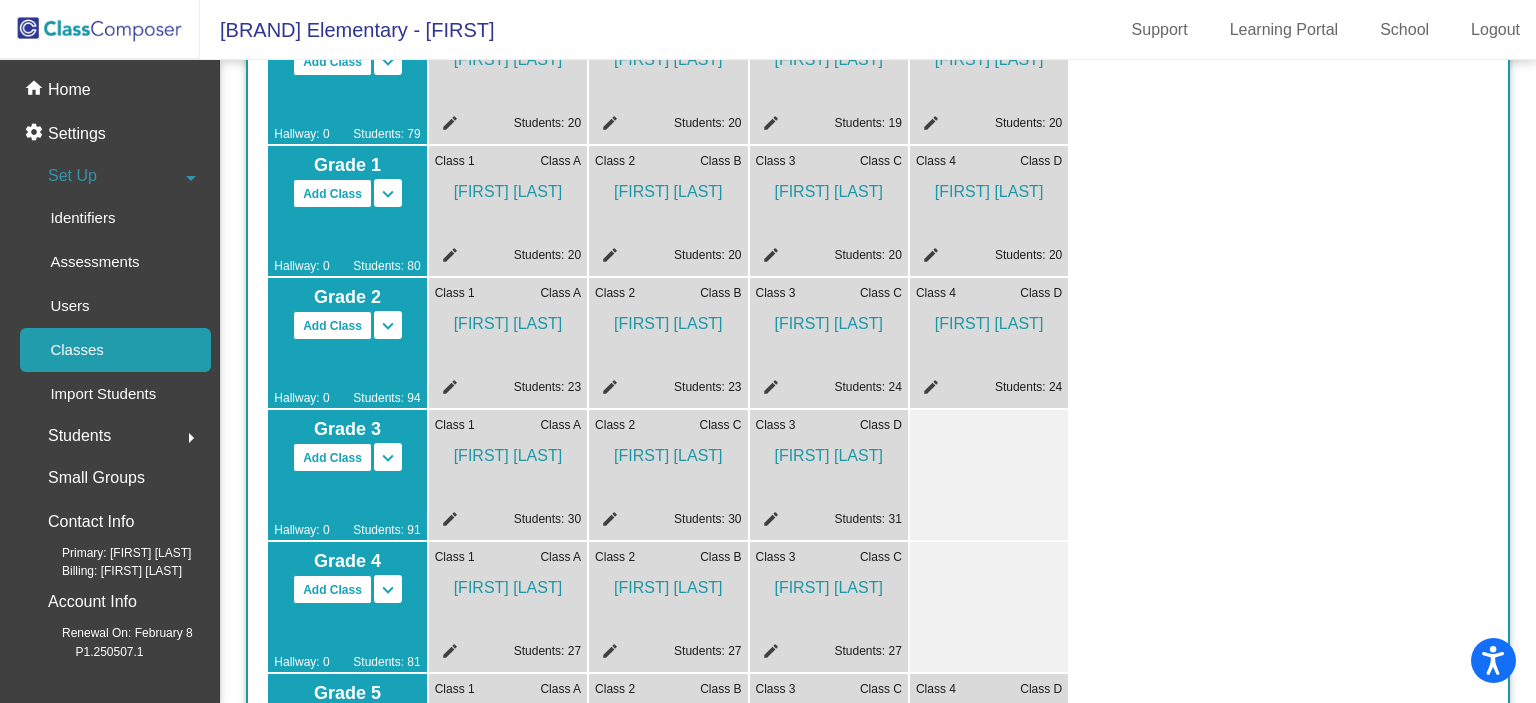 scroll, scrollTop: 235, scrollLeft: 0, axis: vertical 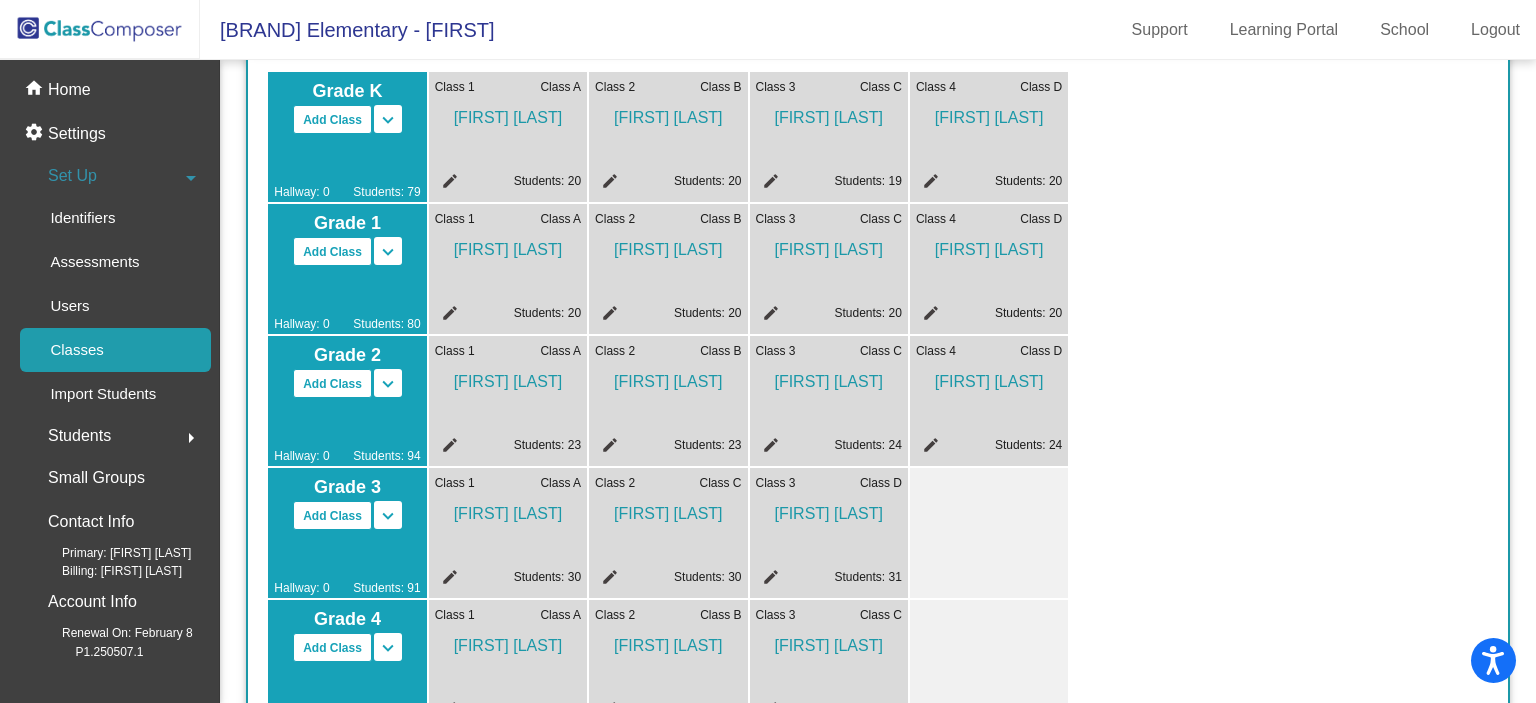 drag, startPoint x: 613, startPoint y: 516, endPoint x: 1016, endPoint y: 557, distance: 405.08023 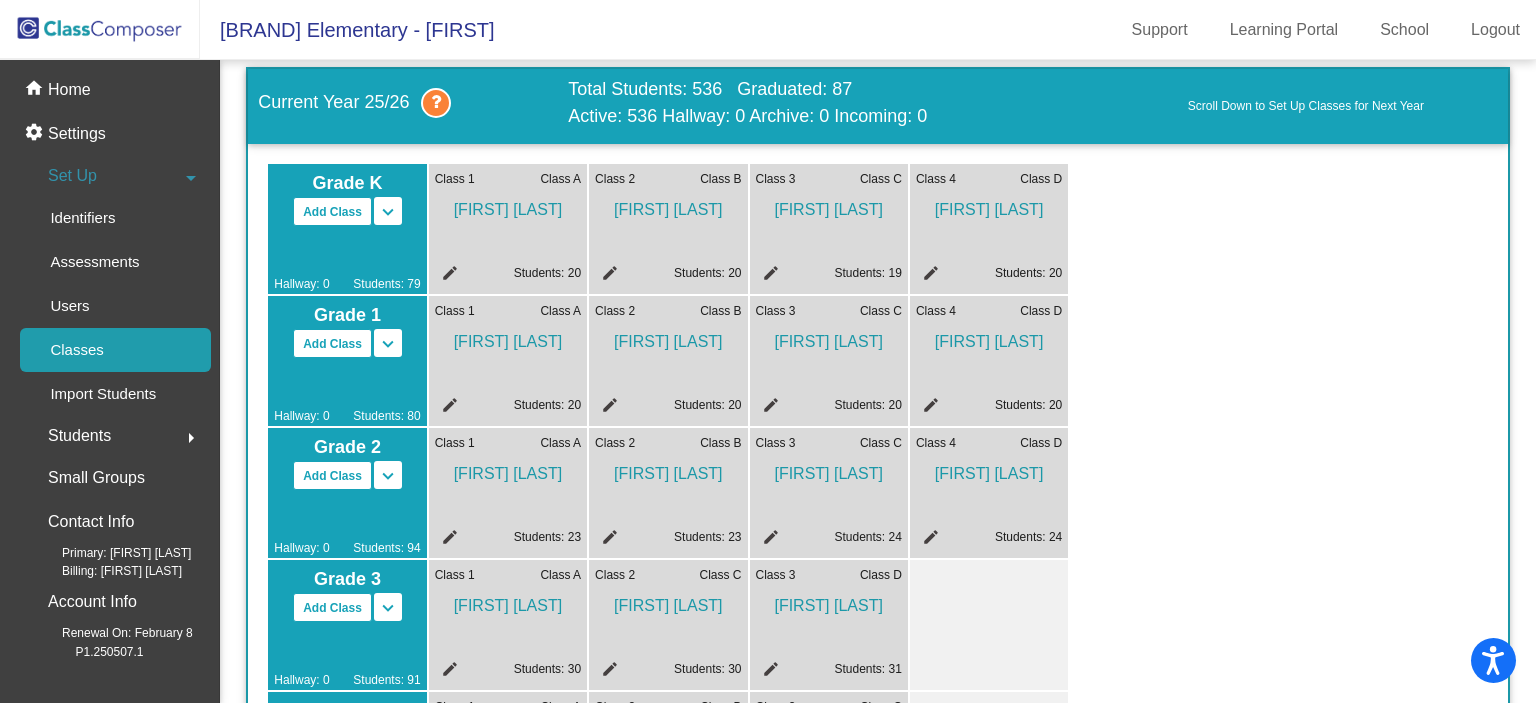 scroll, scrollTop: 0, scrollLeft: 0, axis: both 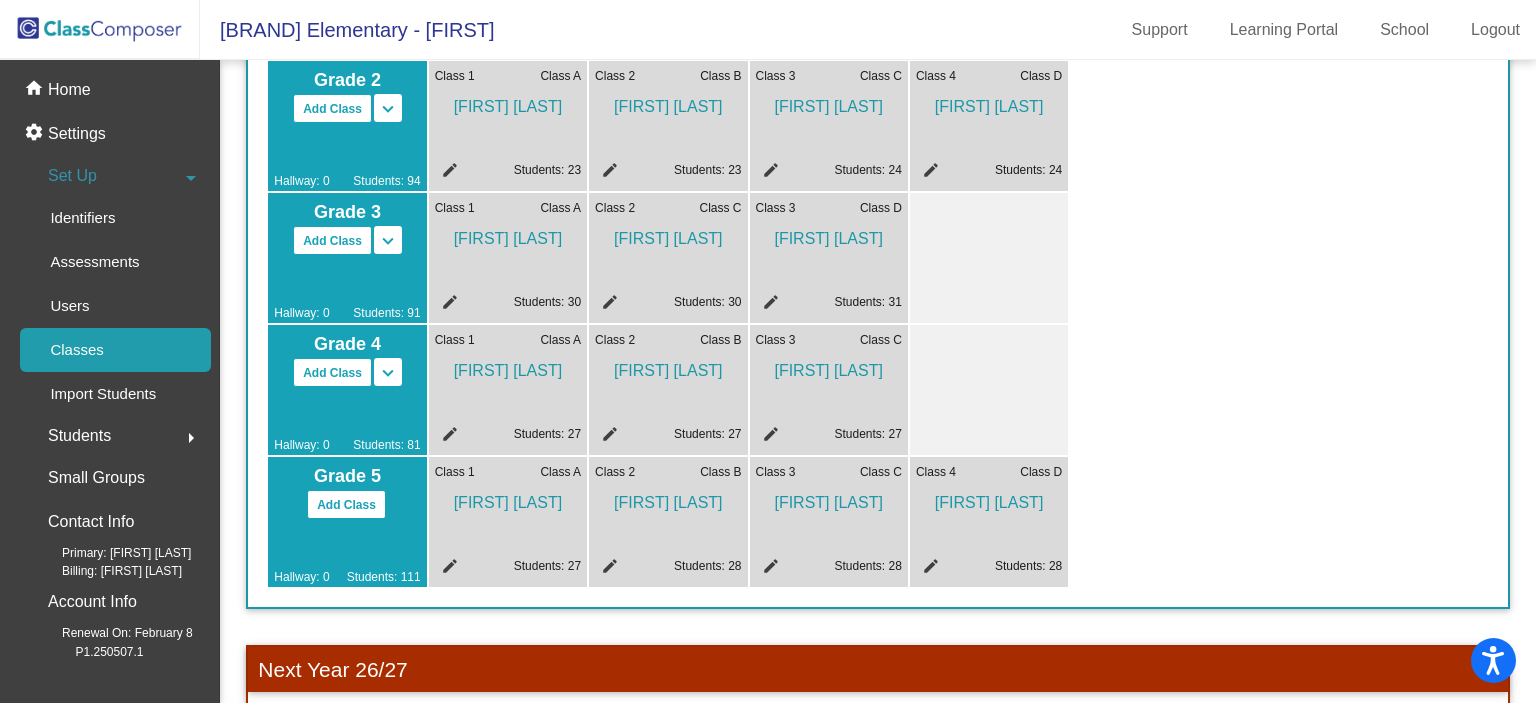 drag, startPoint x: 1281, startPoint y: 363, endPoint x: 1268, endPoint y: 412, distance: 50.695168 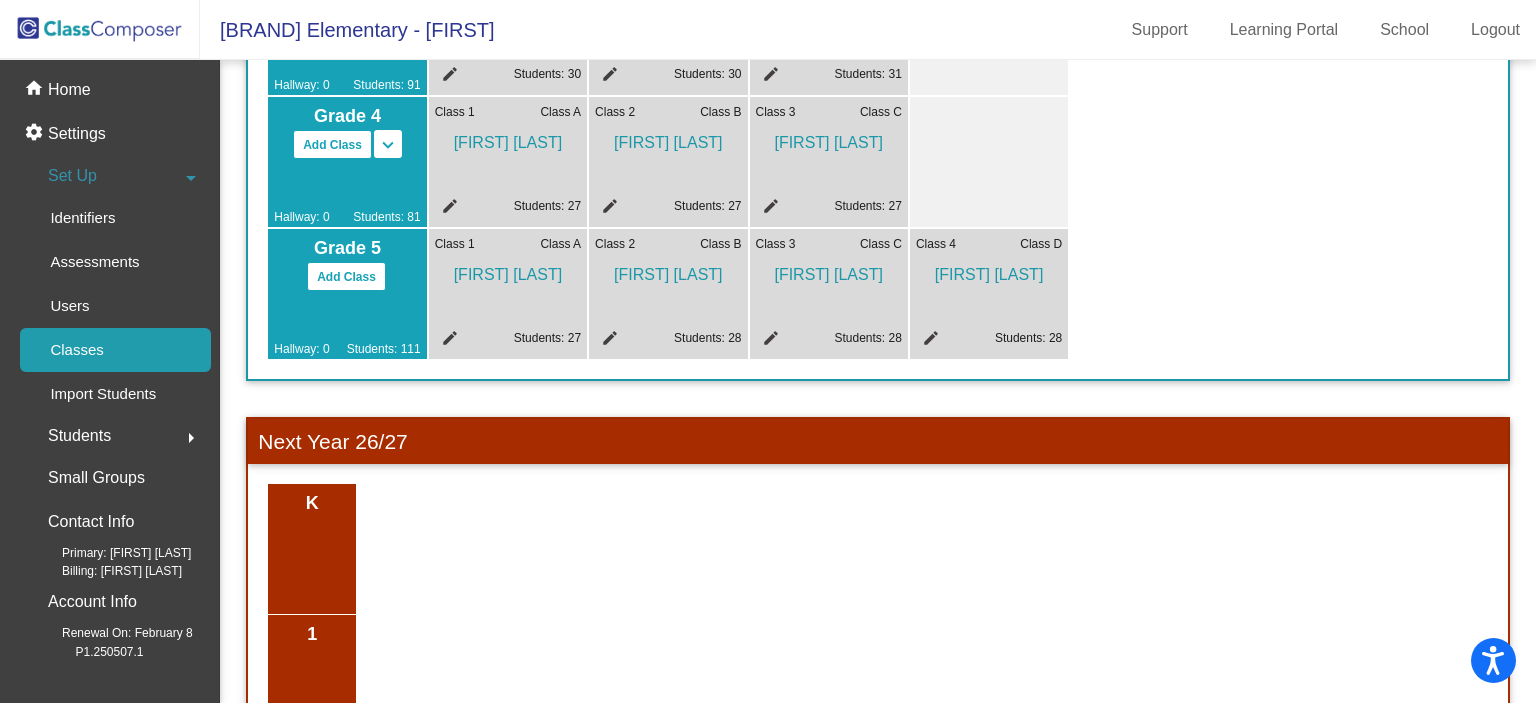 scroll, scrollTop: 664, scrollLeft: 0, axis: vertical 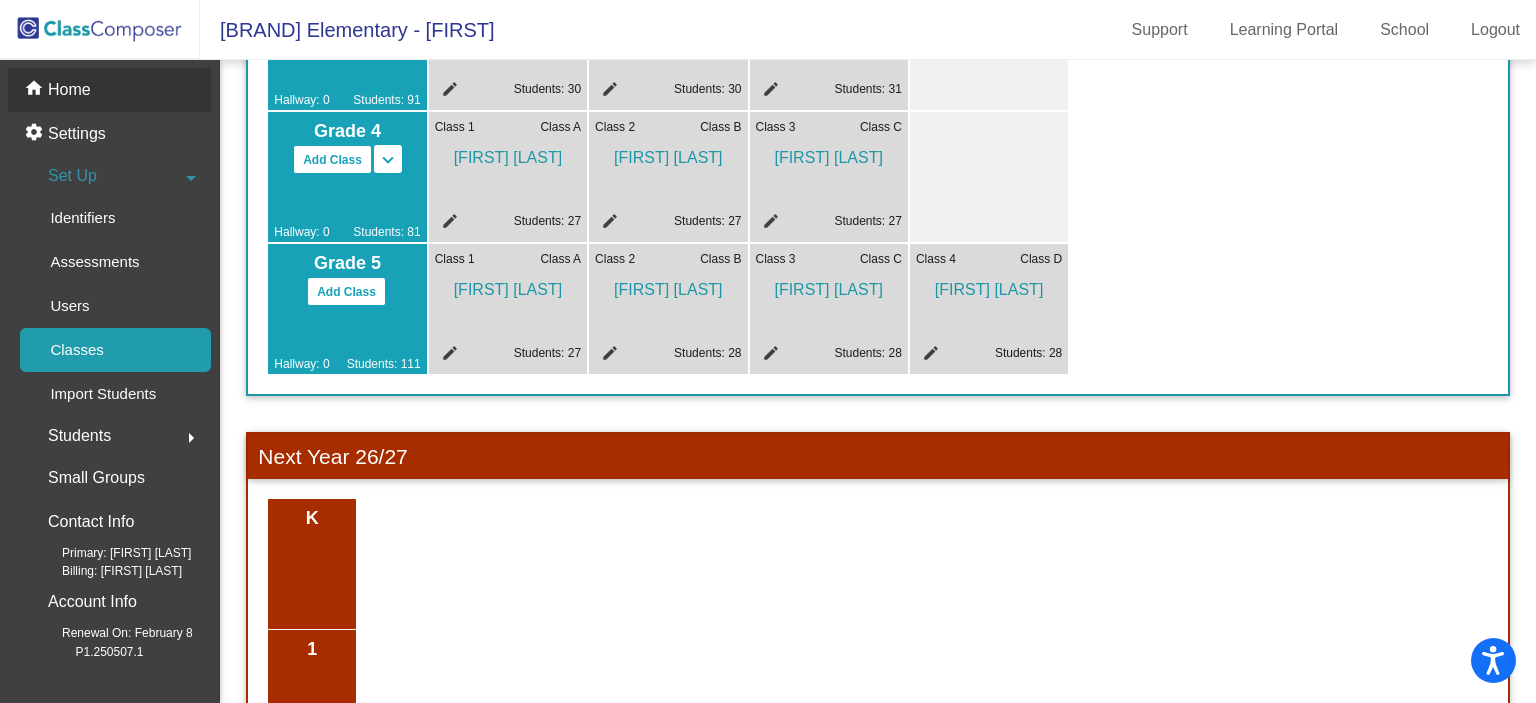 click on "home Home" 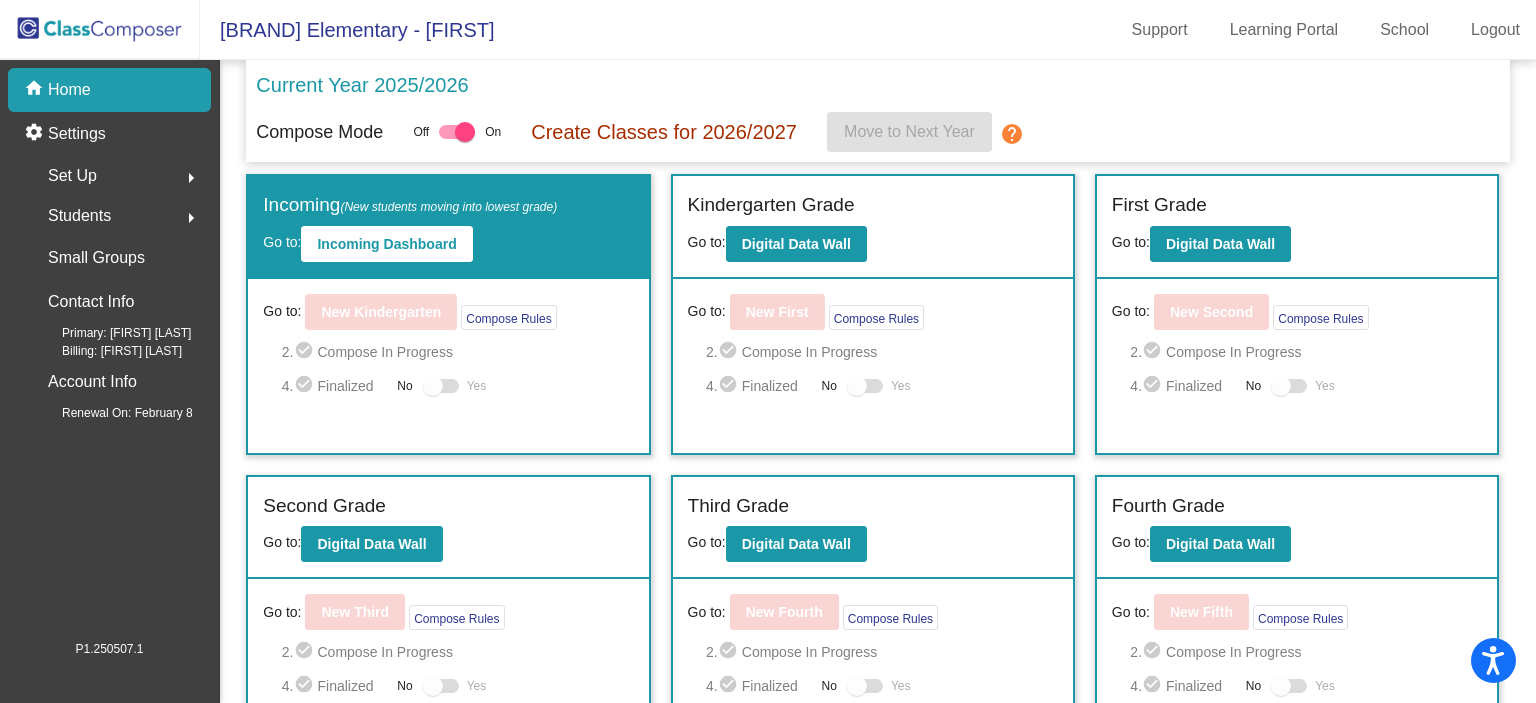 scroll, scrollTop: 172, scrollLeft: 0, axis: vertical 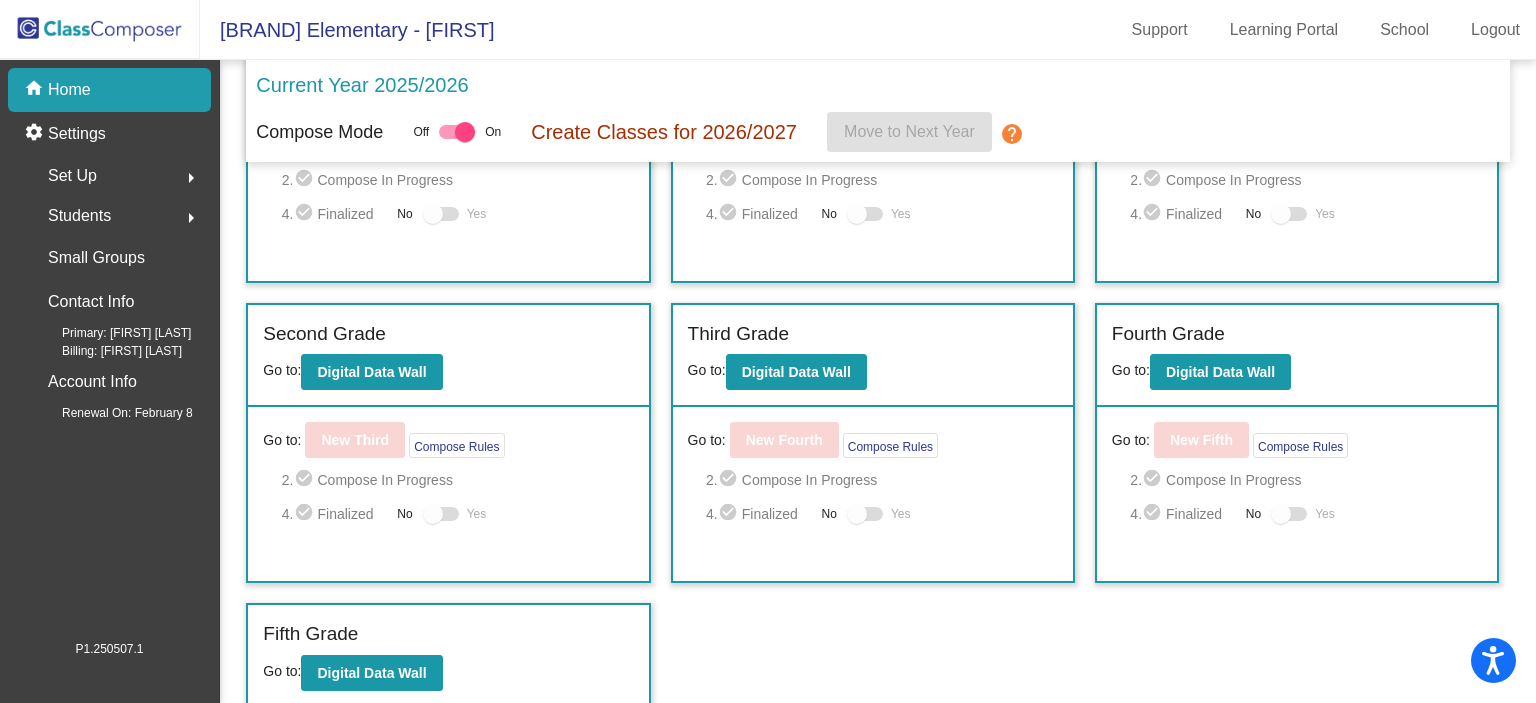drag, startPoint x: 814, startPoint y: 455, endPoint x: 999, endPoint y: 539, distance: 203.17726 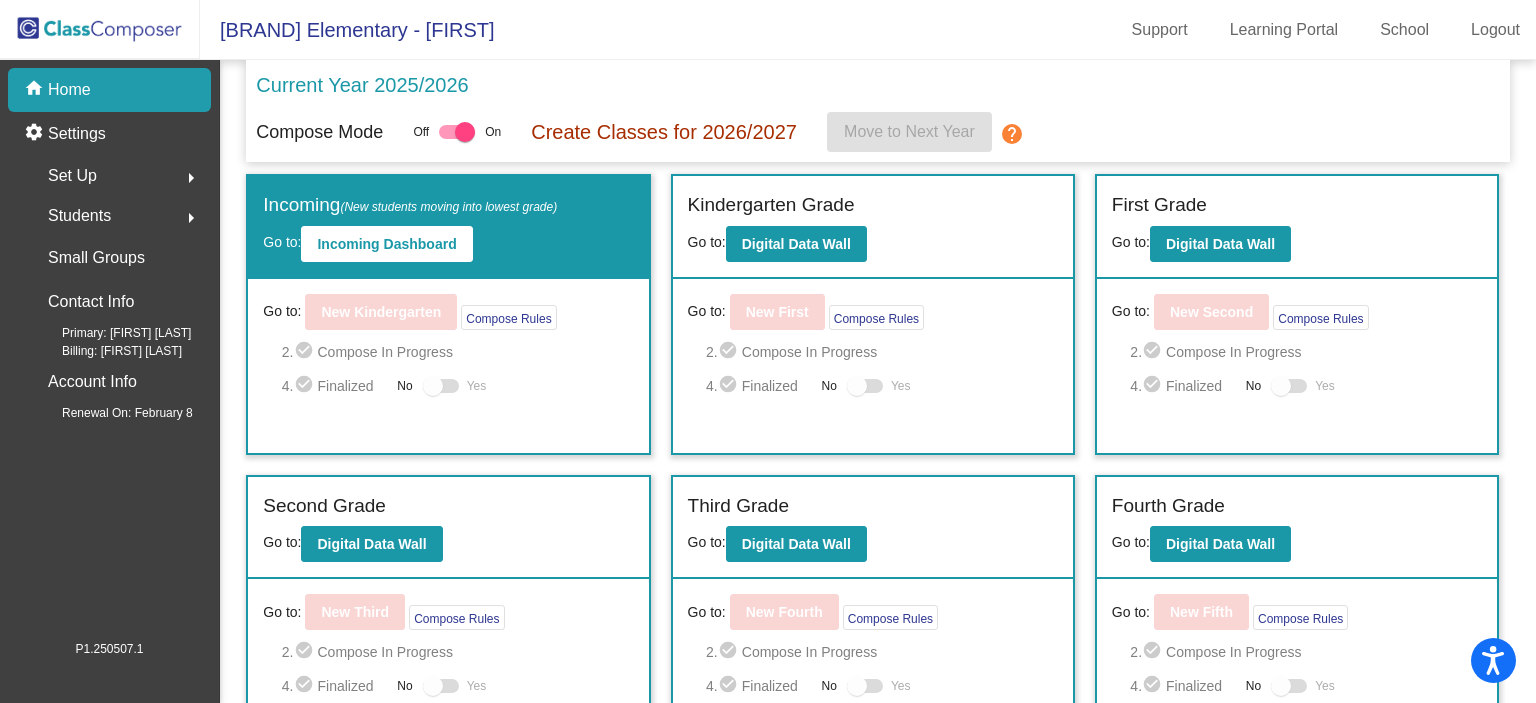 click on "Set Up  arrow_right" 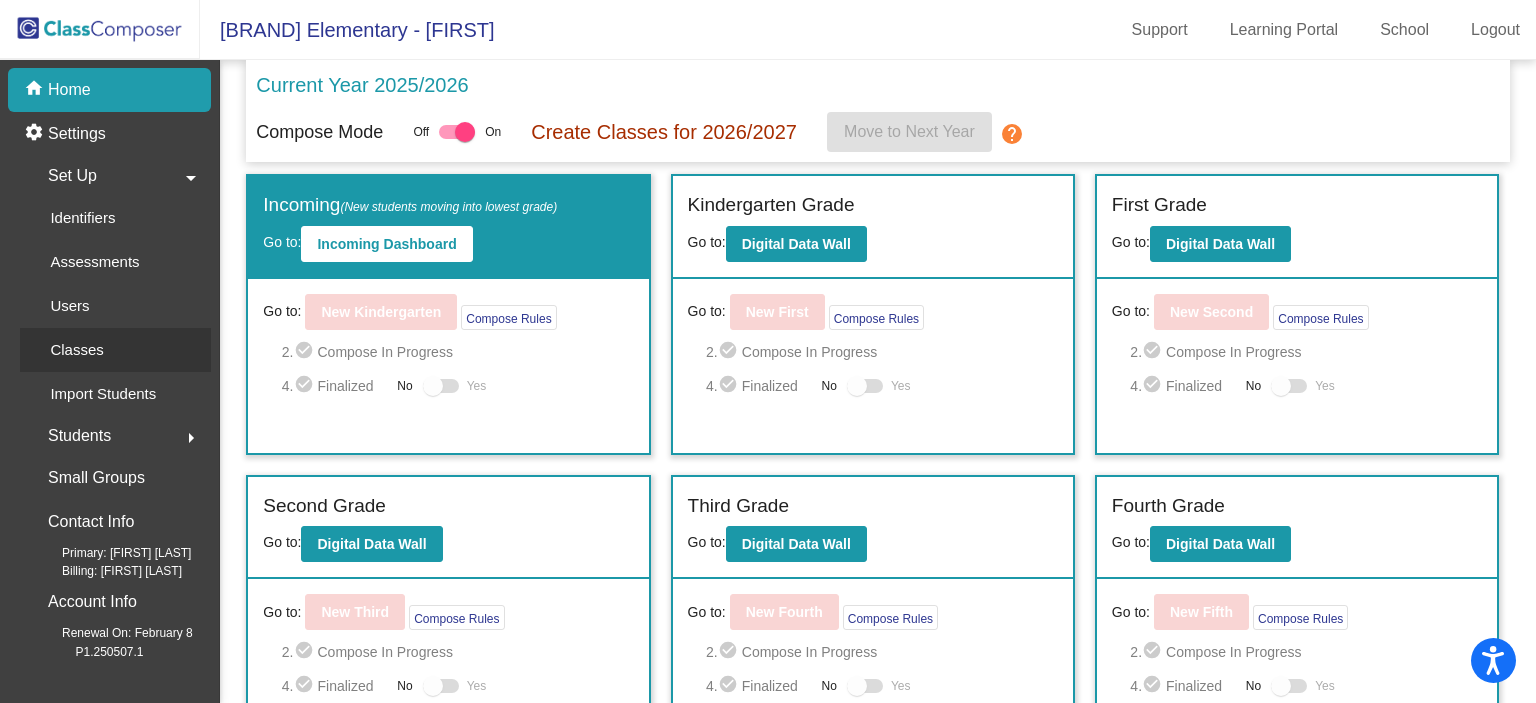 click on "Classes" 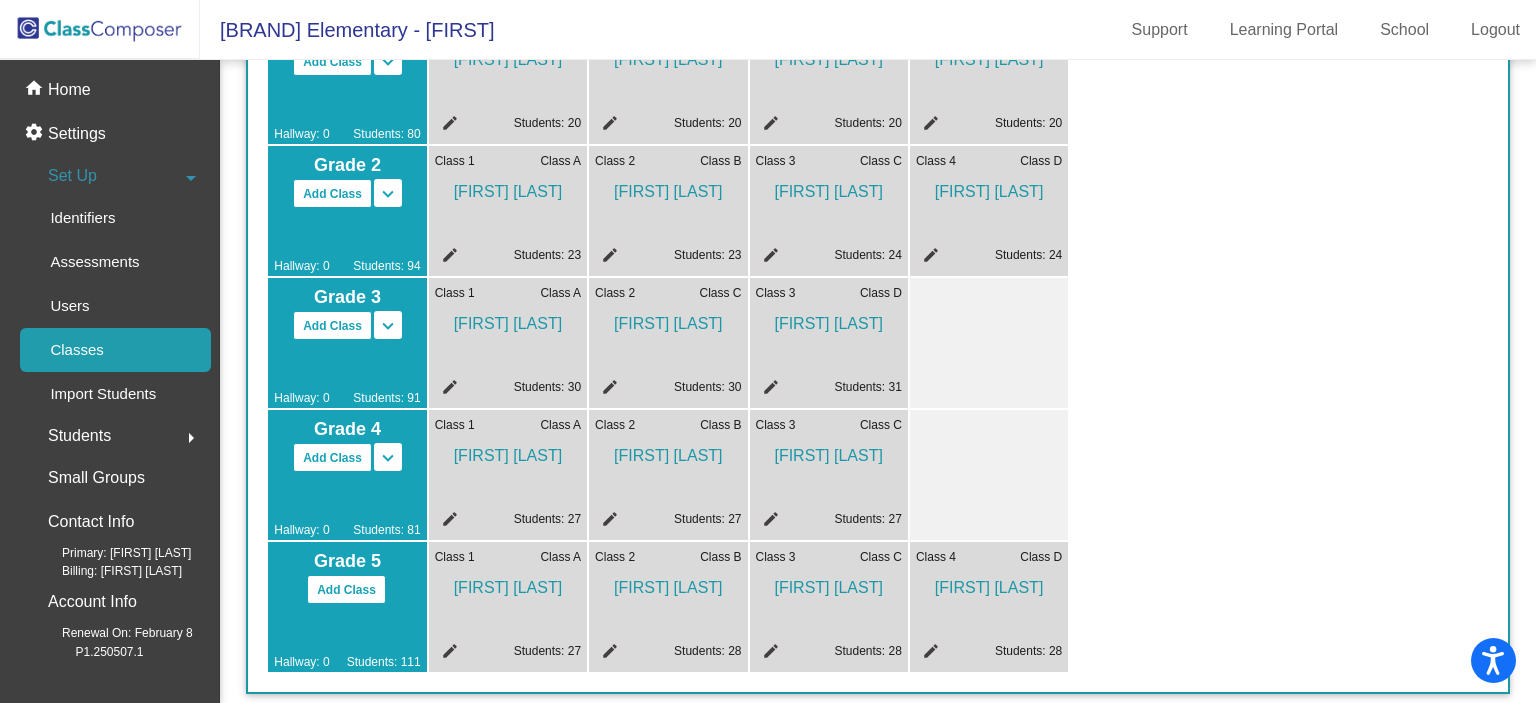 scroll, scrollTop: 374, scrollLeft: 0, axis: vertical 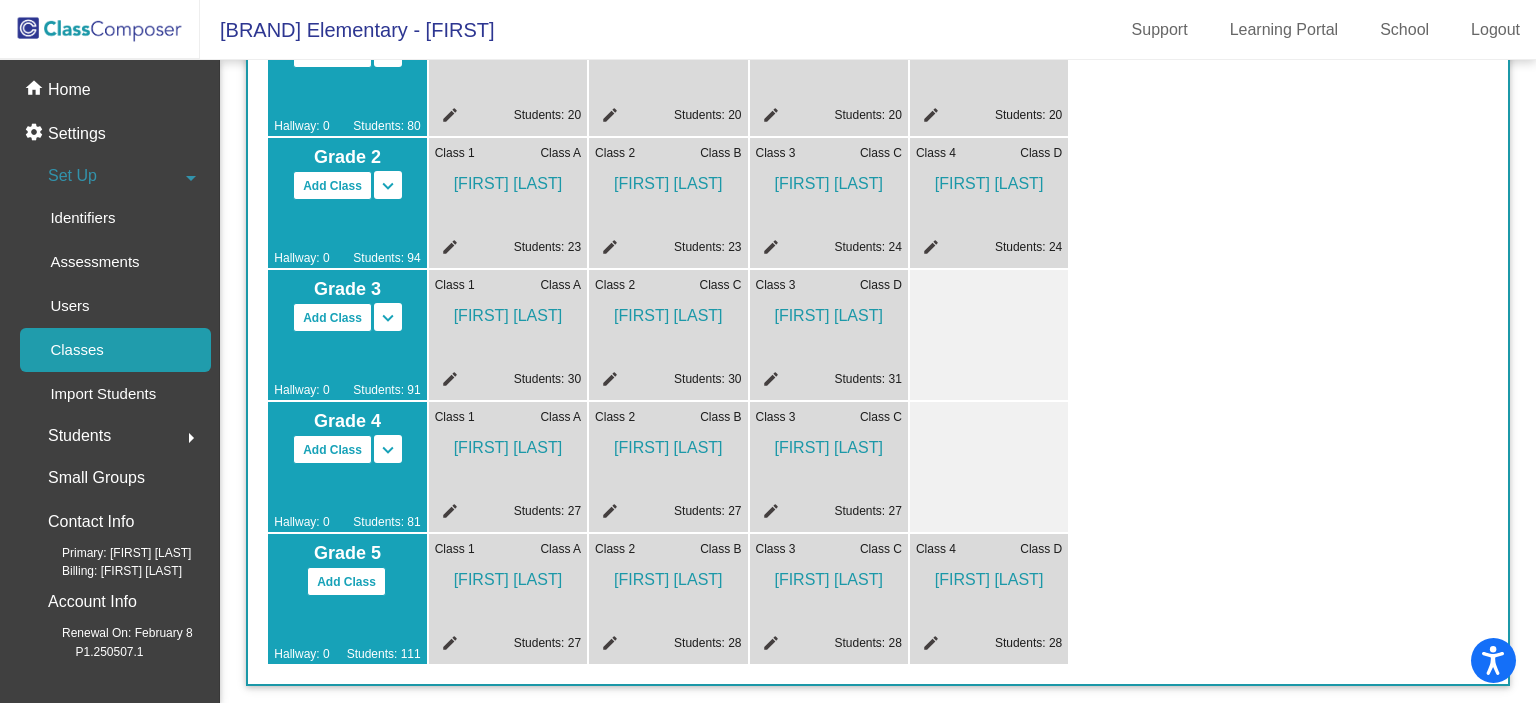 click 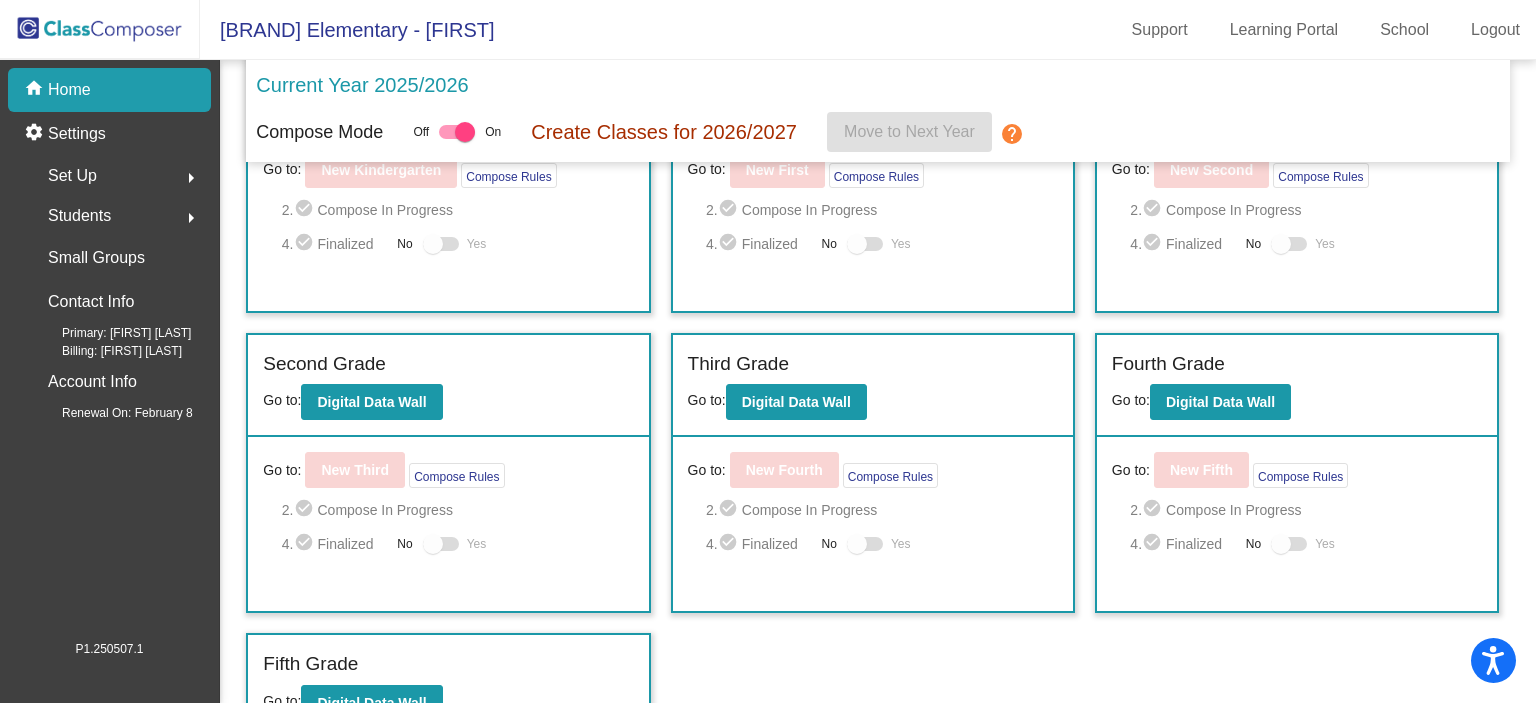scroll, scrollTop: 172, scrollLeft: 0, axis: vertical 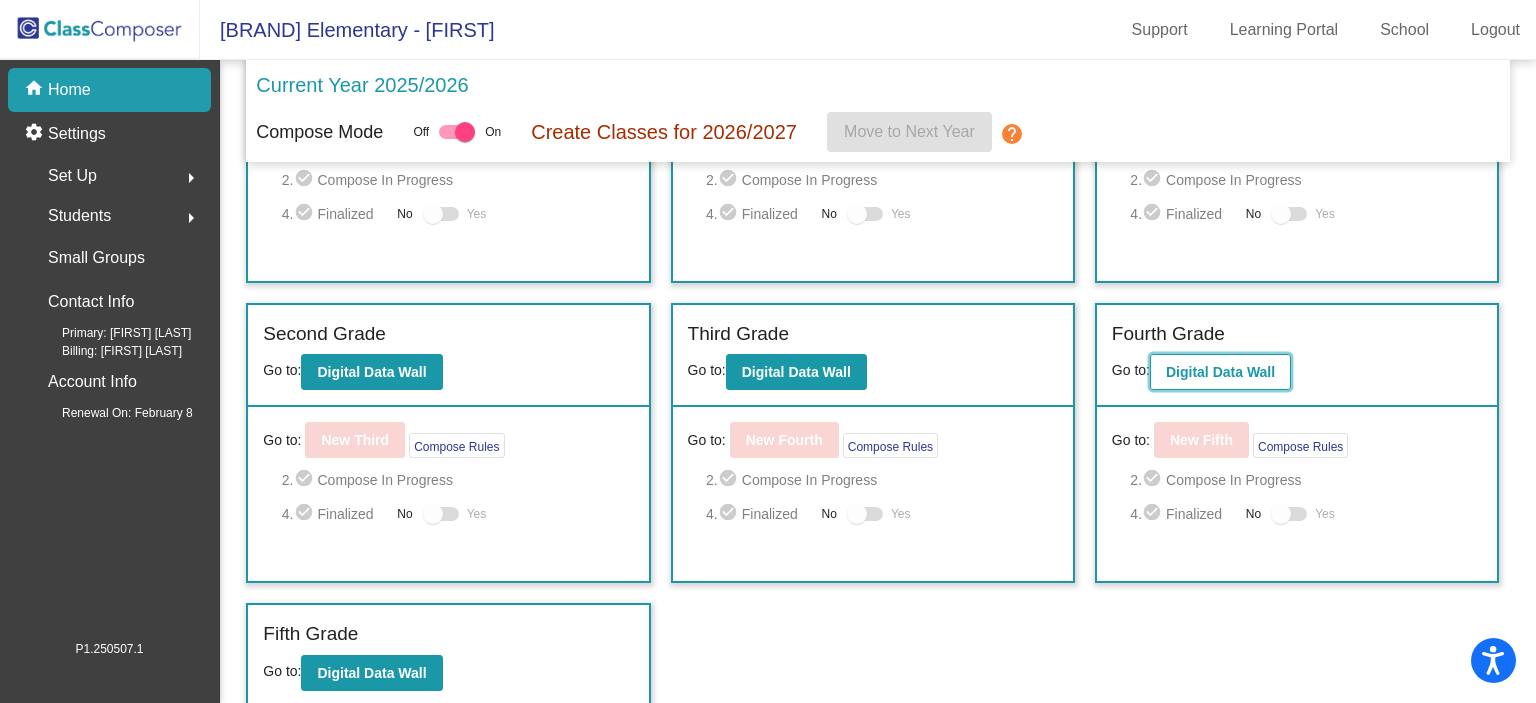 click on "Digital Data Wall" 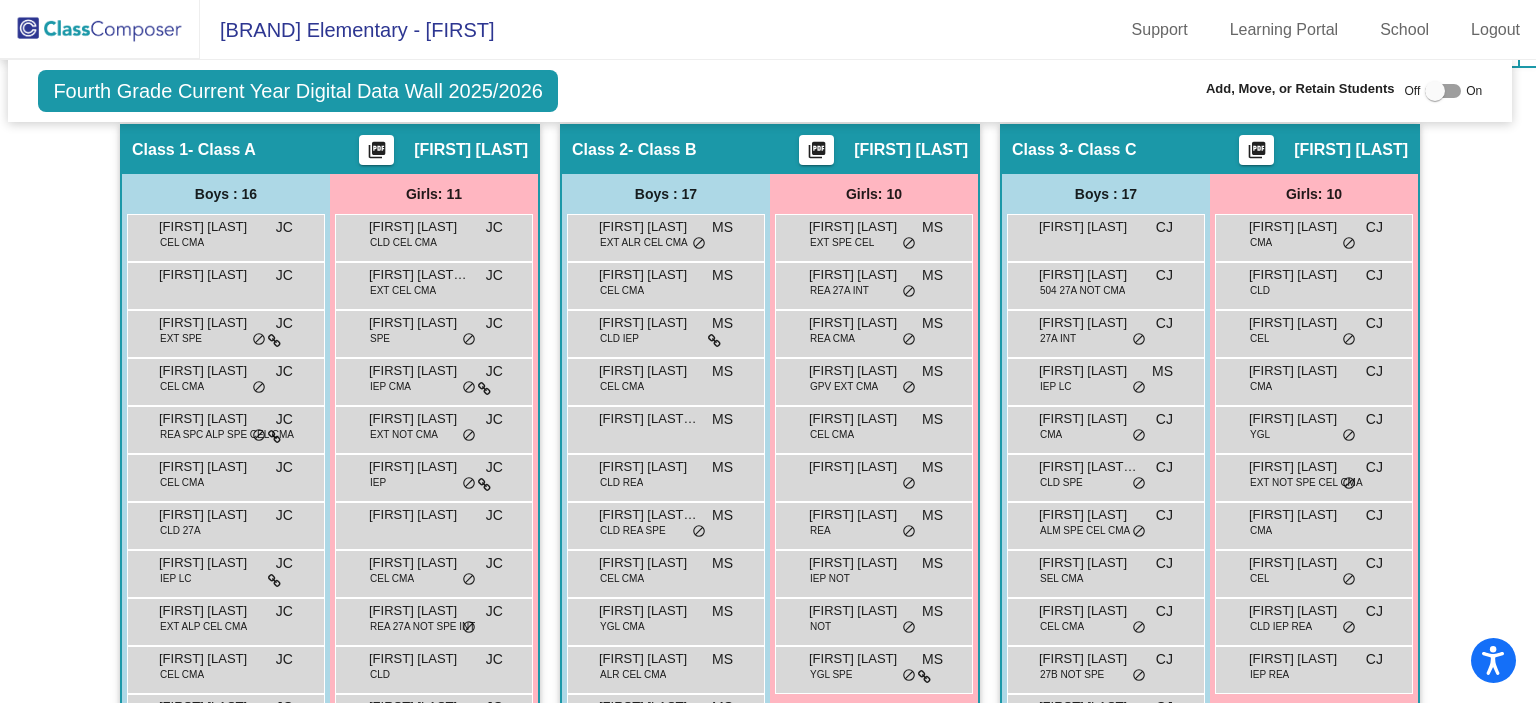 scroll, scrollTop: 451, scrollLeft: 8, axis: both 